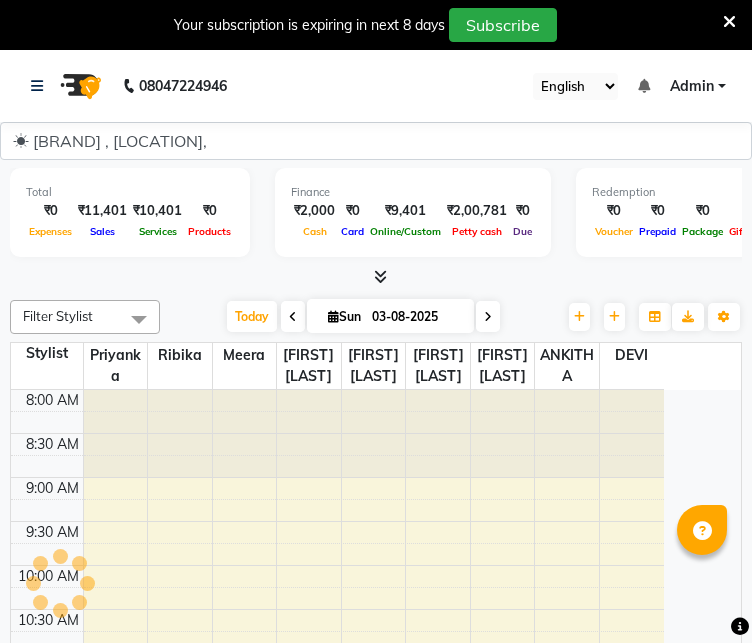 scroll, scrollTop: 0, scrollLeft: 0, axis: both 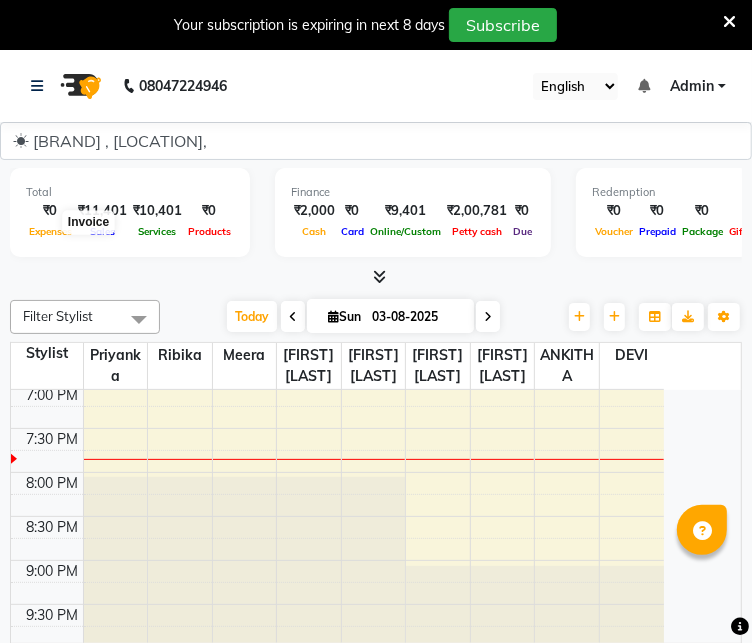 click 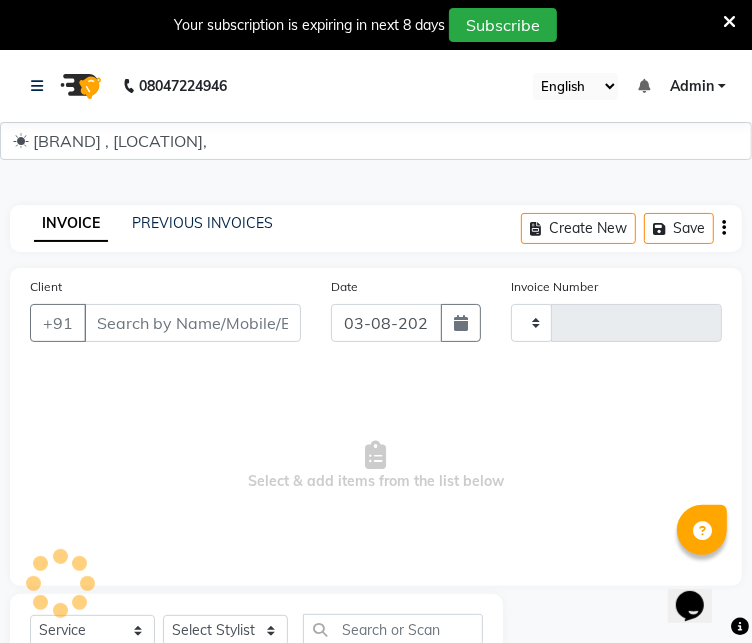 type on "0727" 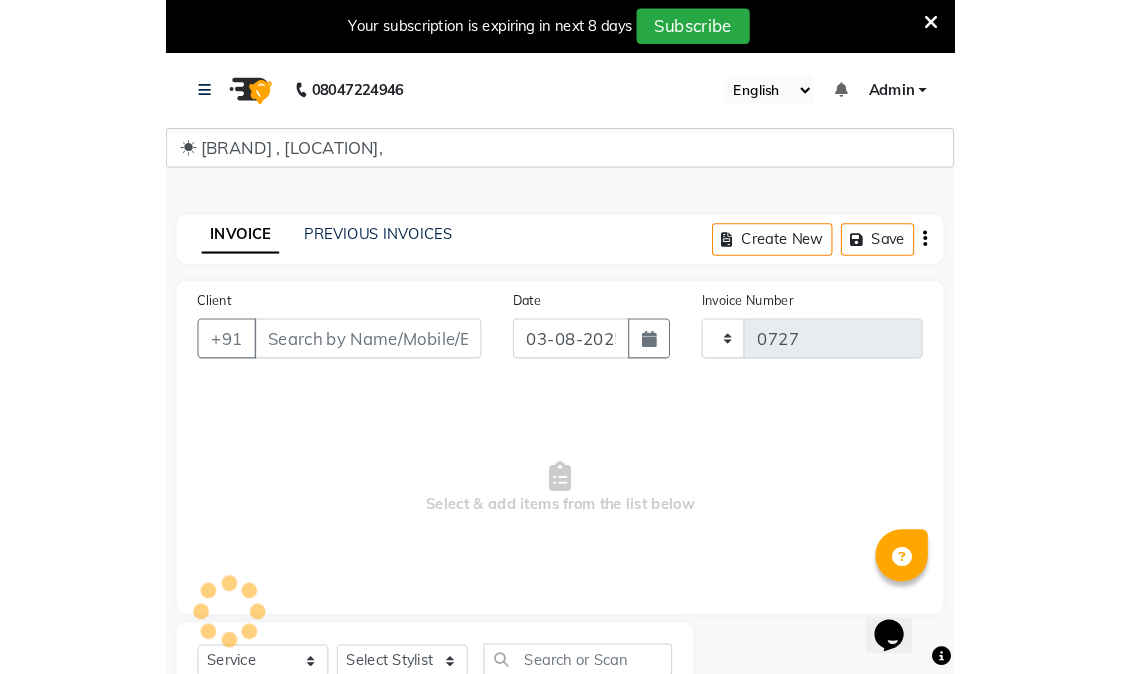 scroll, scrollTop: 0, scrollLeft: 0, axis: both 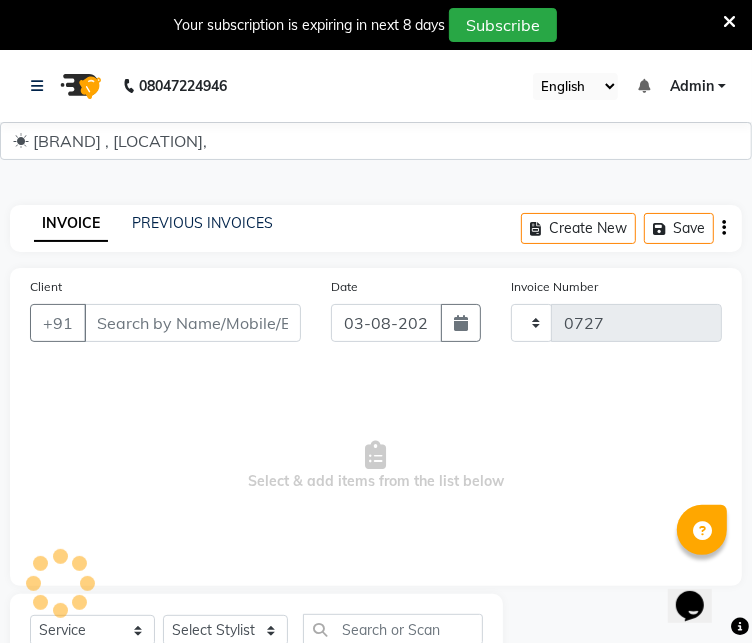 select on "6153" 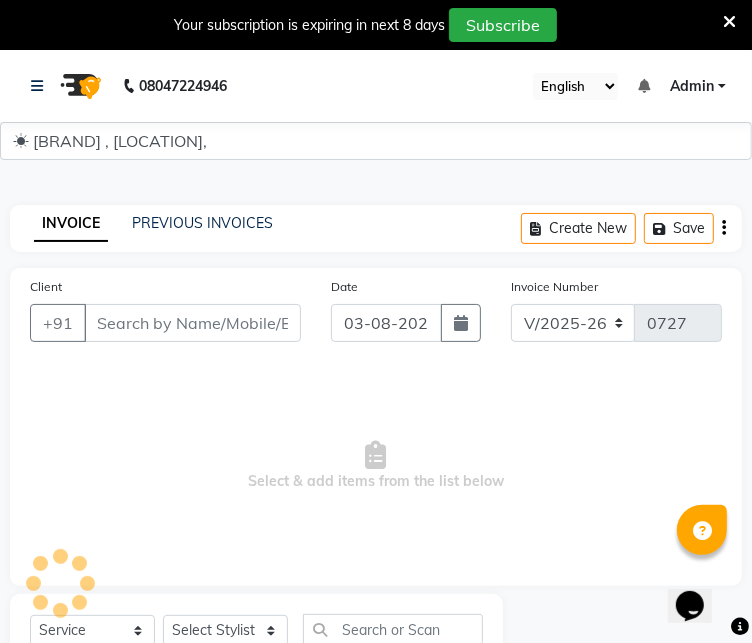 select on "80239" 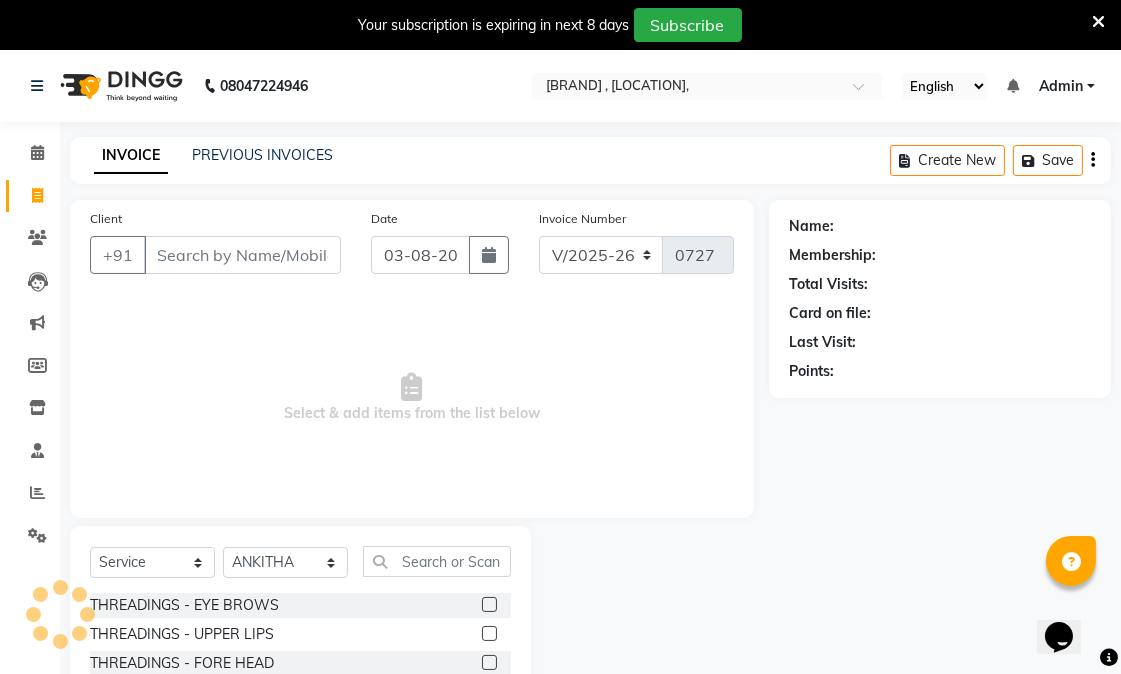 click on "Client" at bounding box center [242, 255] 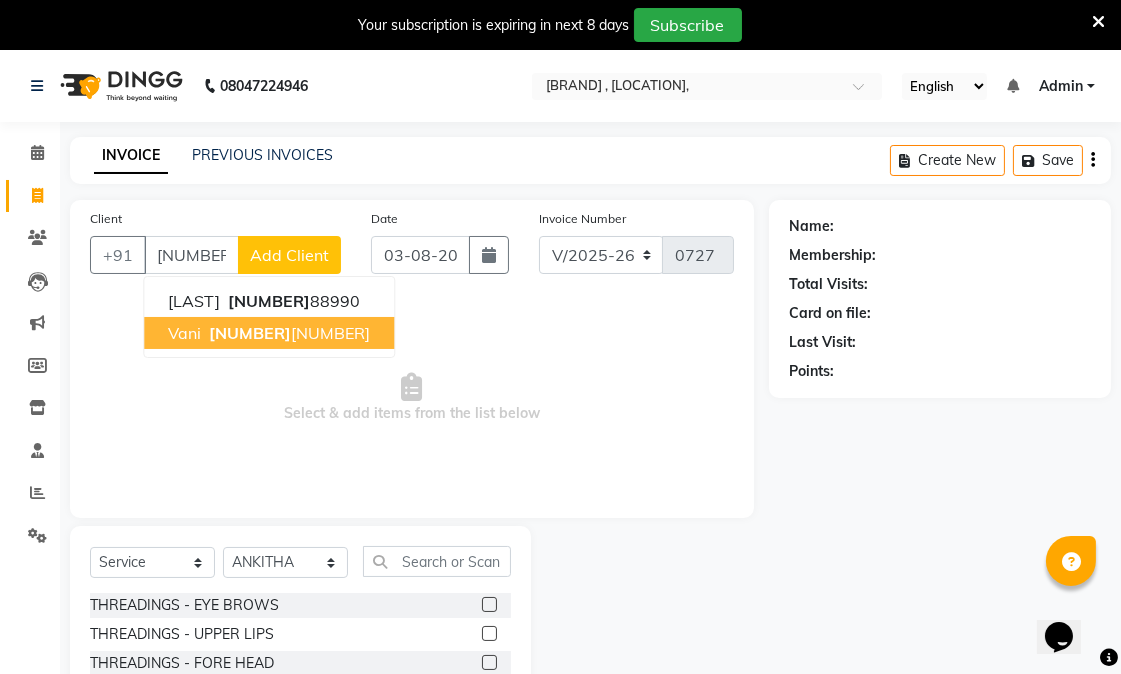 click on "[NUMBER]" at bounding box center [250, 333] 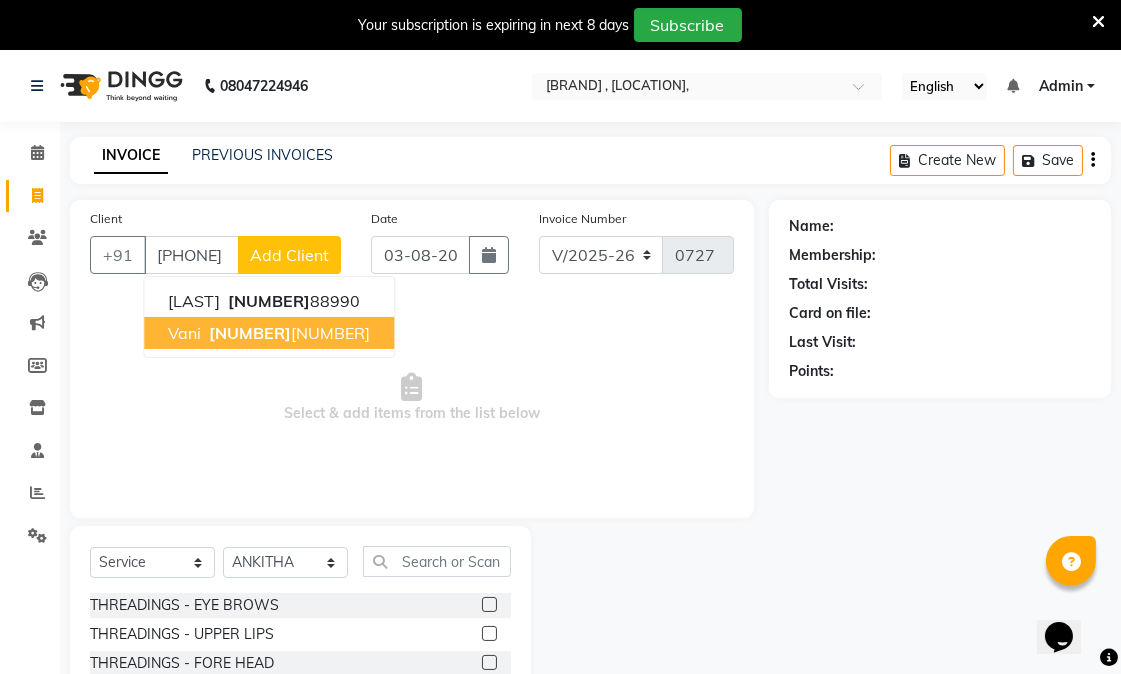 type on "[PHONE]" 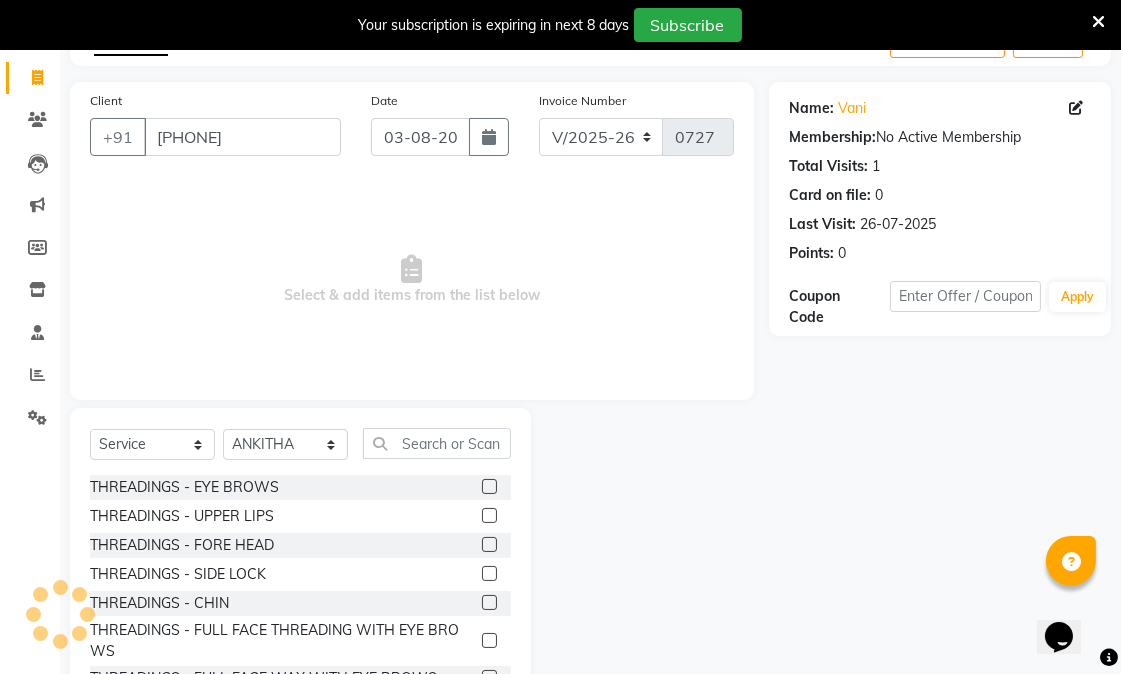scroll, scrollTop: 176, scrollLeft: 0, axis: vertical 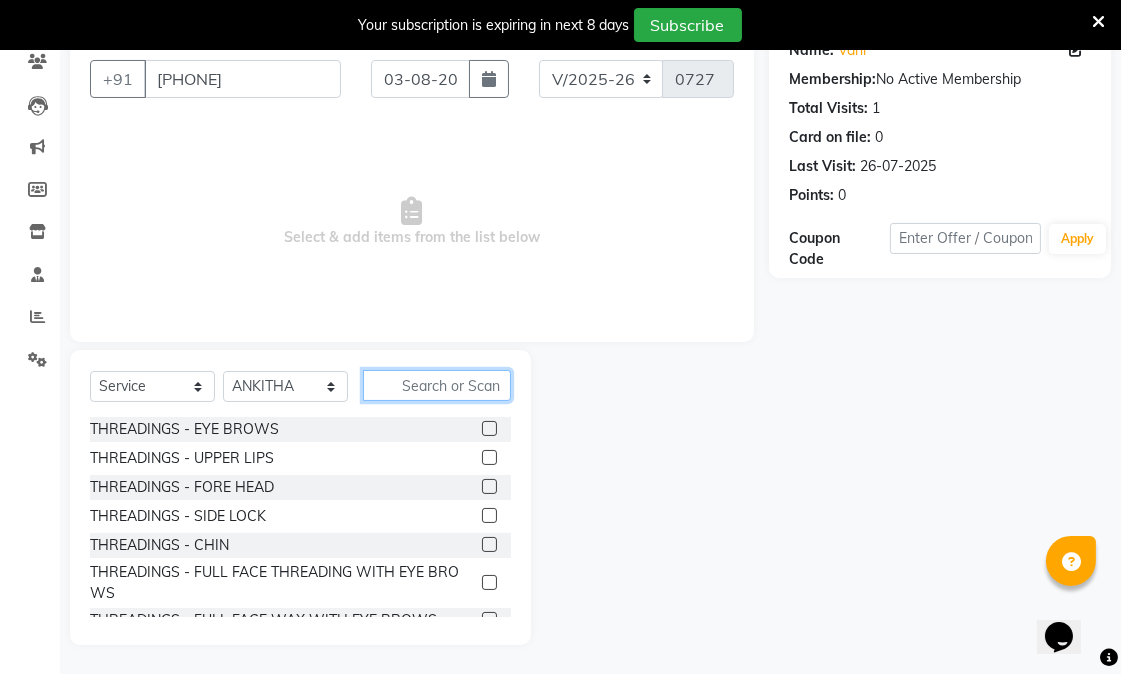 click 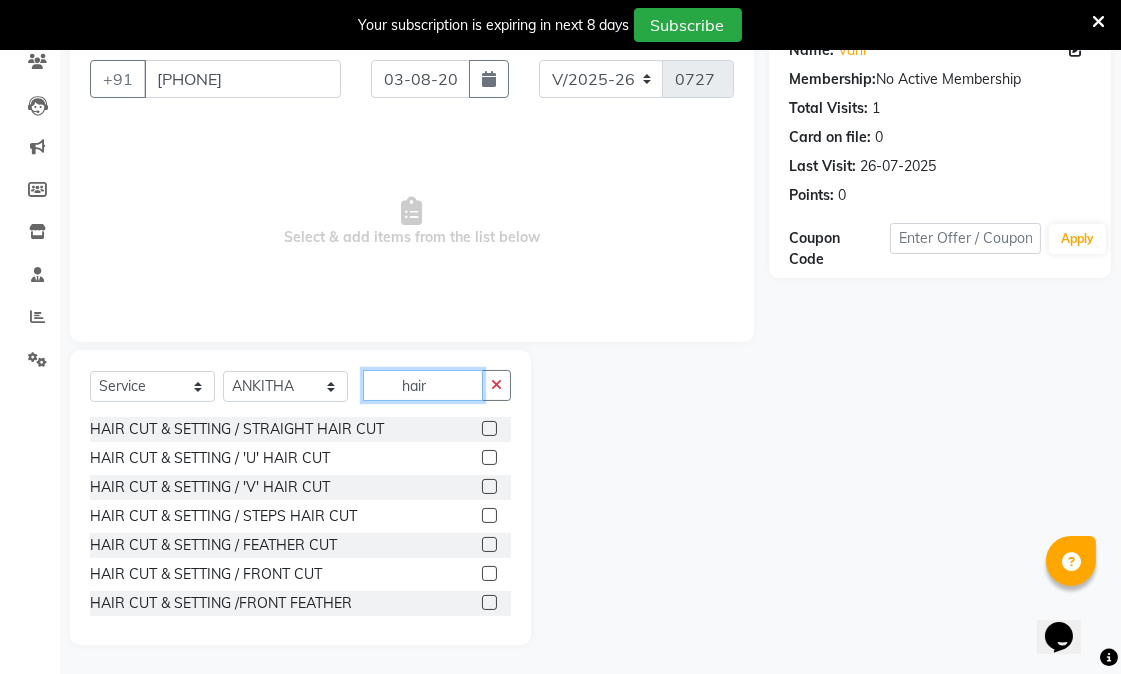 type on "hair" 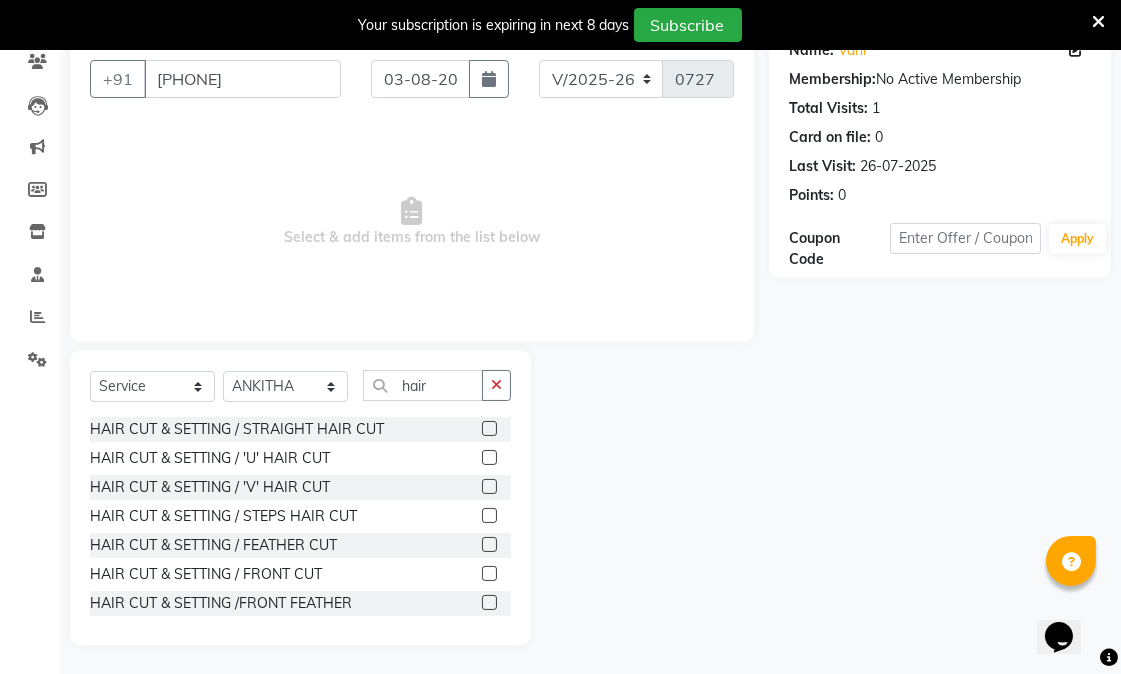 click 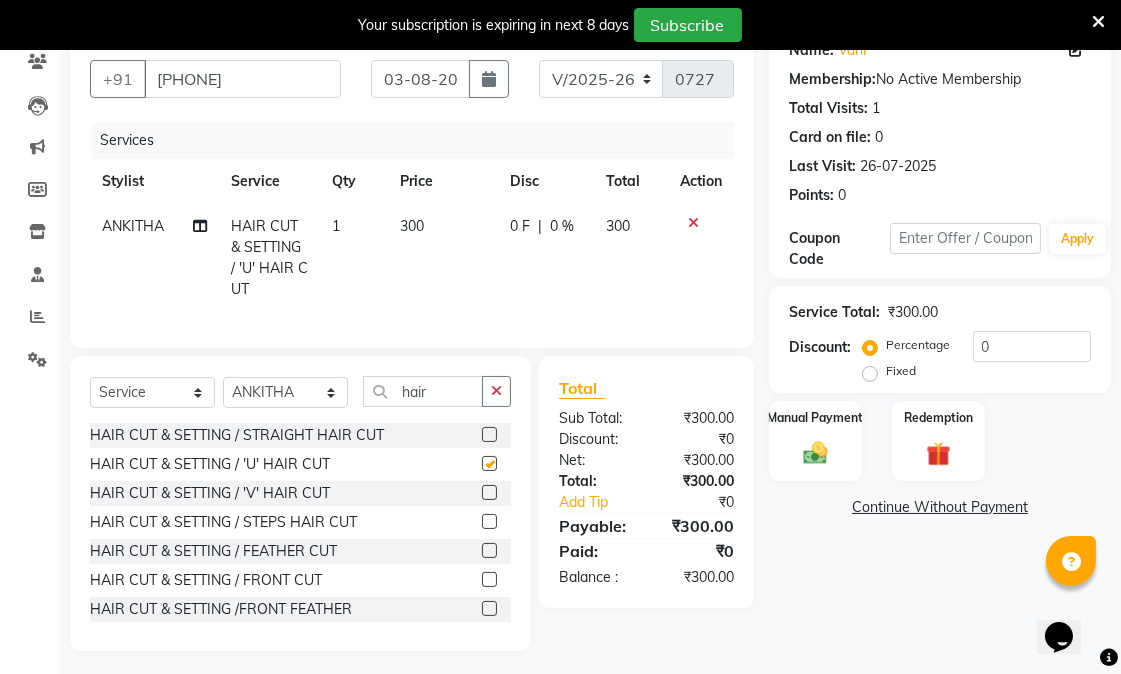 checkbox on "false" 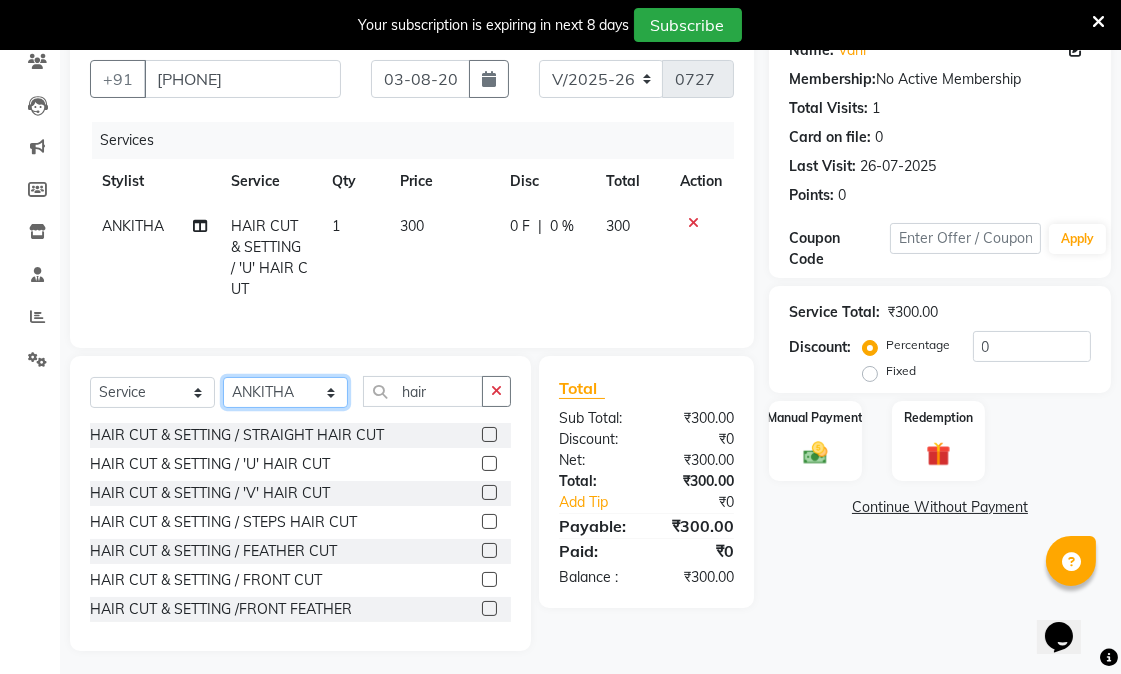 click on "Select Stylist [FIRST] [LAST]  [FIRST] [LAST]  [FIRST] [LAST] [FIRST] [LAST] [FIRST] [LAST] [FIRST] [LAST] [FIRST] [LAST] [FIRST] [LAST] [FIRST] [LAST]" 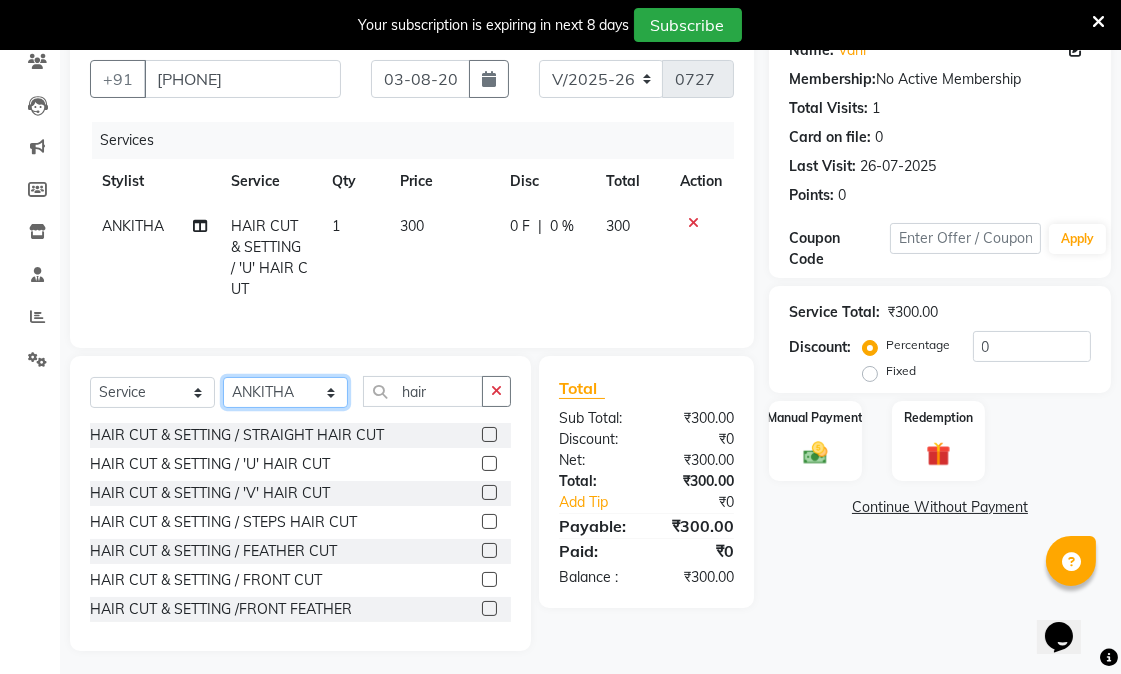 select on "45030" 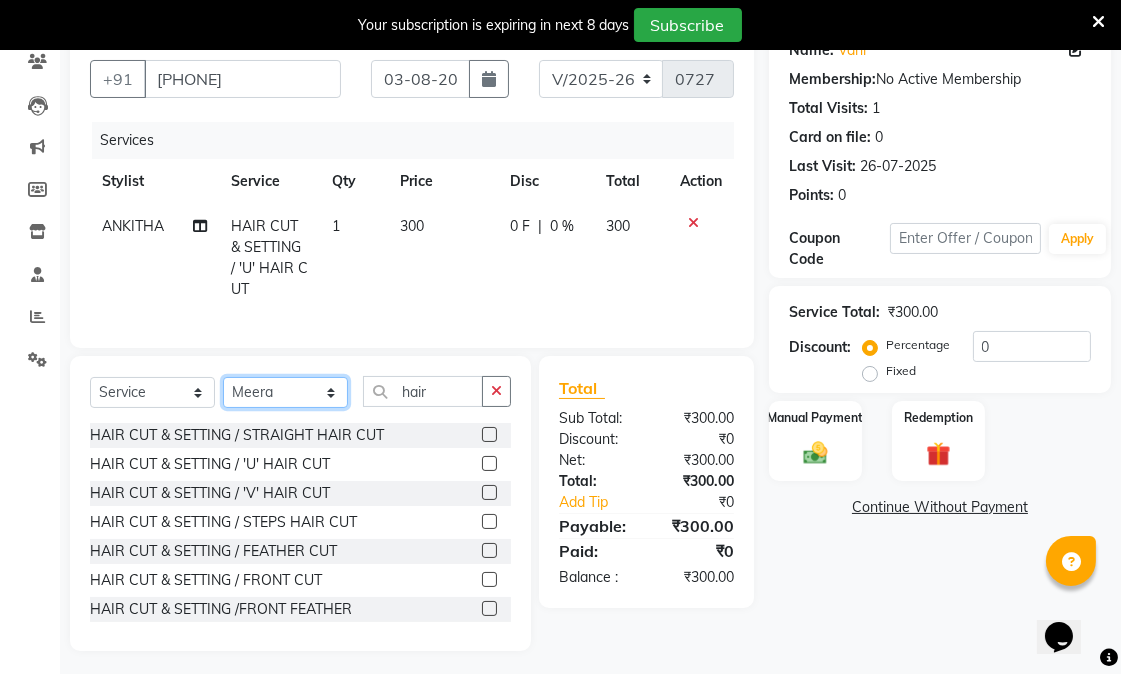 click on "Select Stylist [FIRST] [LAST]  [FIRST] [LAST]  [FIRST] [LAST] [FIRST] [LAST] [FIRST] [LAST] [FIRST] [LAST] [FIRST] [LAST] [FIRST] [LAST] [FIRST] [LAST]" 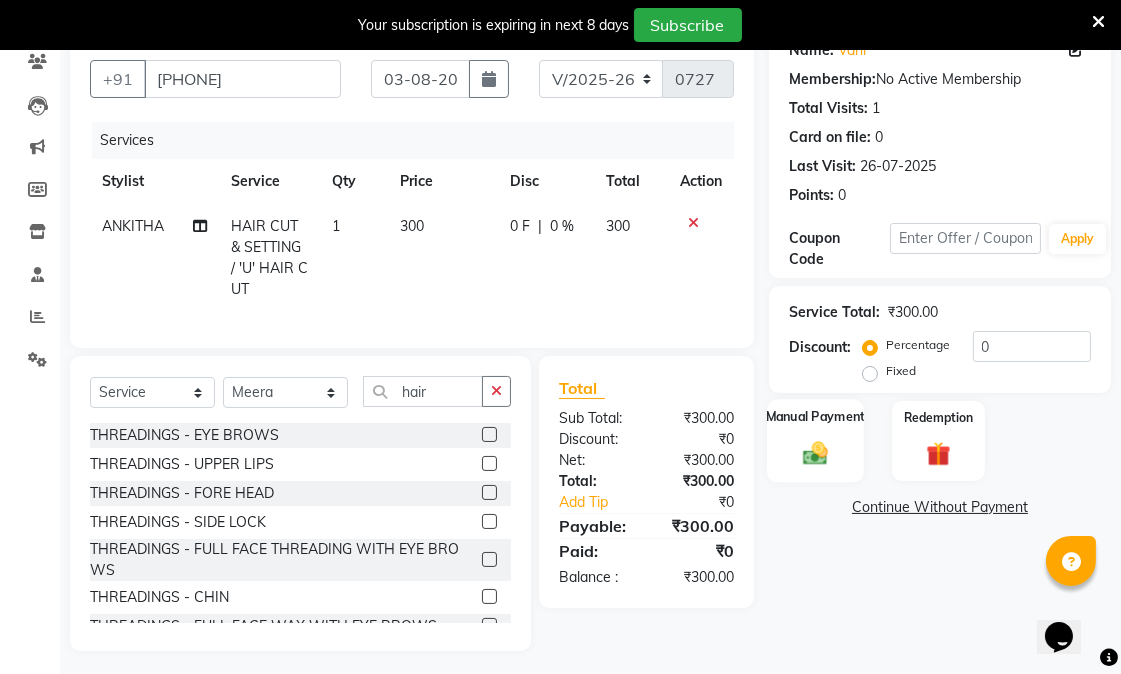 click on "Manual Payment" 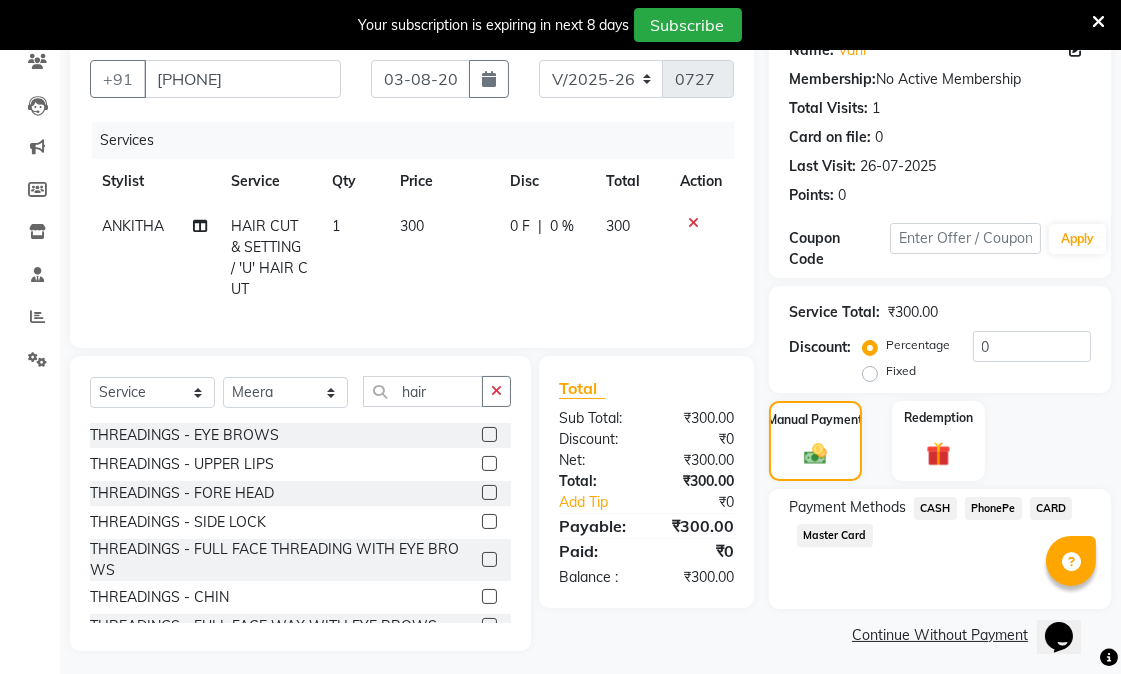 click on "PhonePe" 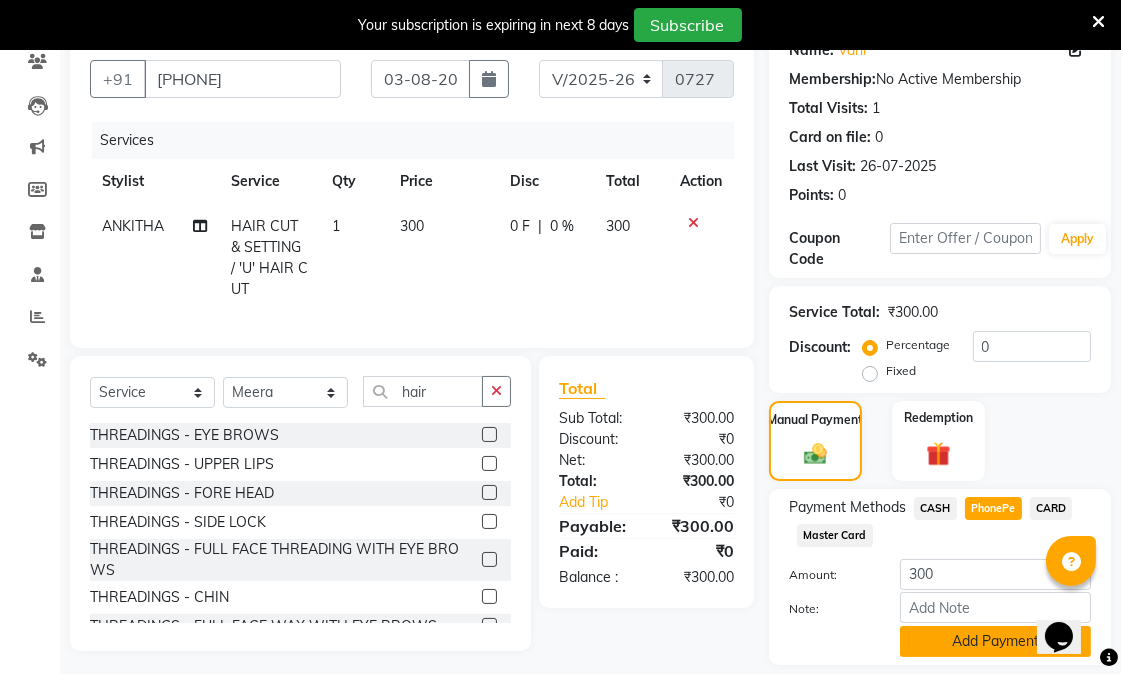 click on "Add Payment" 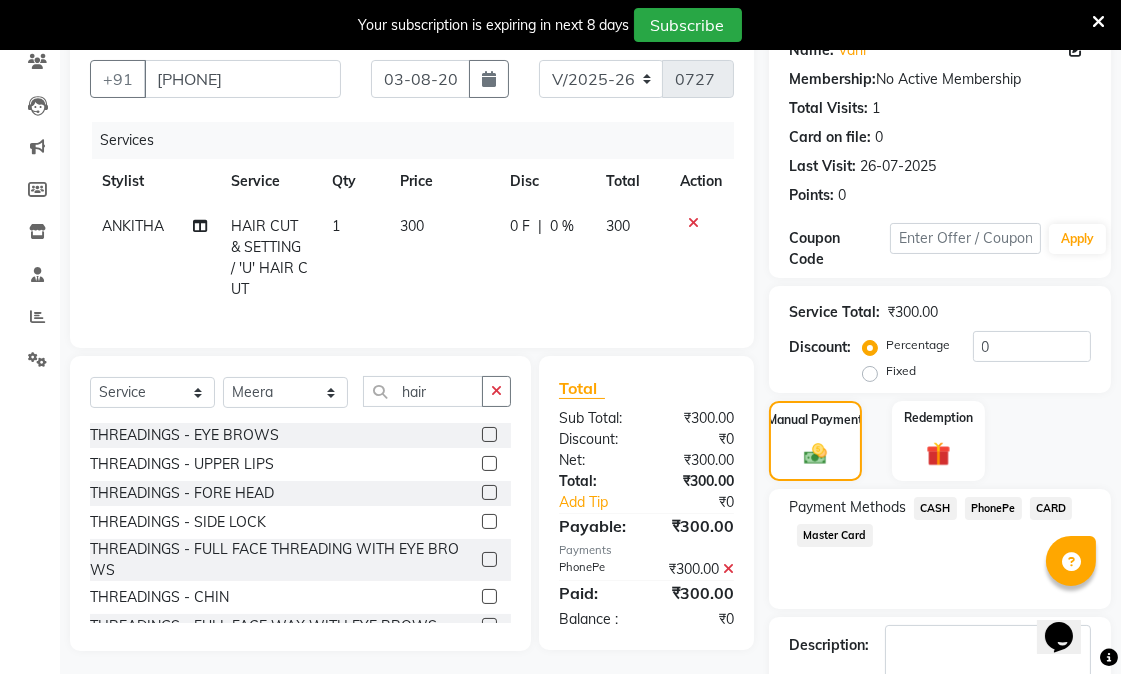 click on "PhonePe" 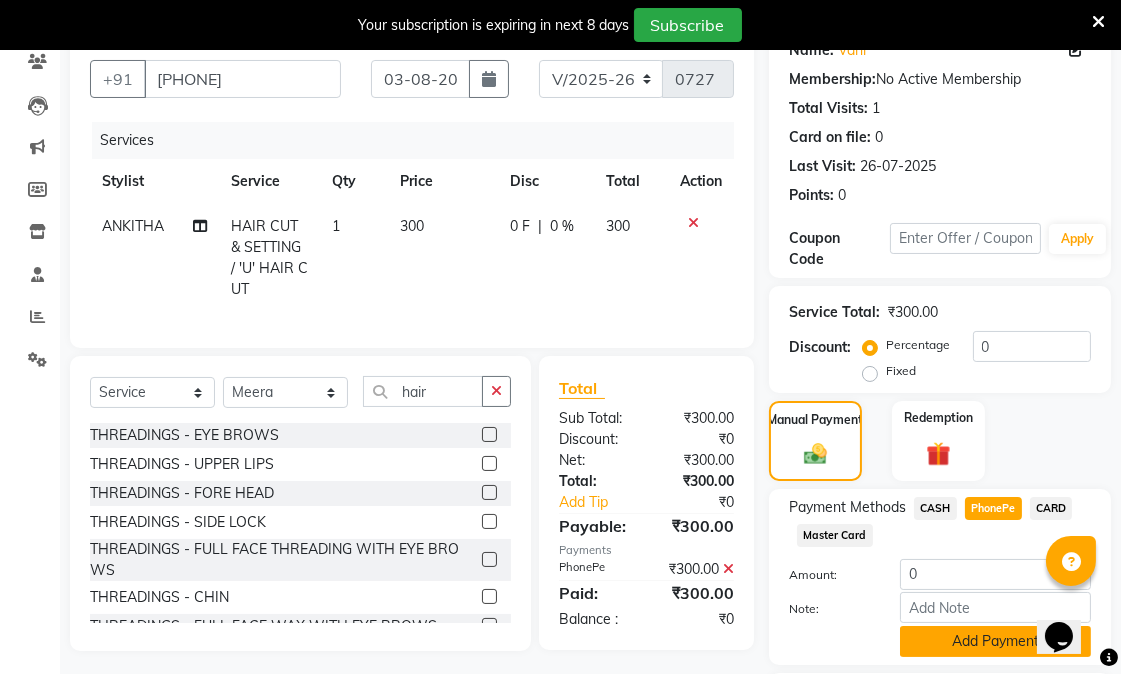 click on "Add Payment" 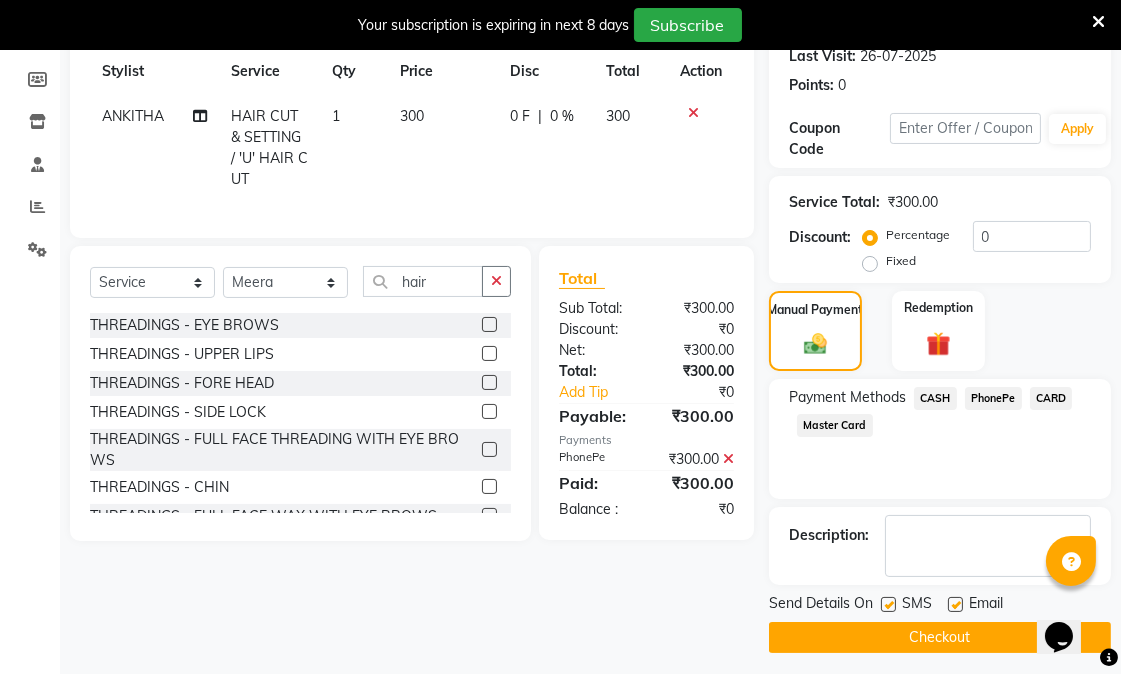scroll, scrollTop: 294, scrollLeft: 0, axis: vertical 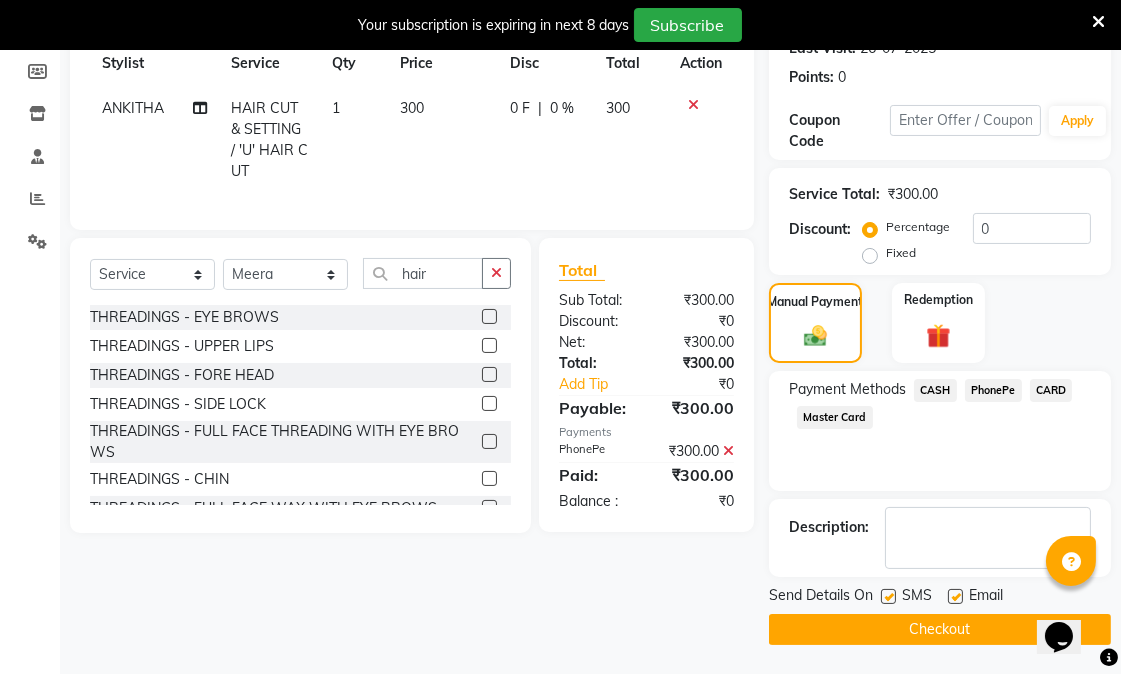 click on "Checkout" 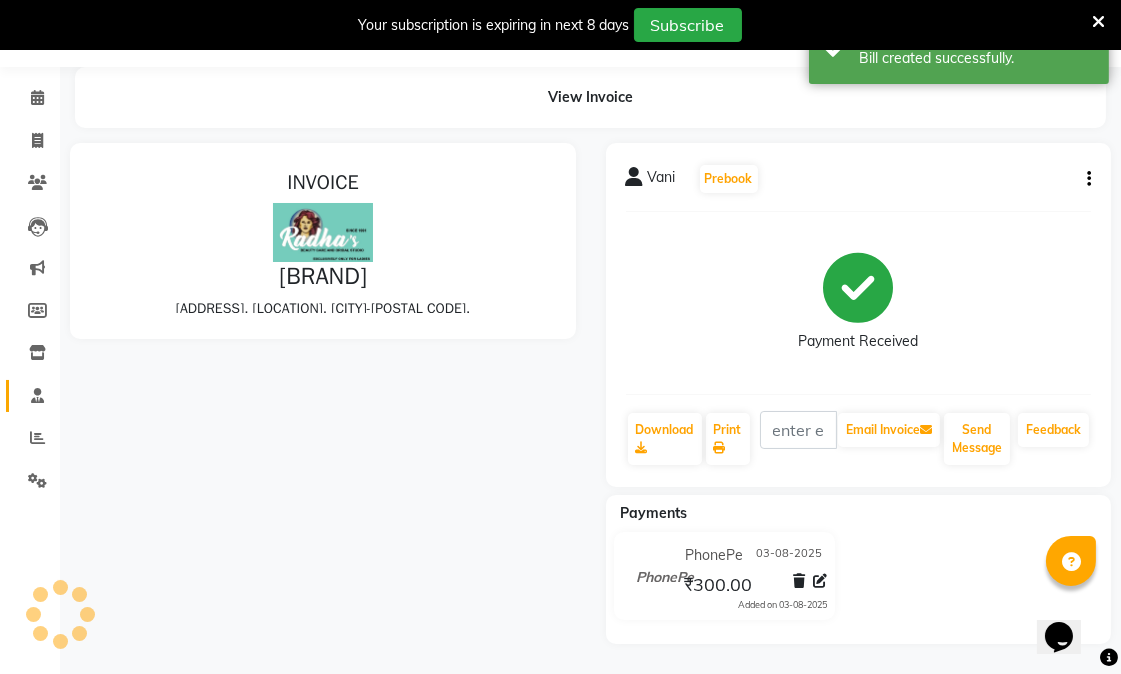 scroll, scrollTop: 0, scrollLeft: 0, axis: both 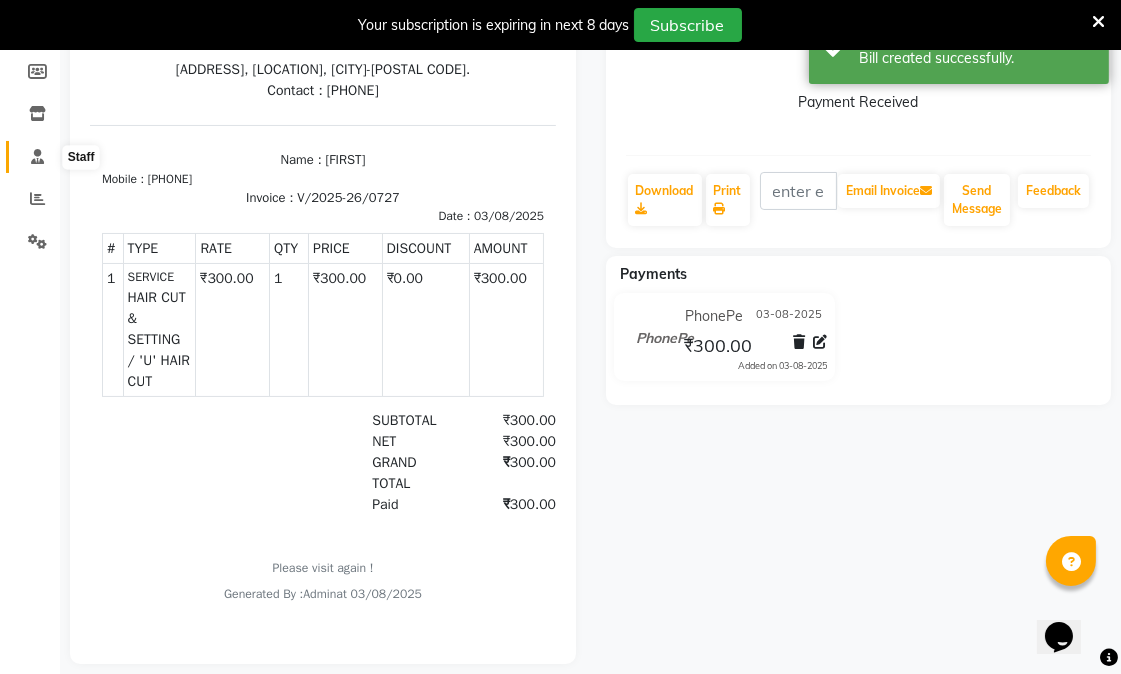 click 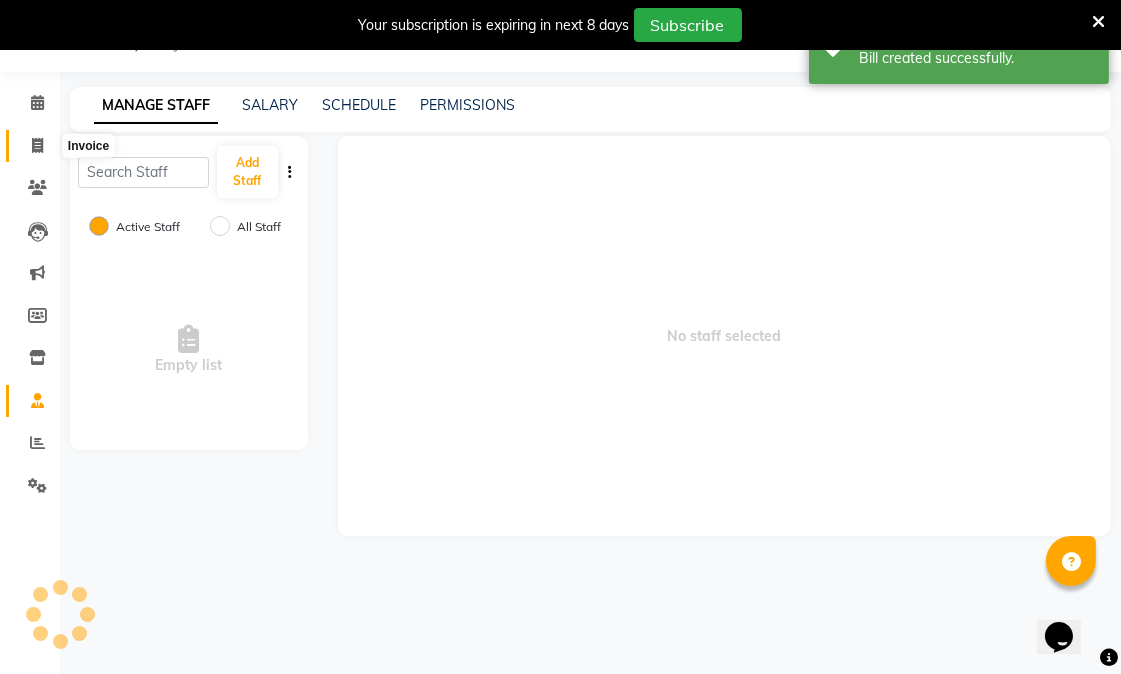 scroll, scrollTop: 72, scrollLeft: 0, axis: vertical 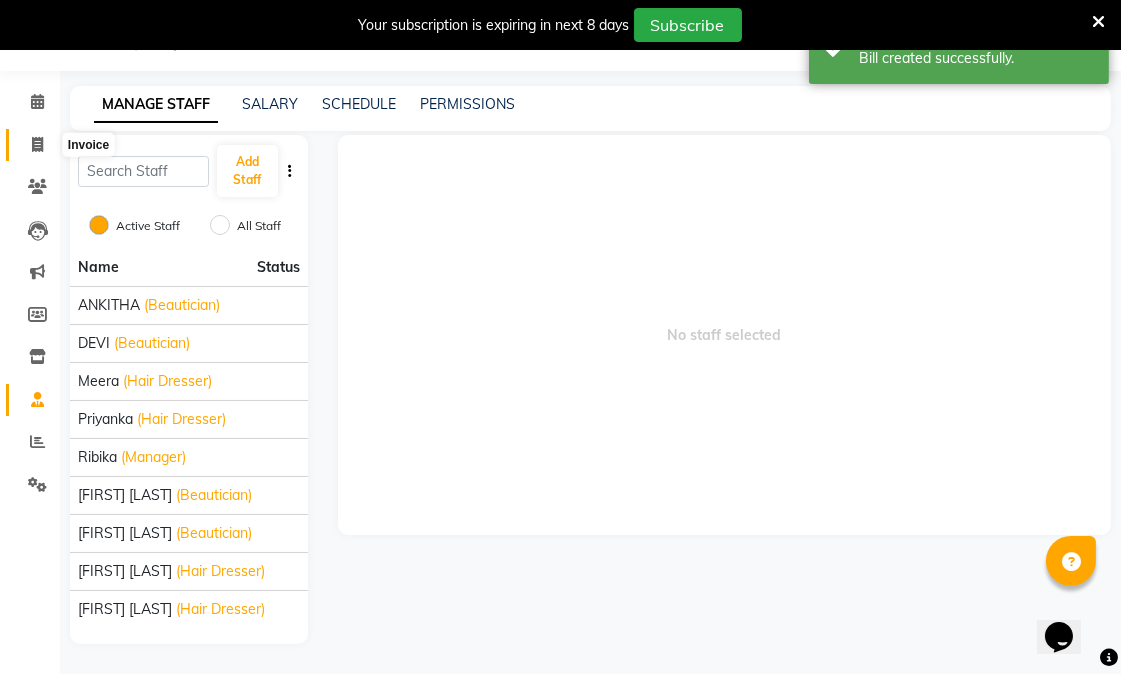 click 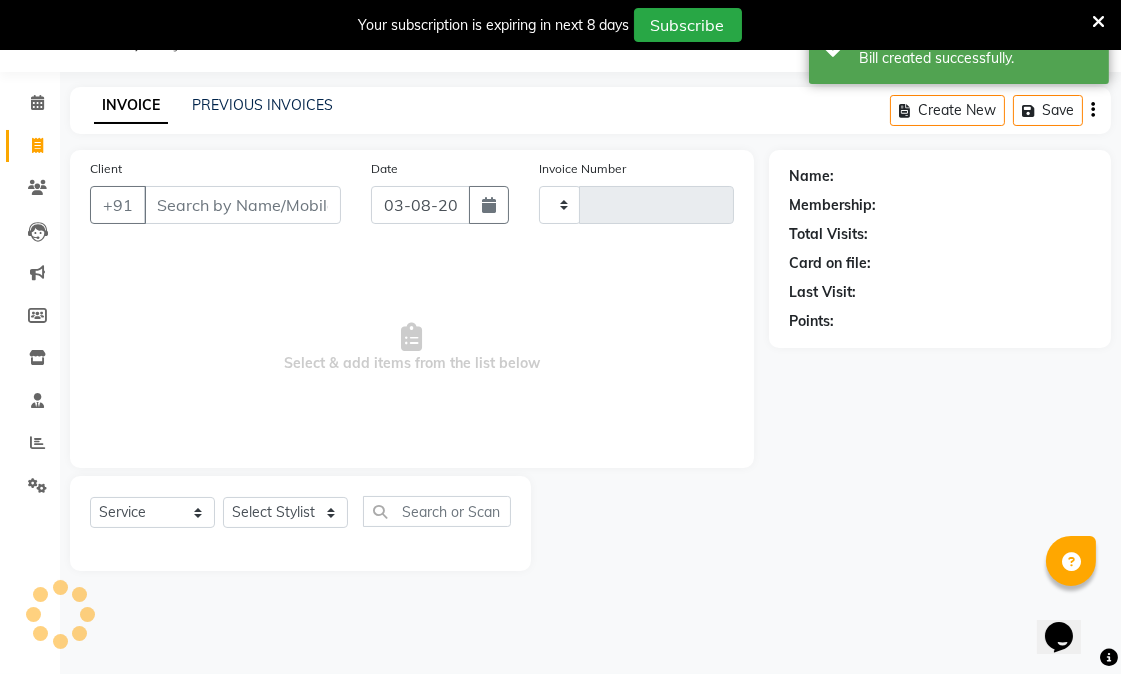 type on "0728" 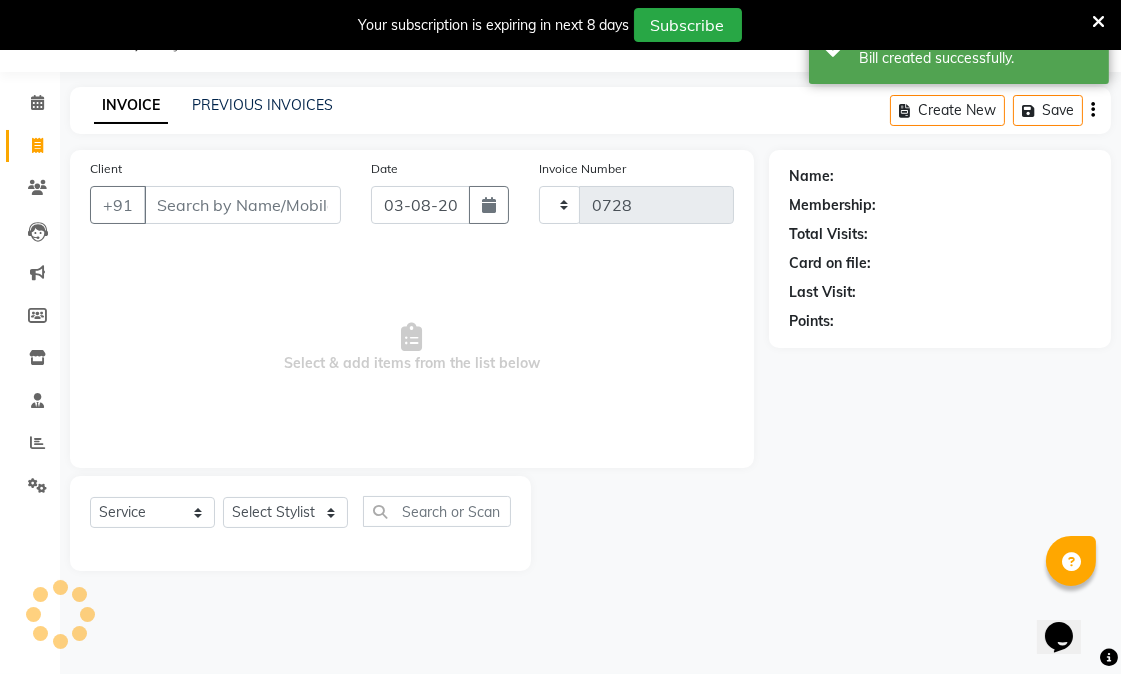 select on "6153" 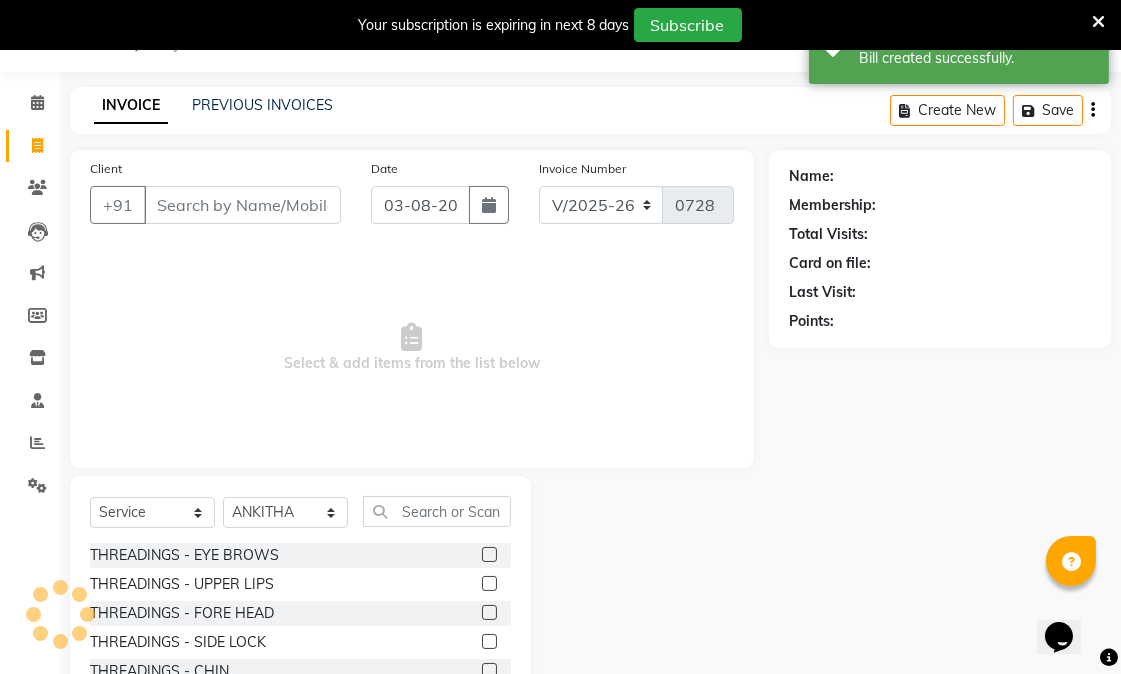 scroll, scrollTop: 72, scrollLeft: 0, axis: vertical 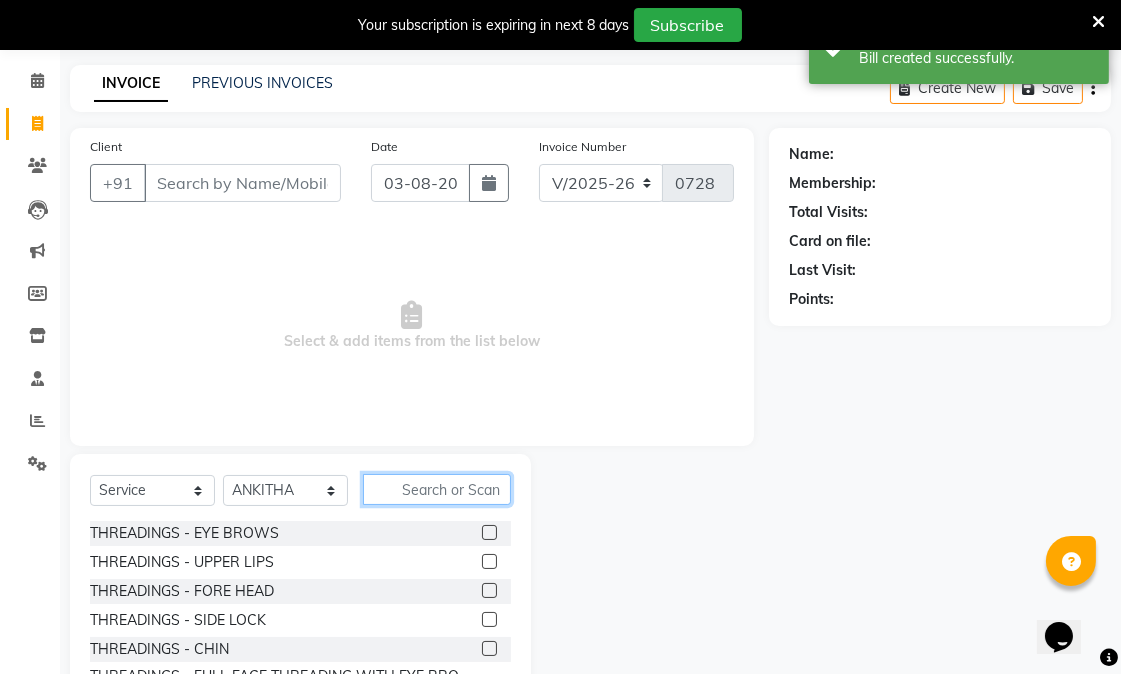 click 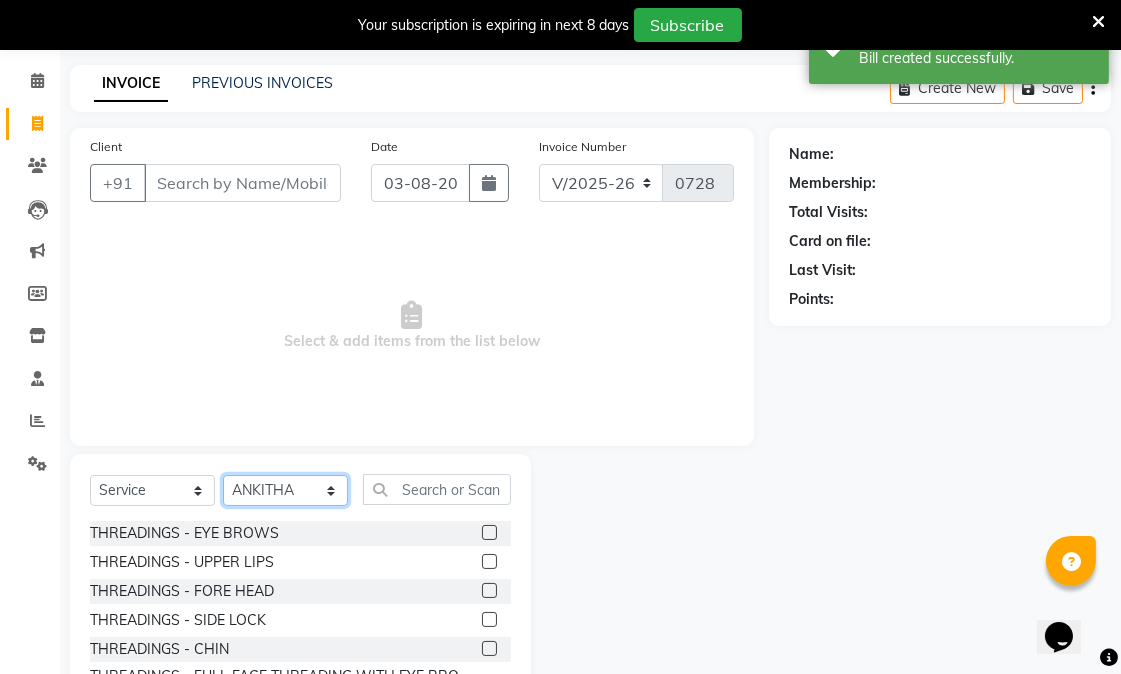 click on "Select Stylist [FIRST] [LAST]  [FIRST] [LAST]  [FIRST] [LAST] [FIRST] [LAST] [FIRST] [LAST] [FIRST] [LAST] [FIRST] [LAST] [FIRST] [LAST] [FIRST] [LAST]" 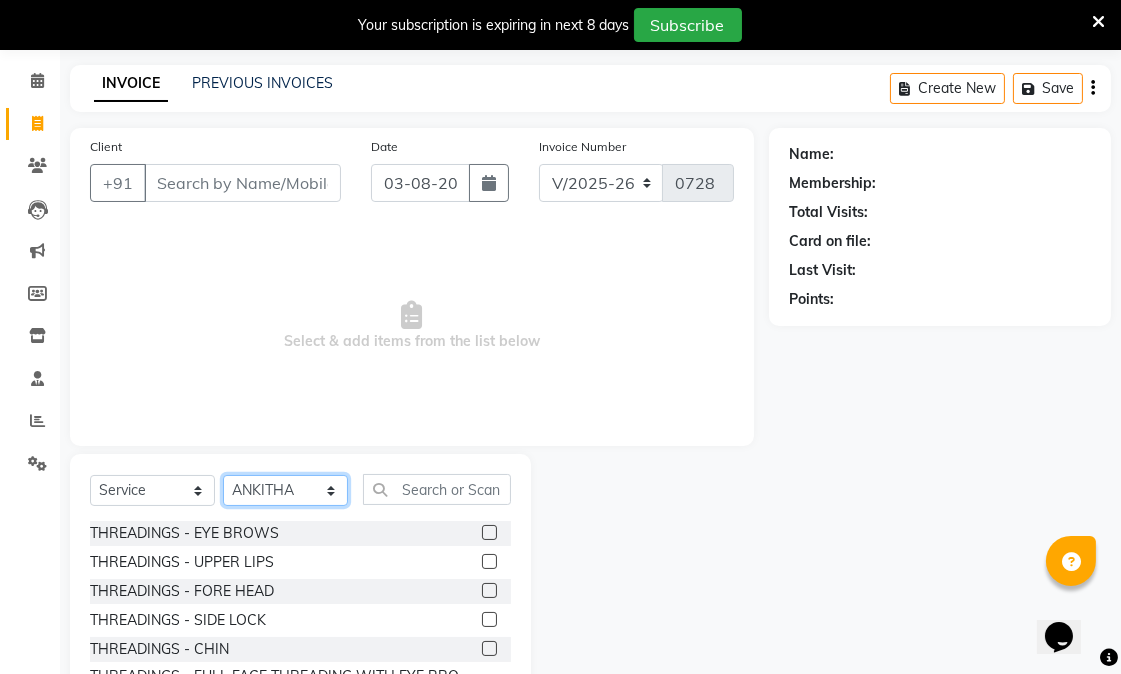 select on "80238" 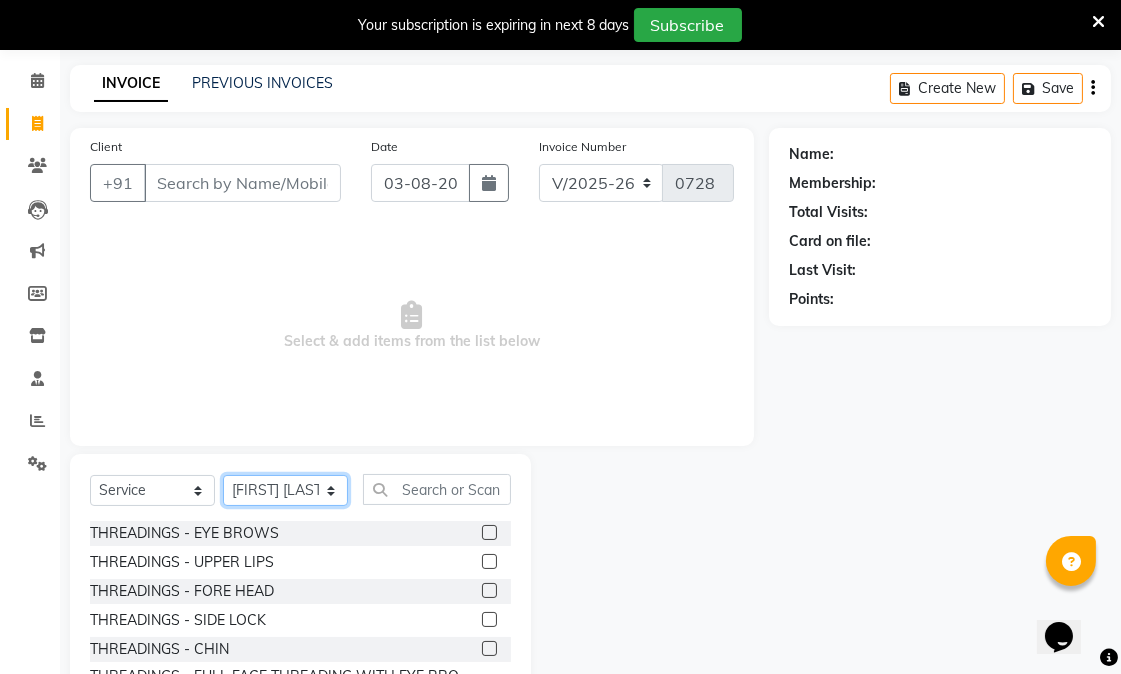 click on "Select Stylist [FIRST] [LAST]  [FIRST] [LAST]  [FIRST] [LAST] [FIRST] [LAST] [FIRST] [LAST] [FIRST] [LAST] [FIRST] [LAST] [FIRST] [LAST] [FIRST] [LAST]" 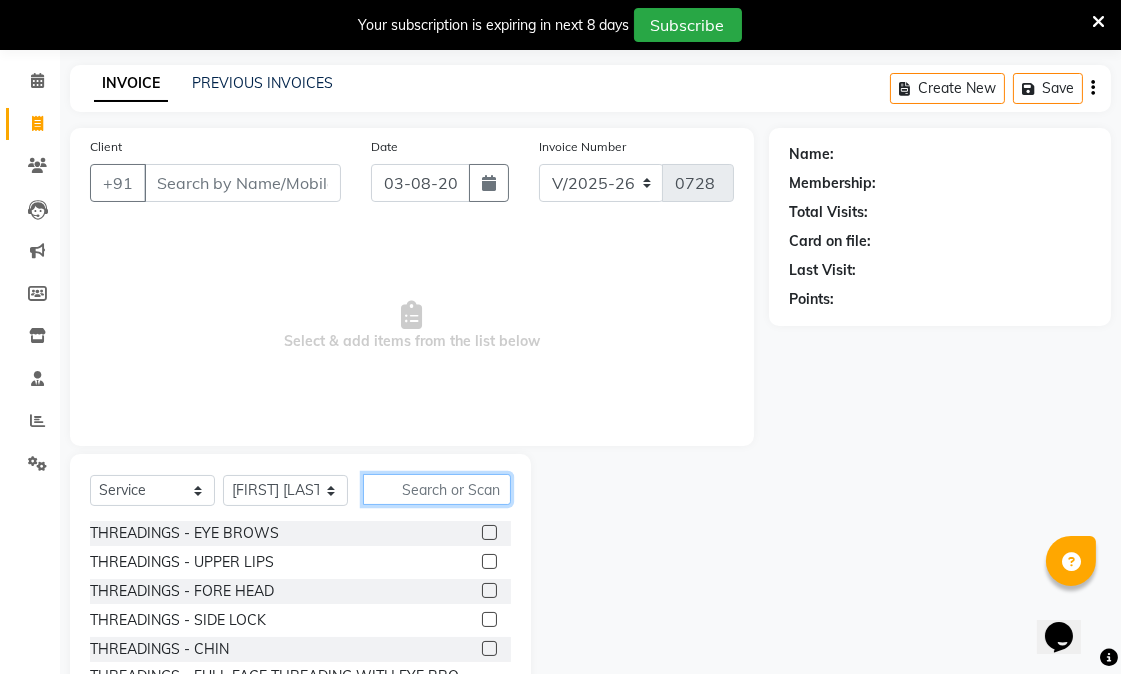 click 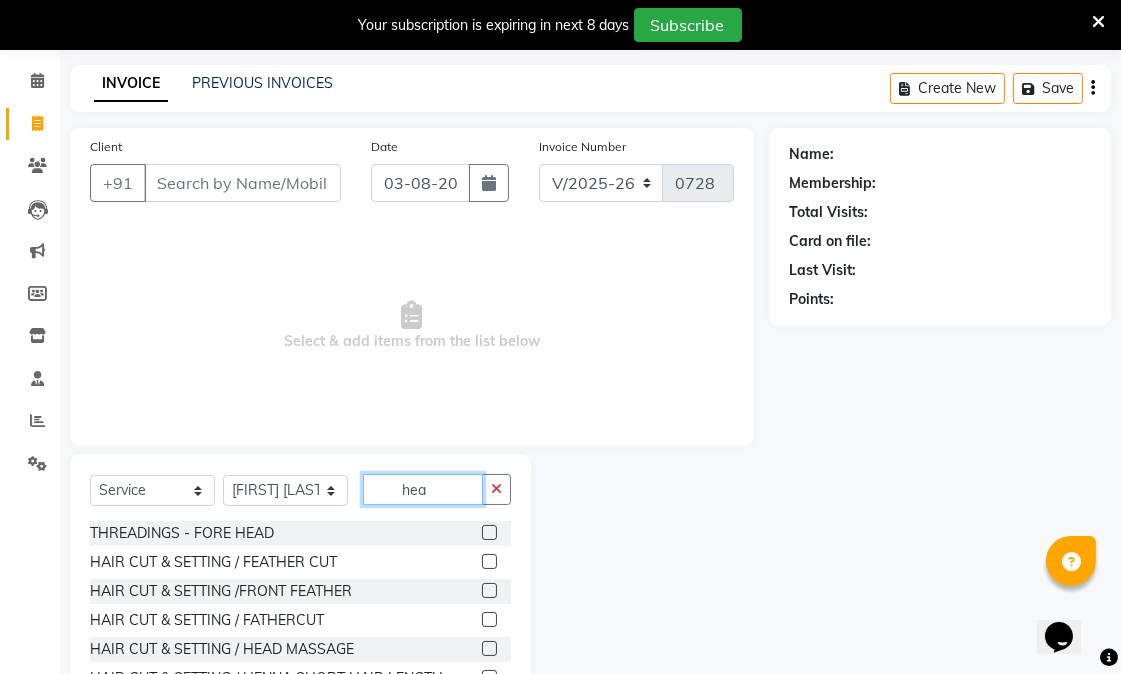 scroll, scrollTop: 50, scrollLeft: 0, axis: vertical 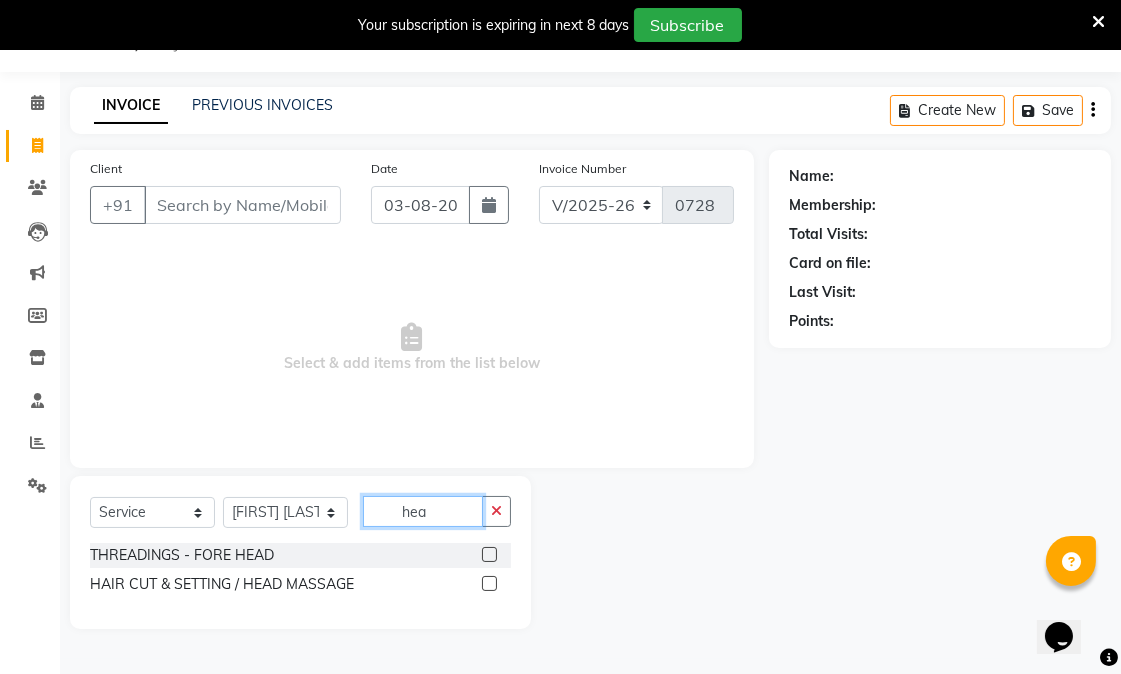 type on "hea" 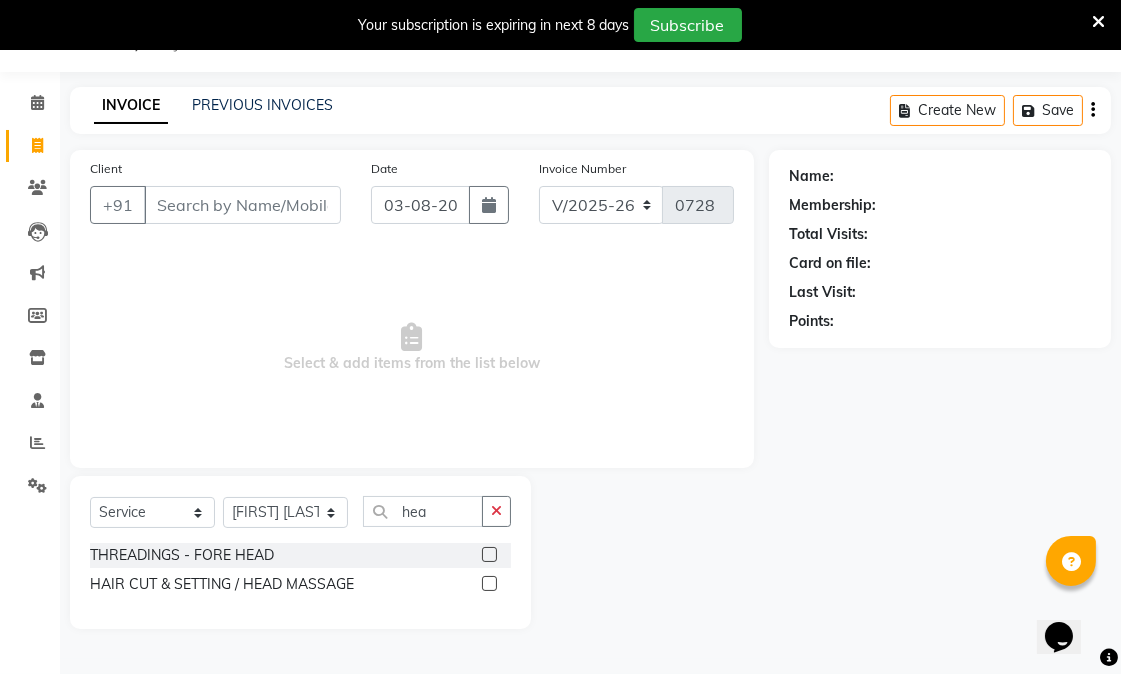 click 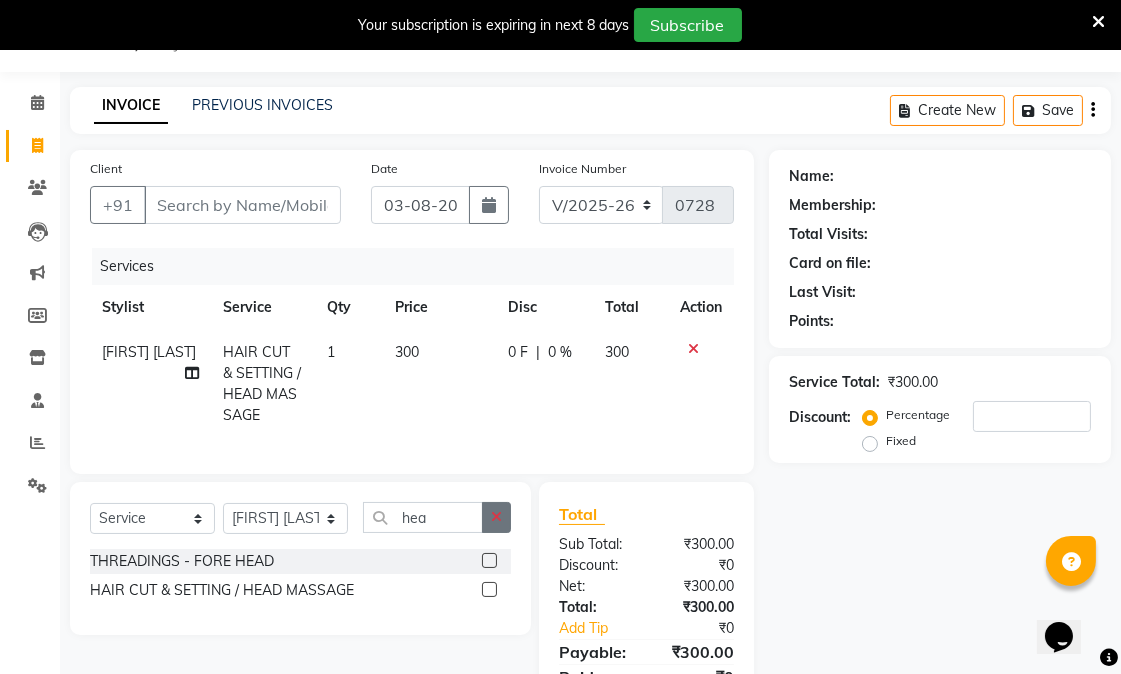 checkbox on "false" 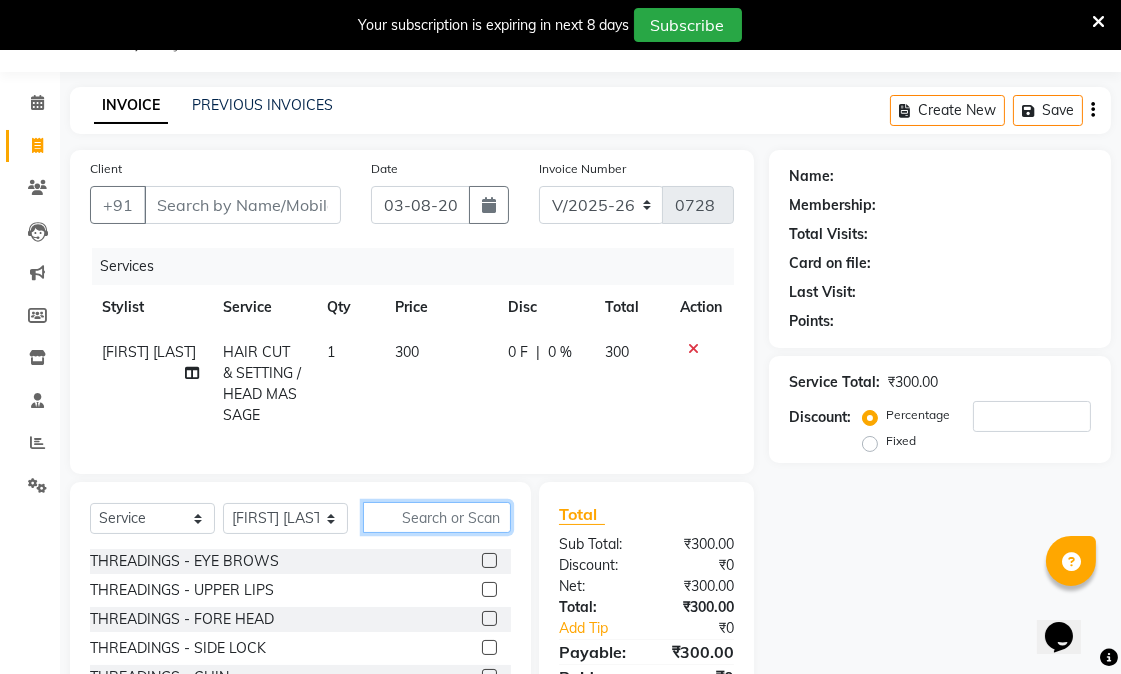 click 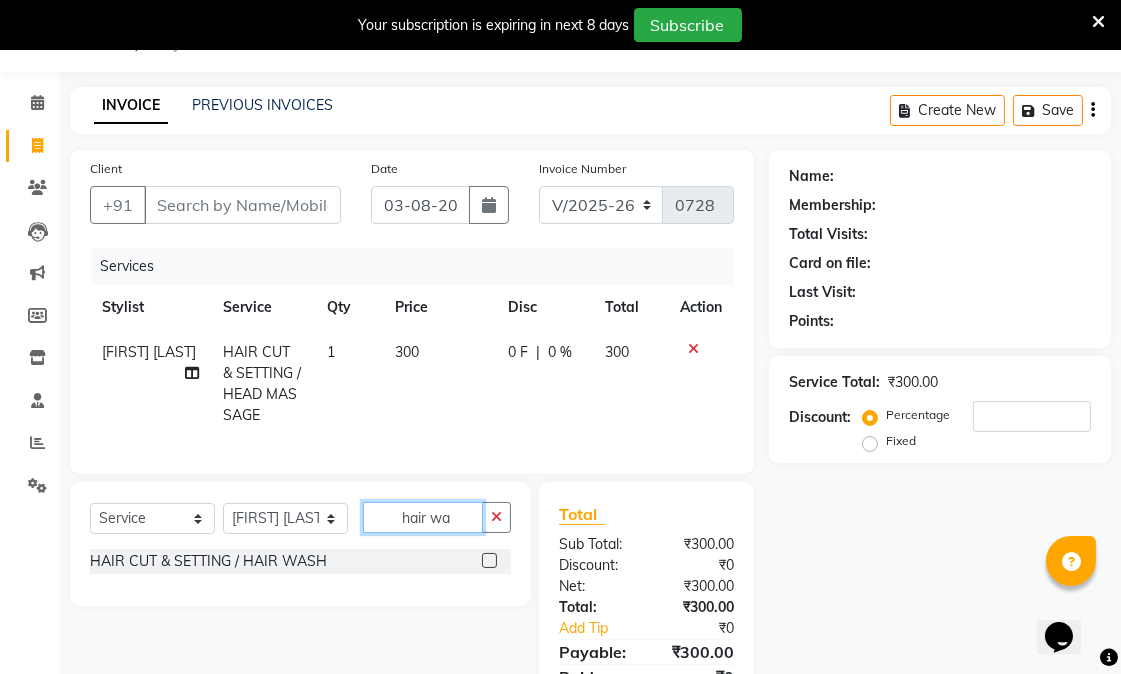 type on "hair wa" 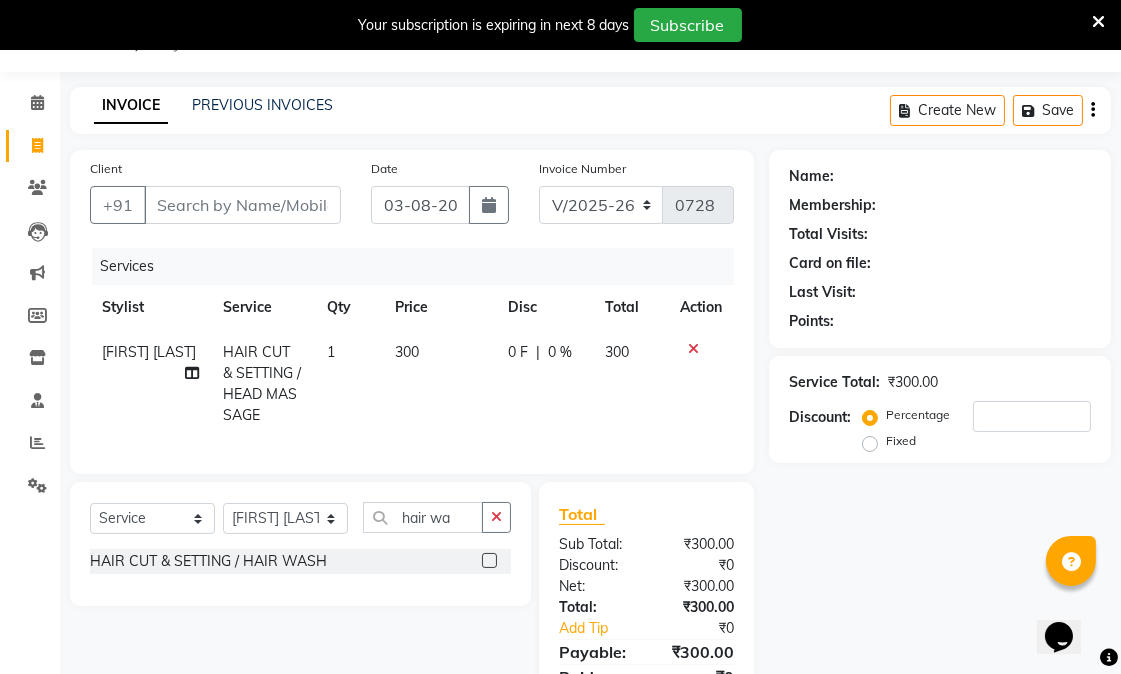click 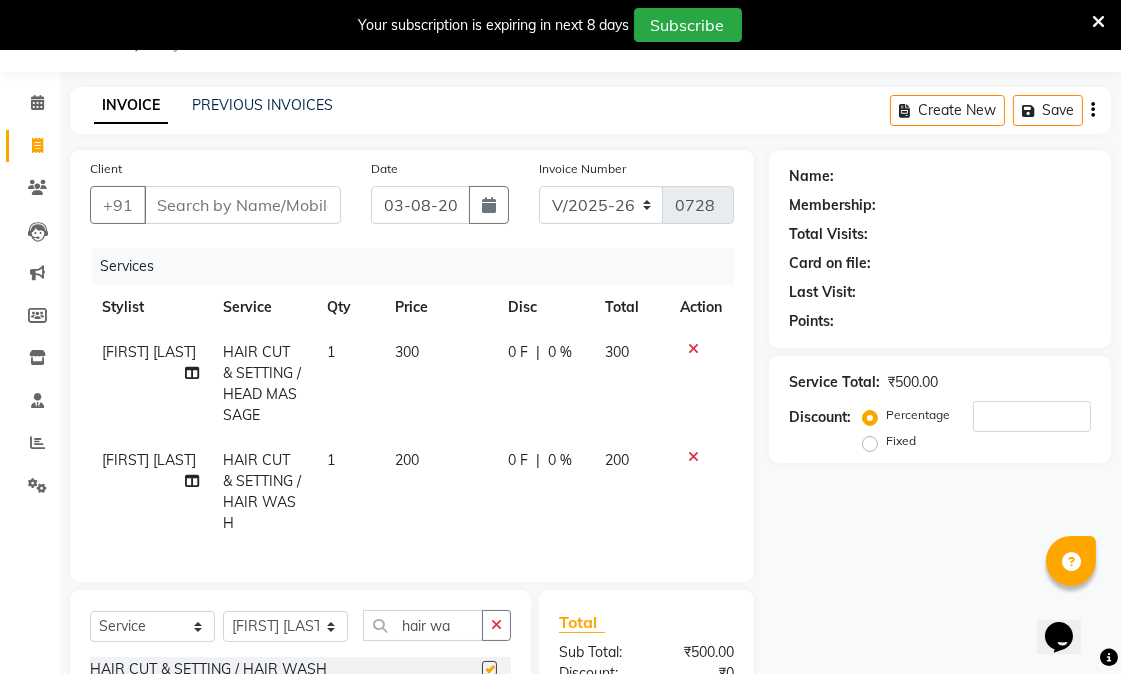 checkbox on "false" 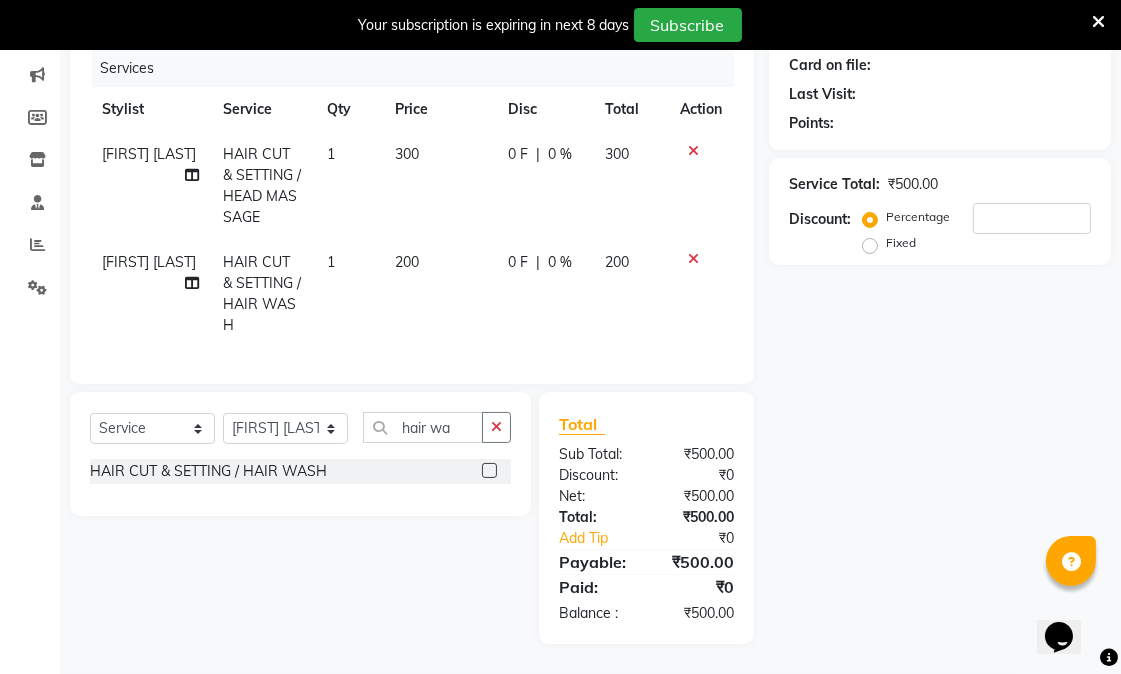 scroll, scrollTop: 0, scrollLeft: 0, axis: both 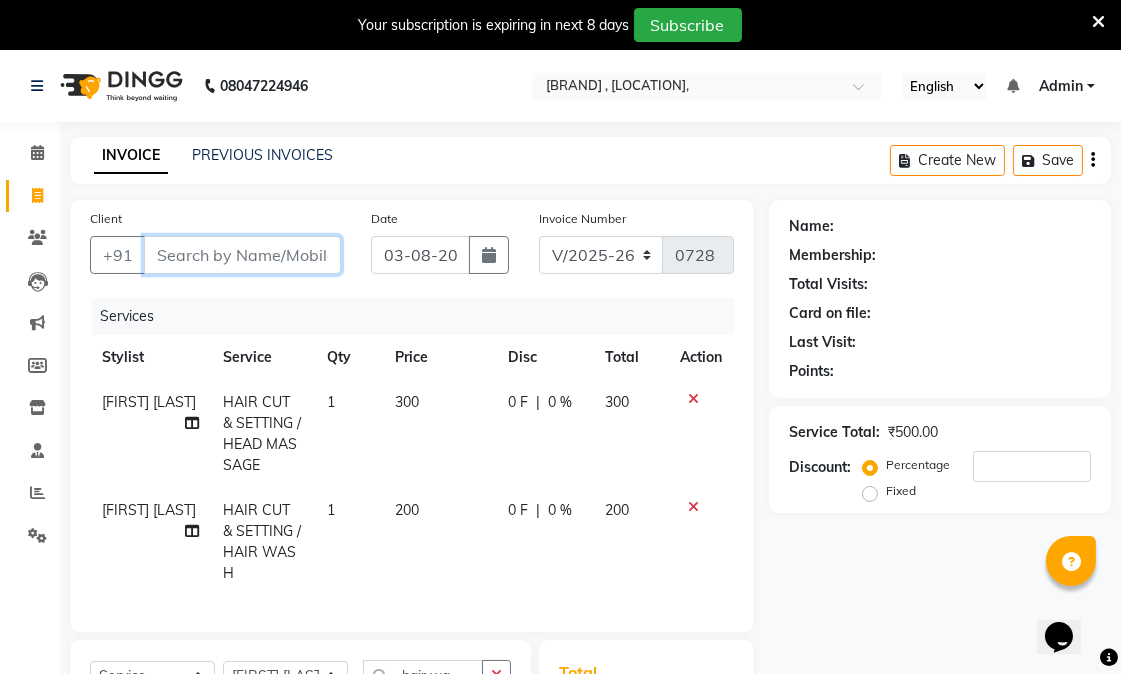 click on "Client" at bounding box center (242, 255) 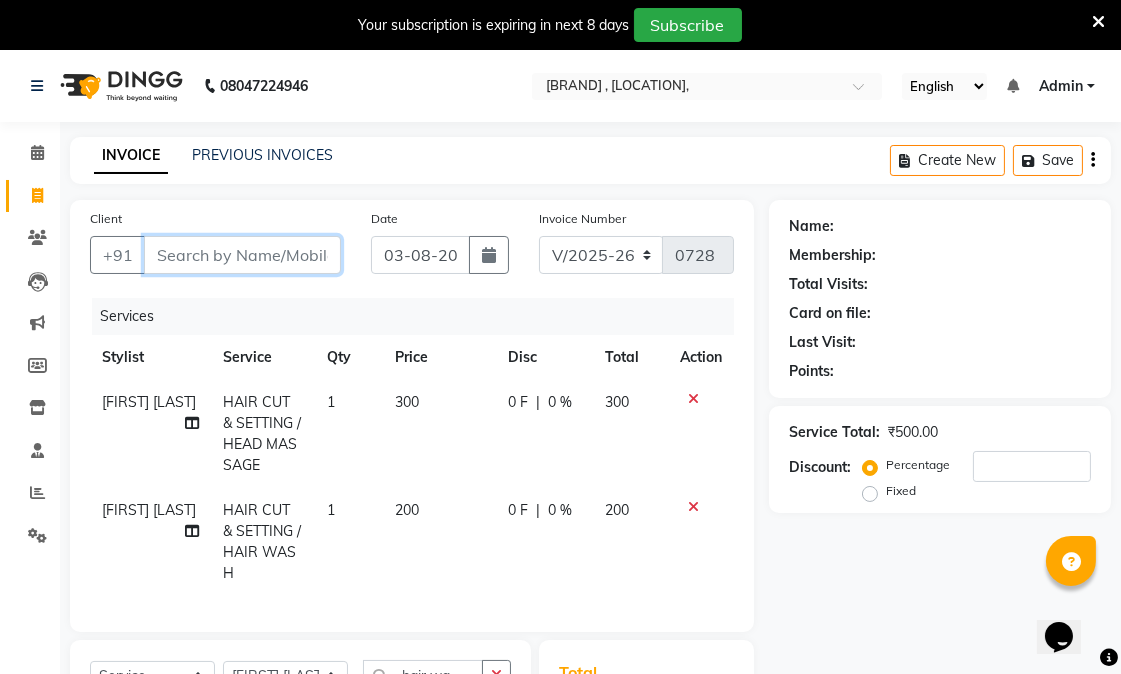 type on "7" 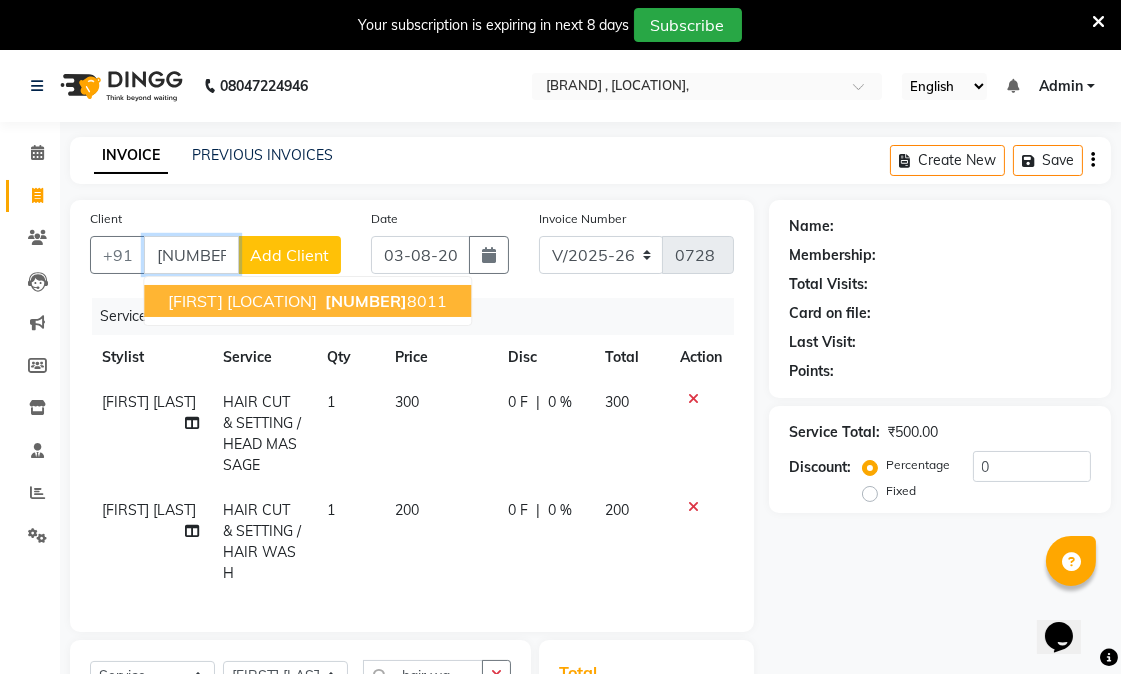 click on "[PHONE]" at bounding box center [384, 301] 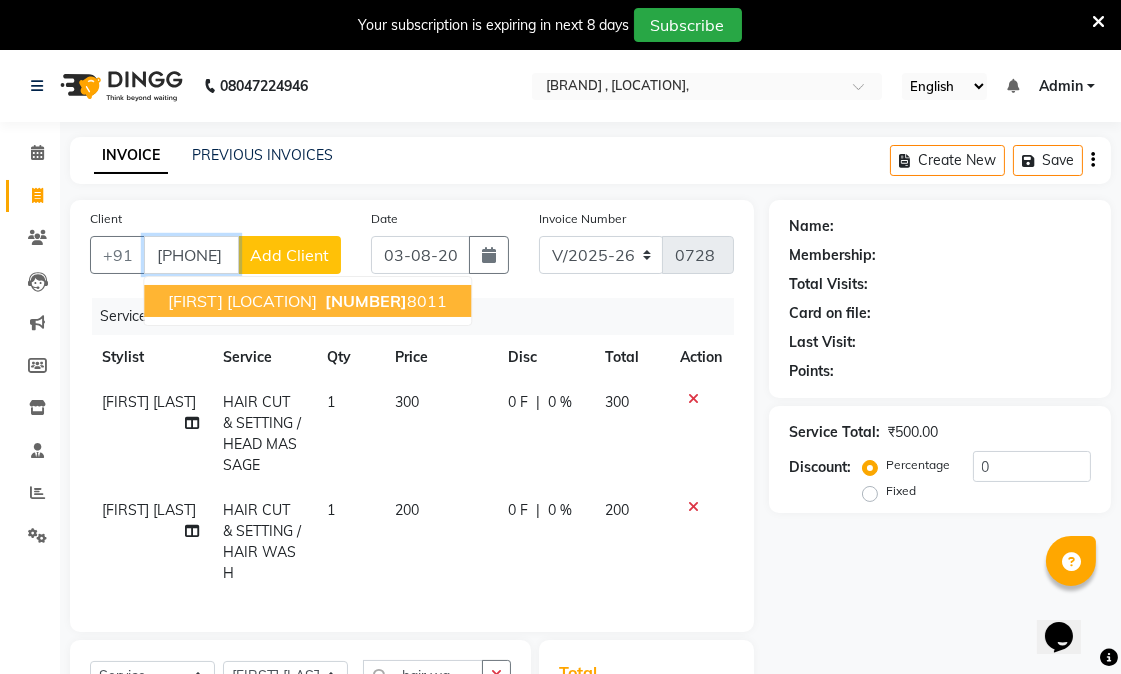 type on "[PHONE]" 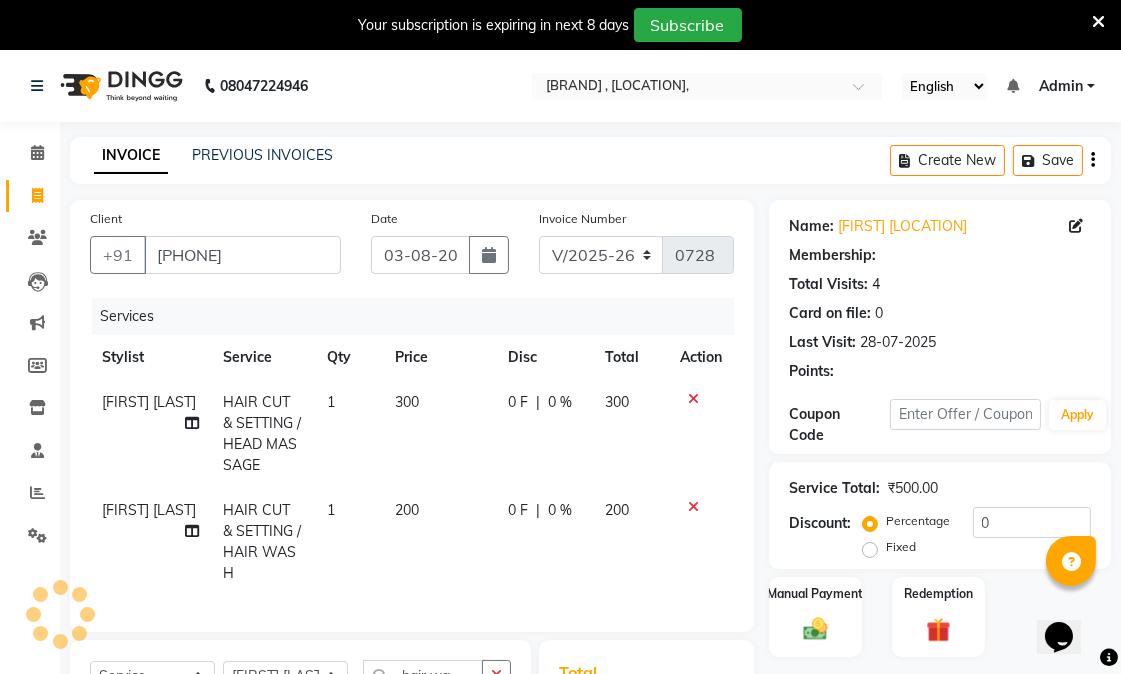 select on "1: Object" 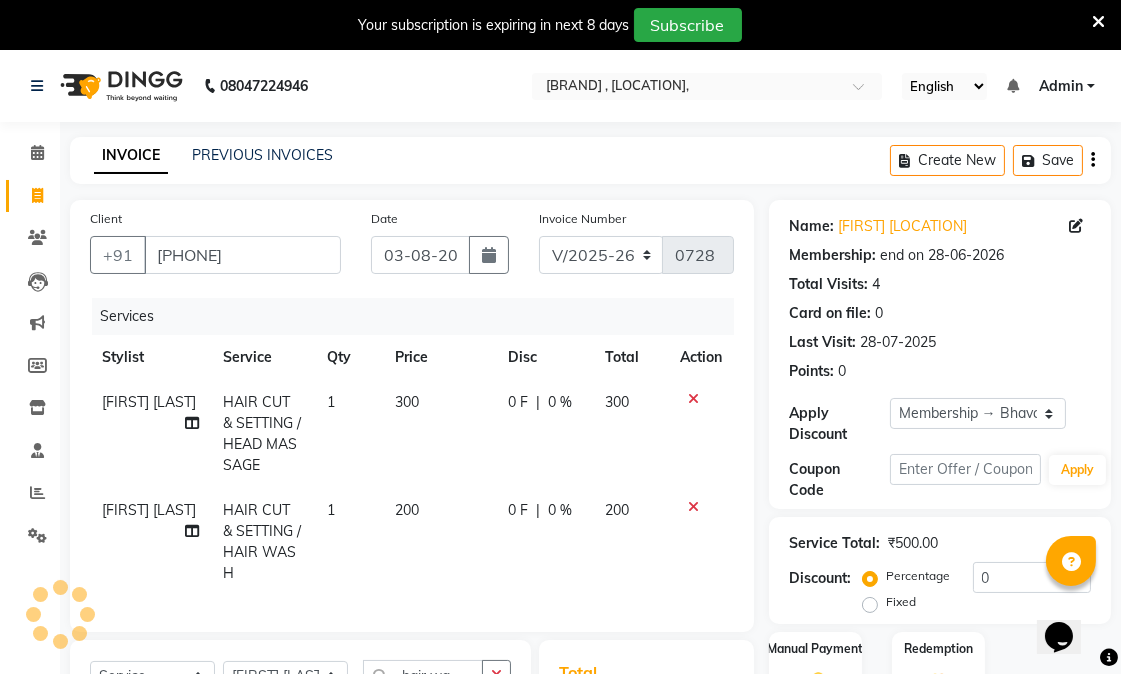 type on "20" 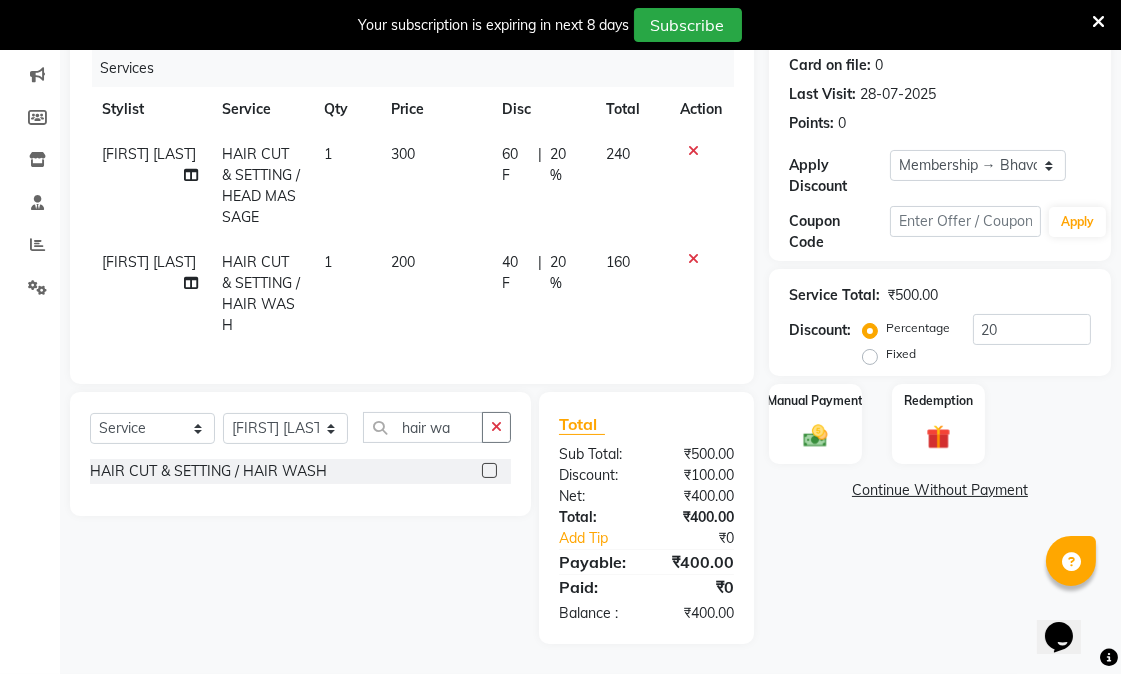 scroll, scrollTop: 264, scrollLeft: 0, axis: vertical 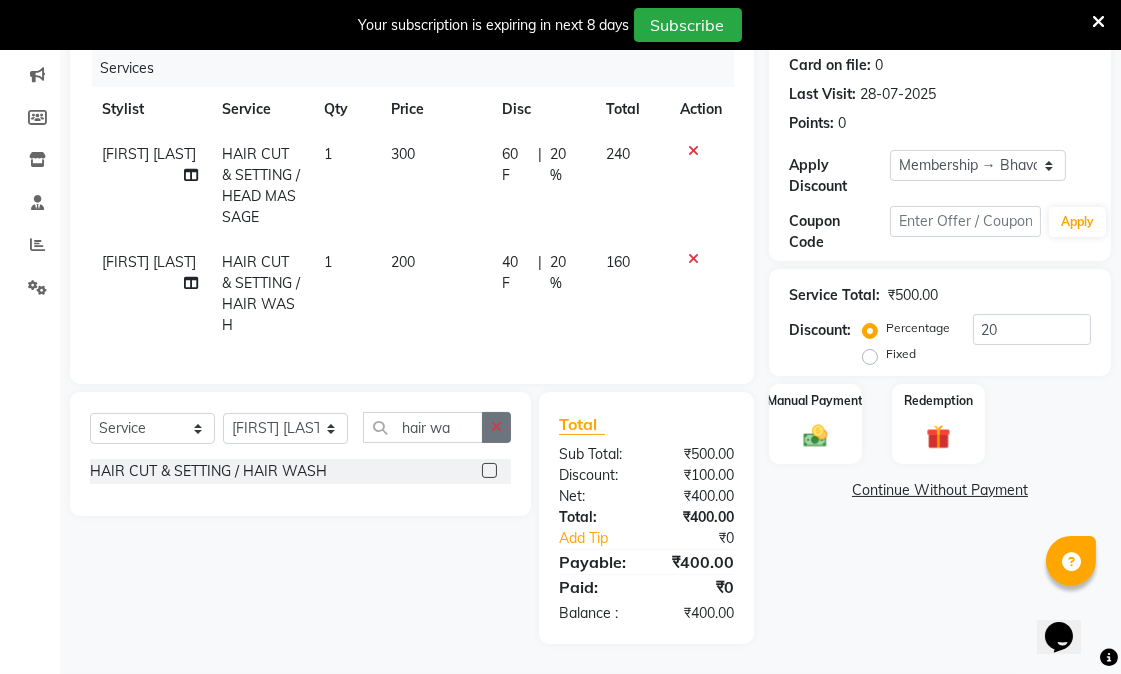 click 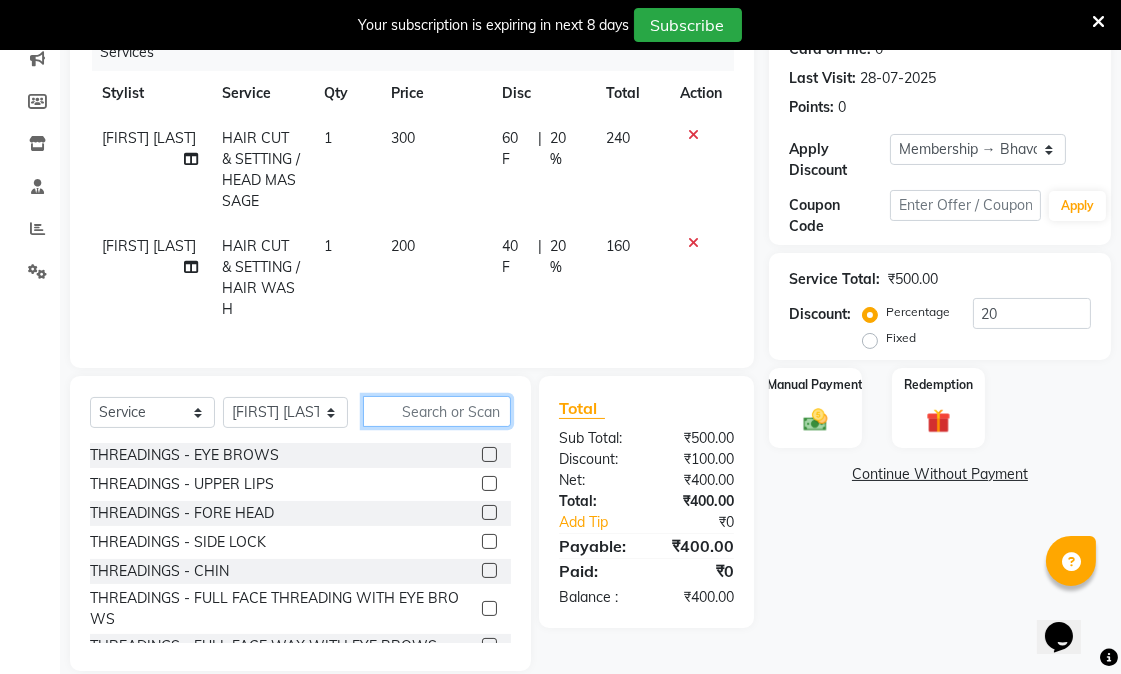 click 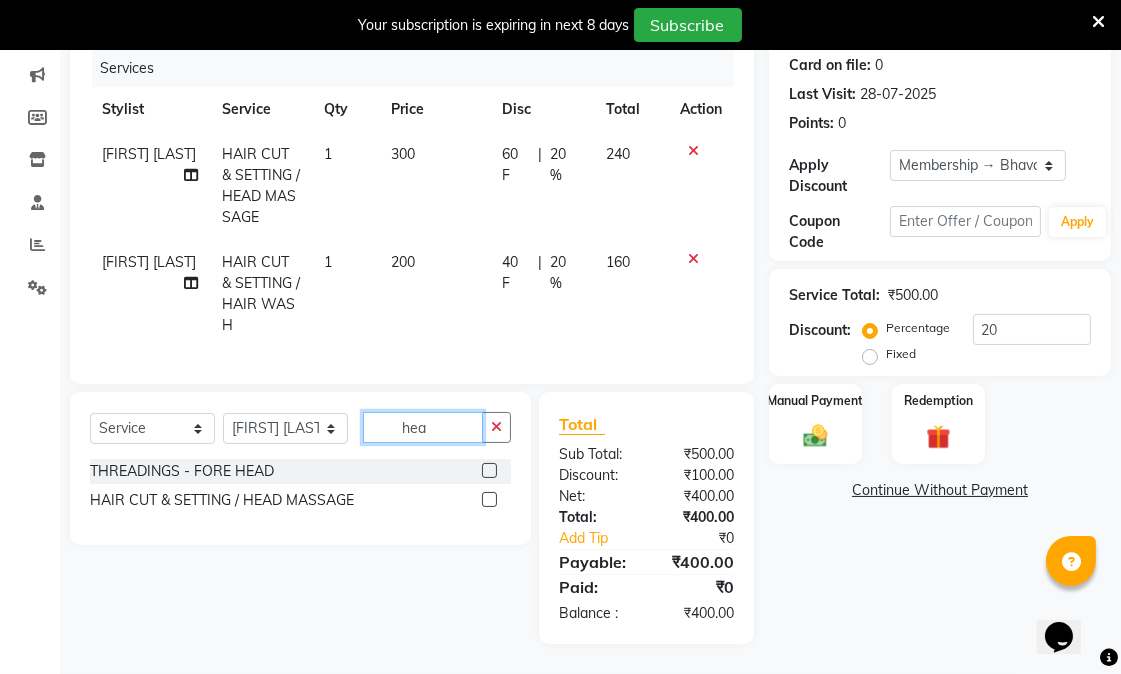 type on "hea" 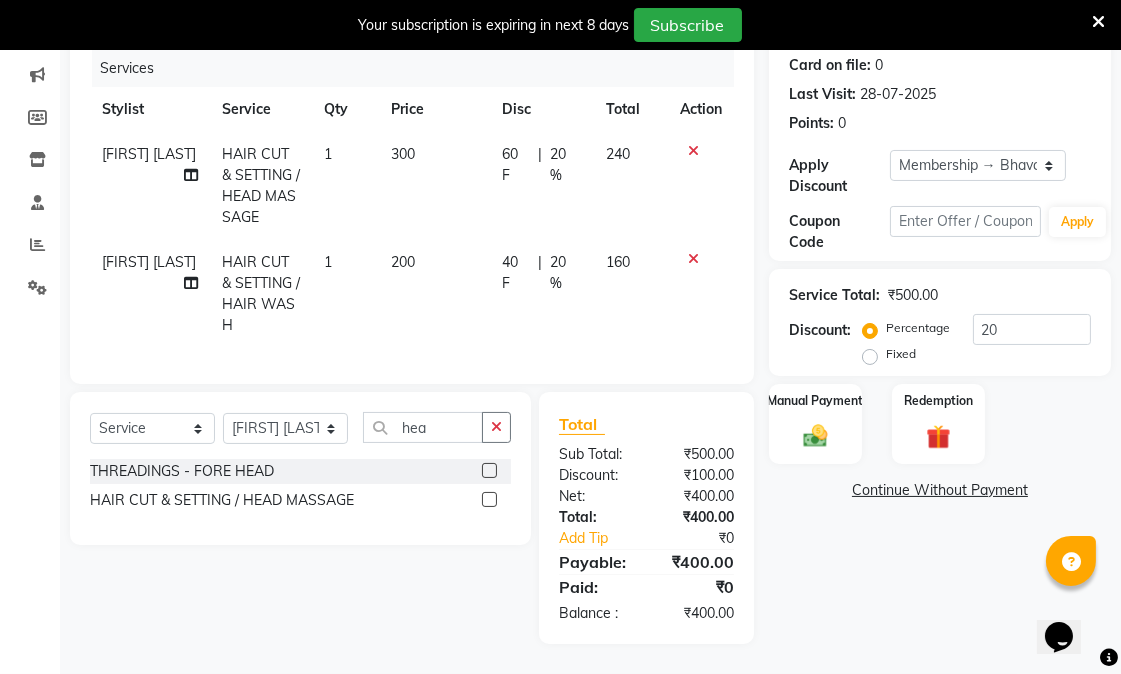 click 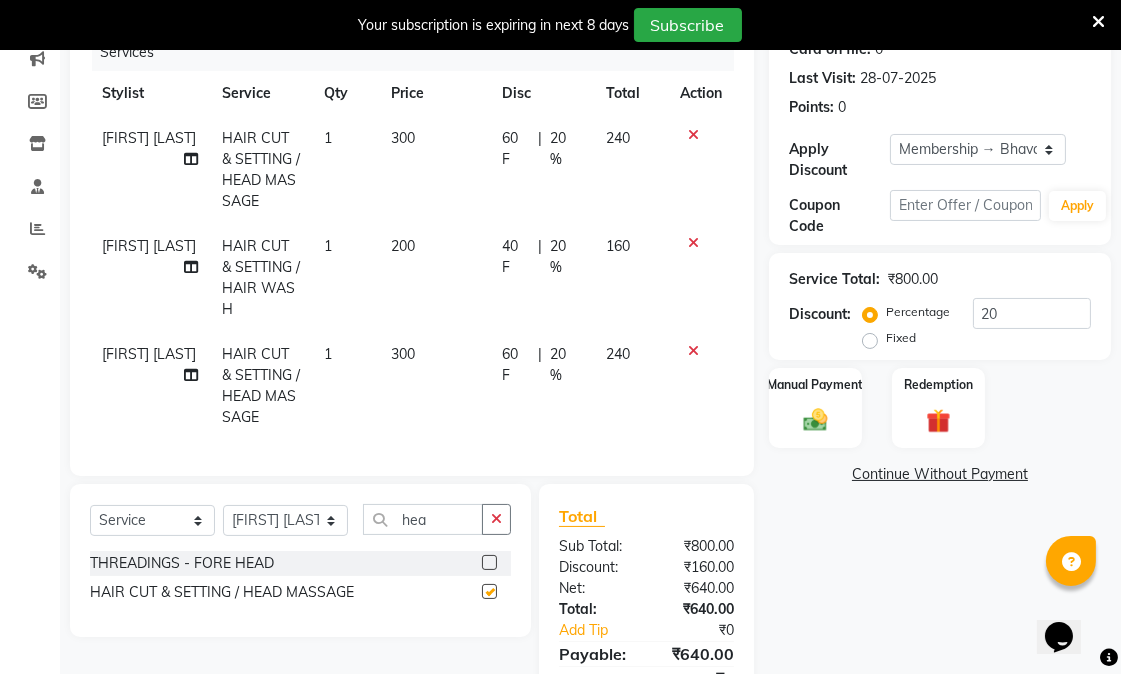 checkbox on "false" 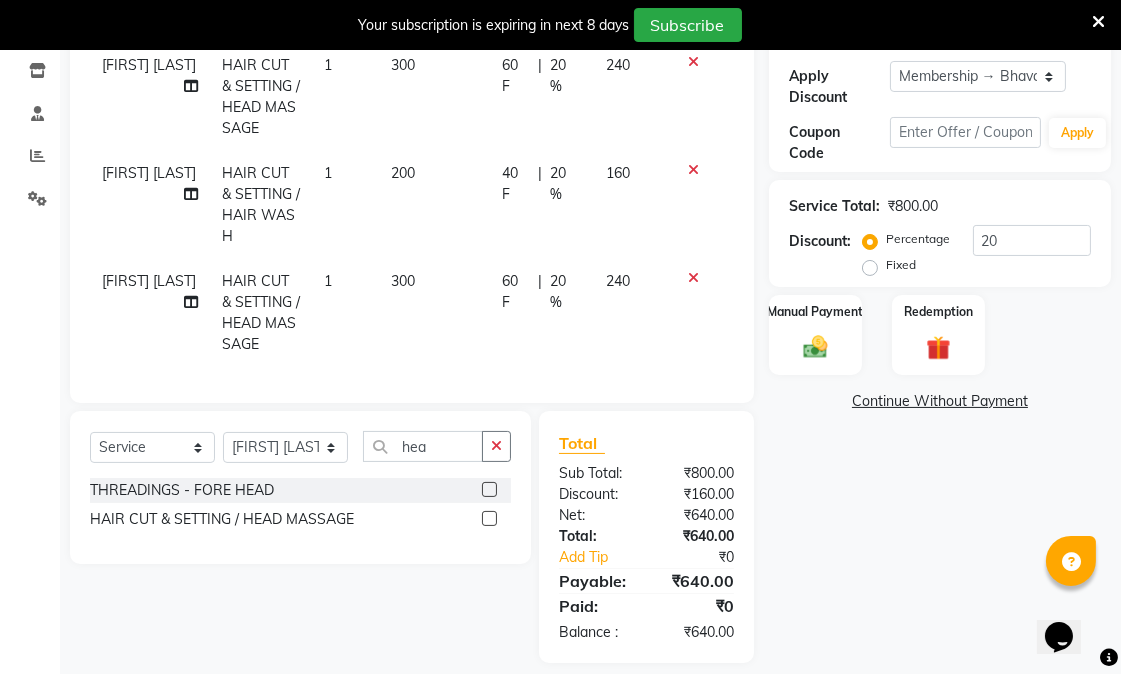 scroll, scrollTop: 372, scrollLeft: 0, axis: vertical 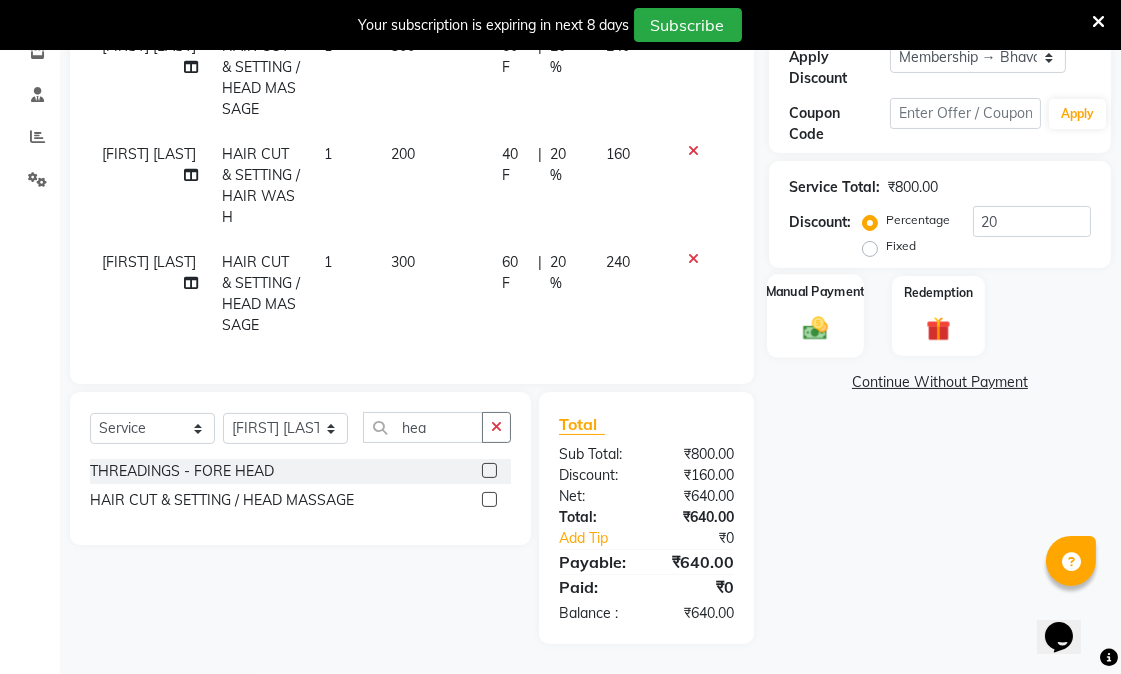 click 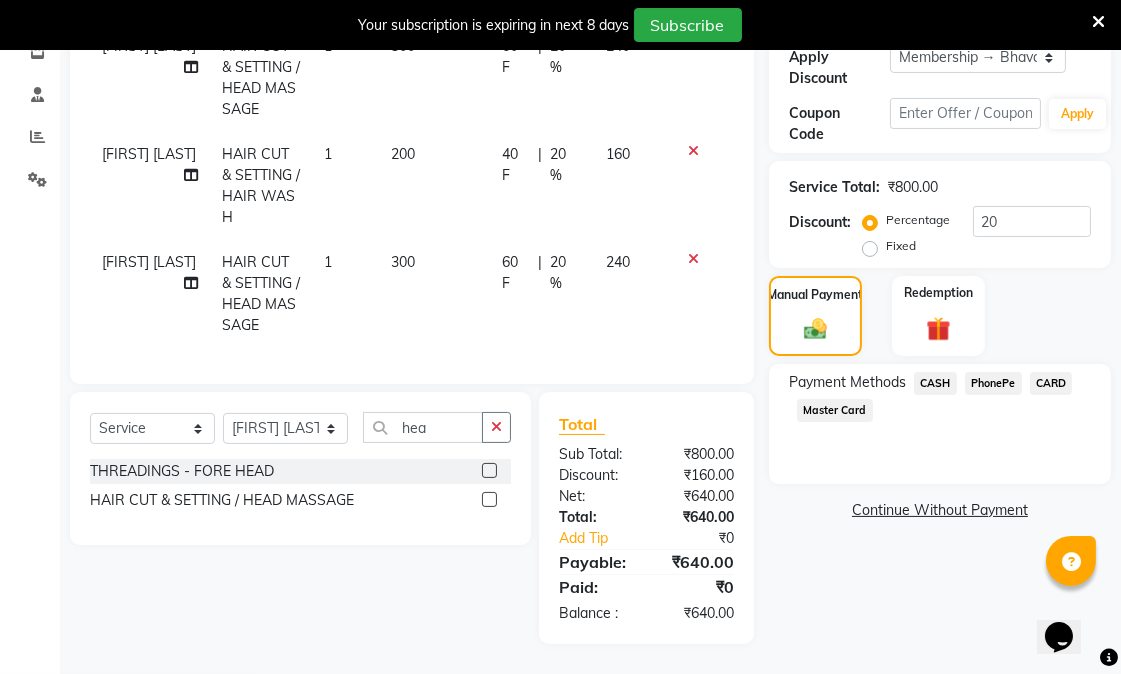 click on "CASH" 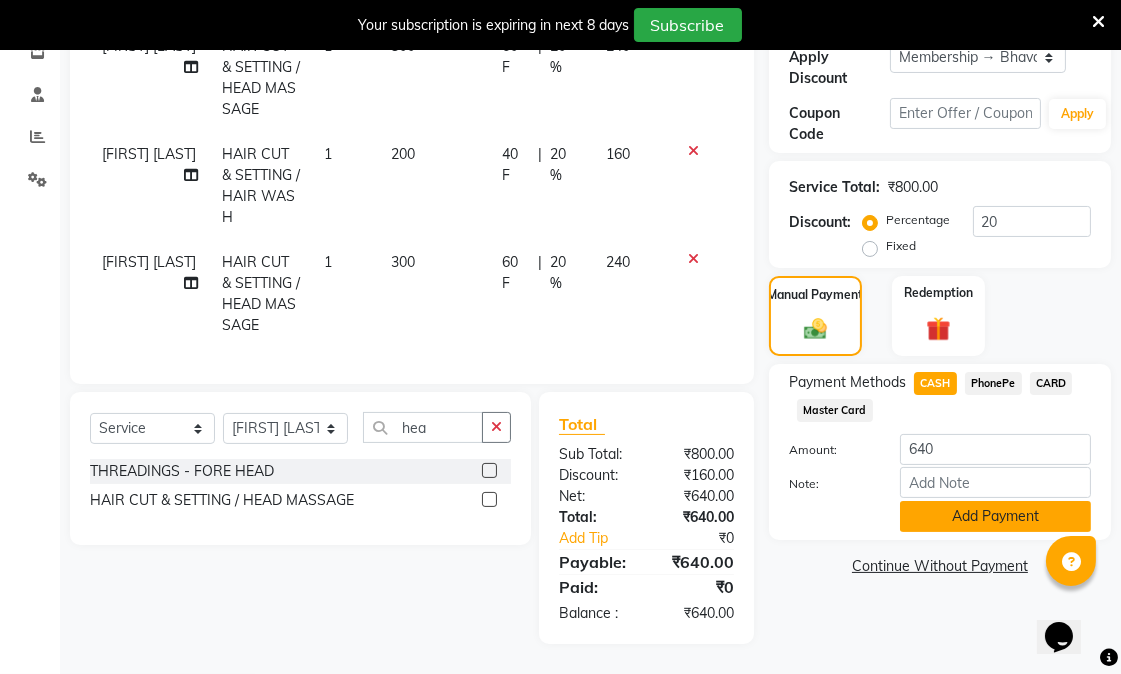 click on "Add Payment" 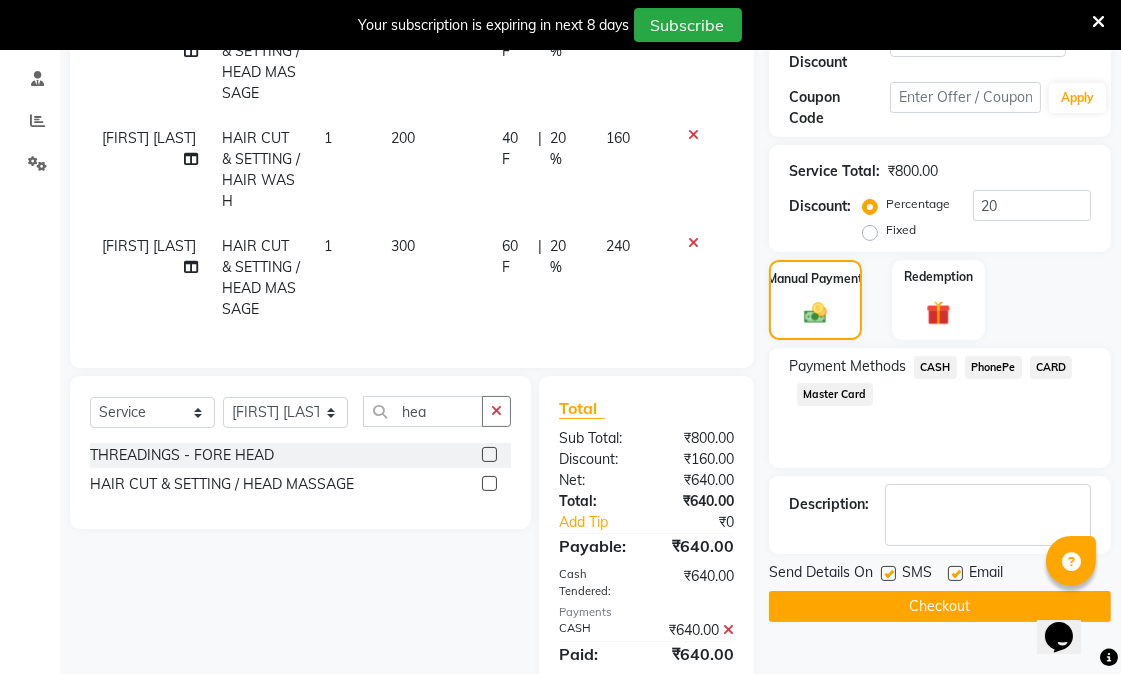 click on "Checkout" 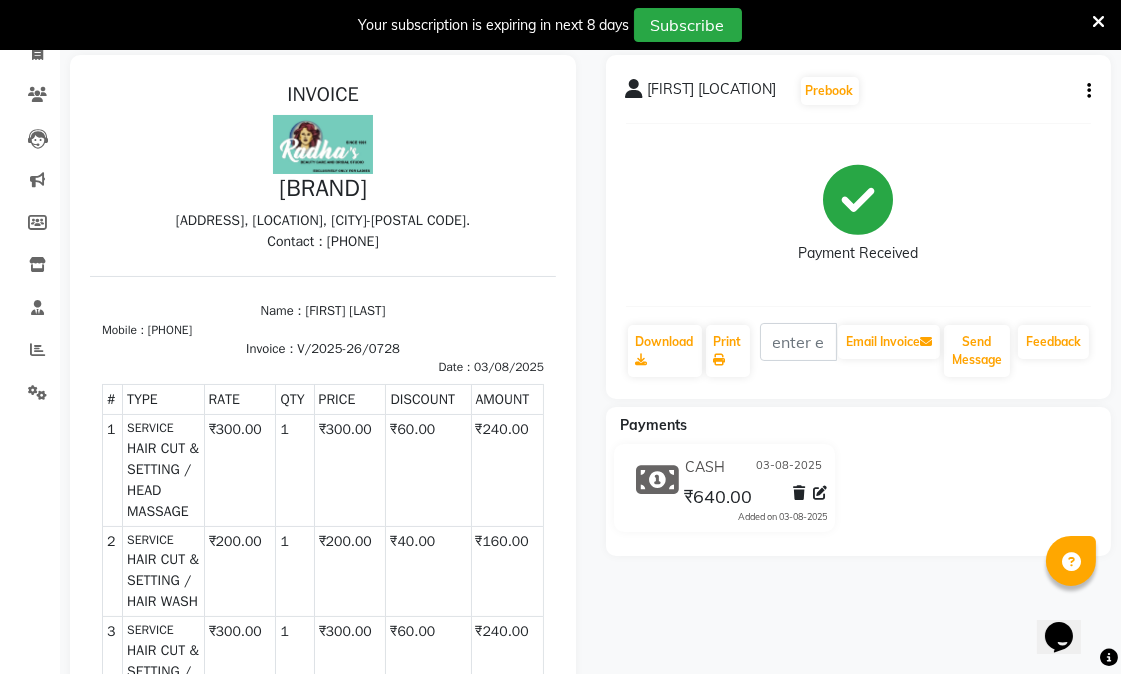 scroll, scrollTop: 0, scrollLeft: 0, axis: both 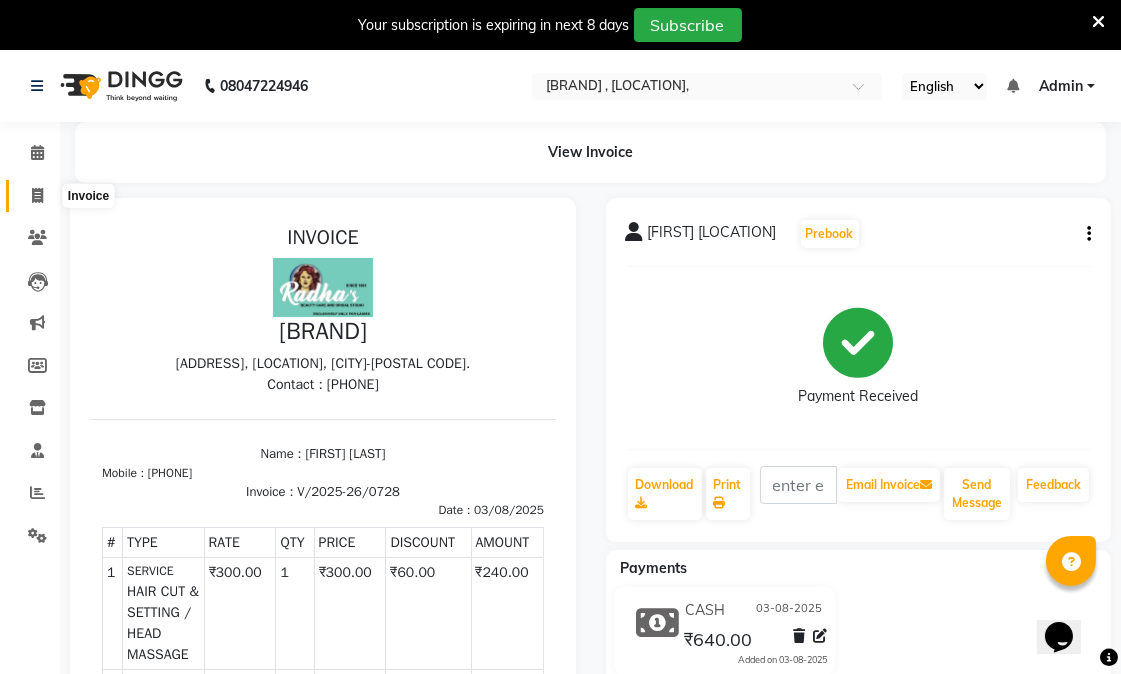click 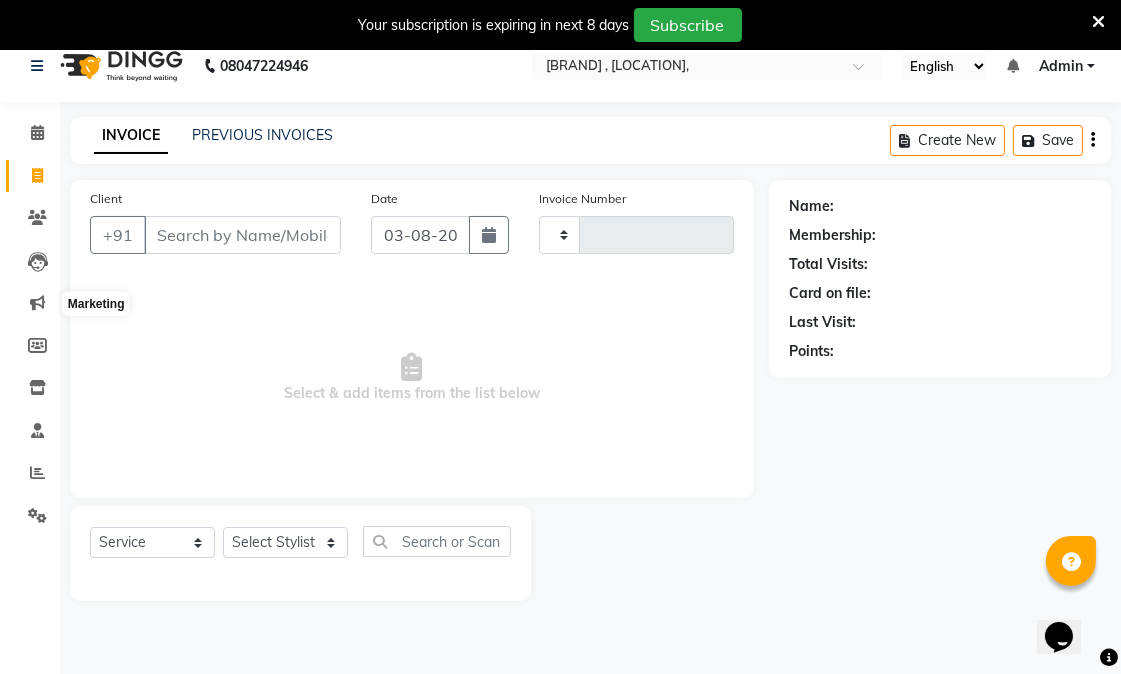 scroll, scrollTop: 50, scrollLeft: 0, axis: vertical 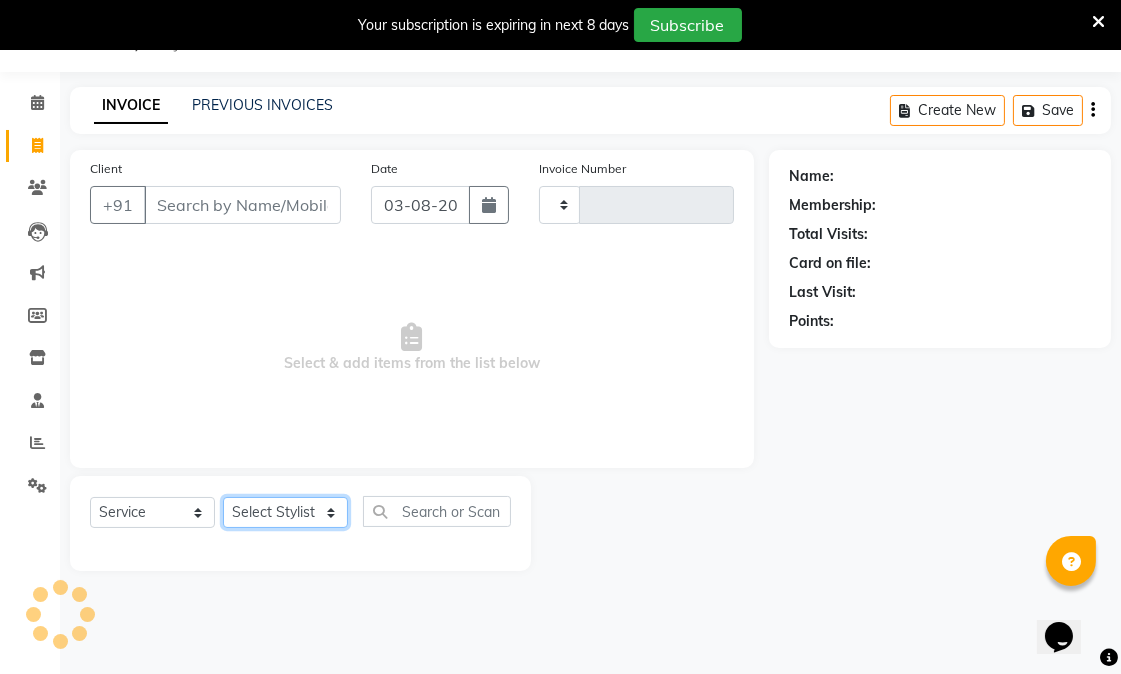 click on "Select Stylist" 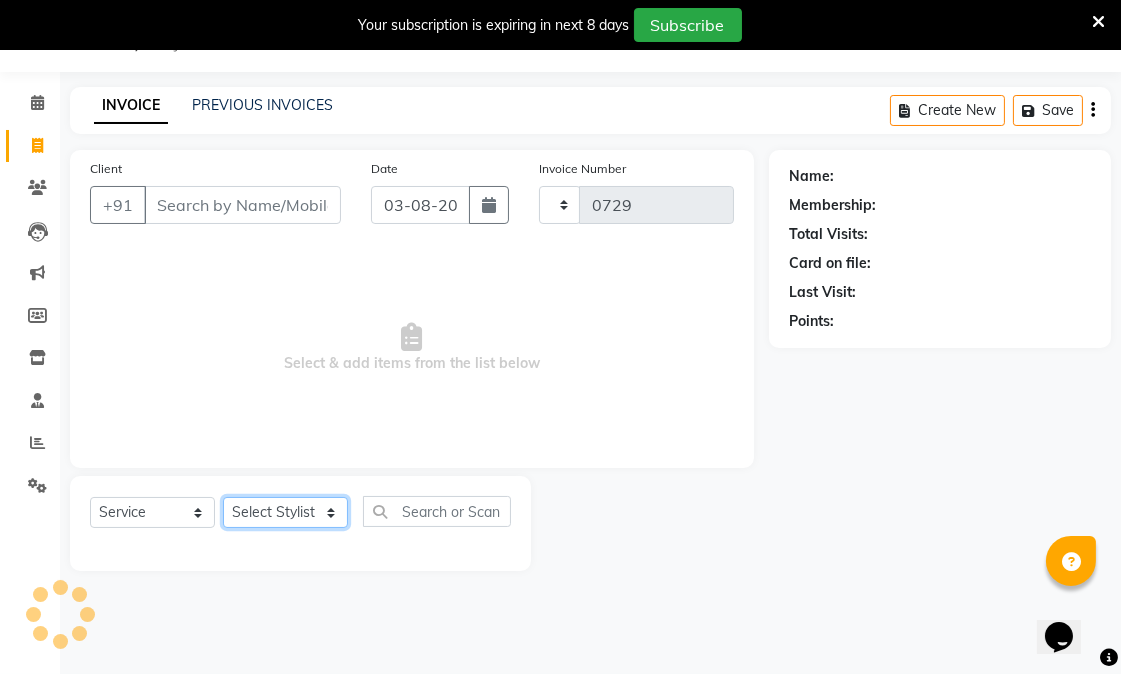select on "6153" 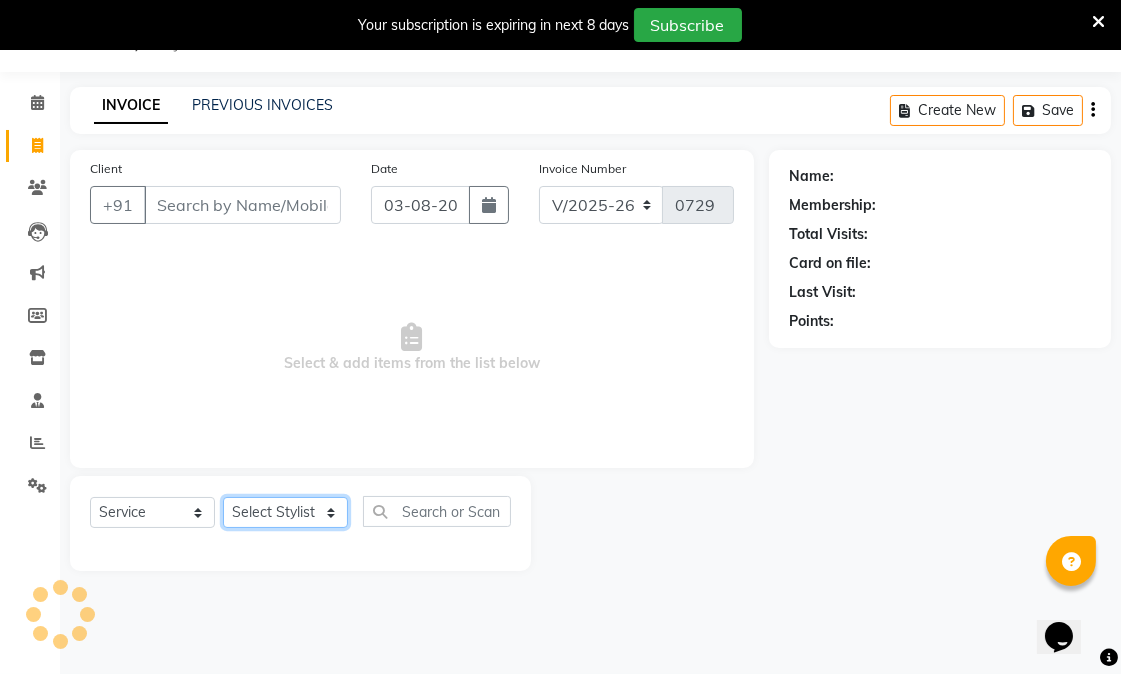 click on "Select Stylist" 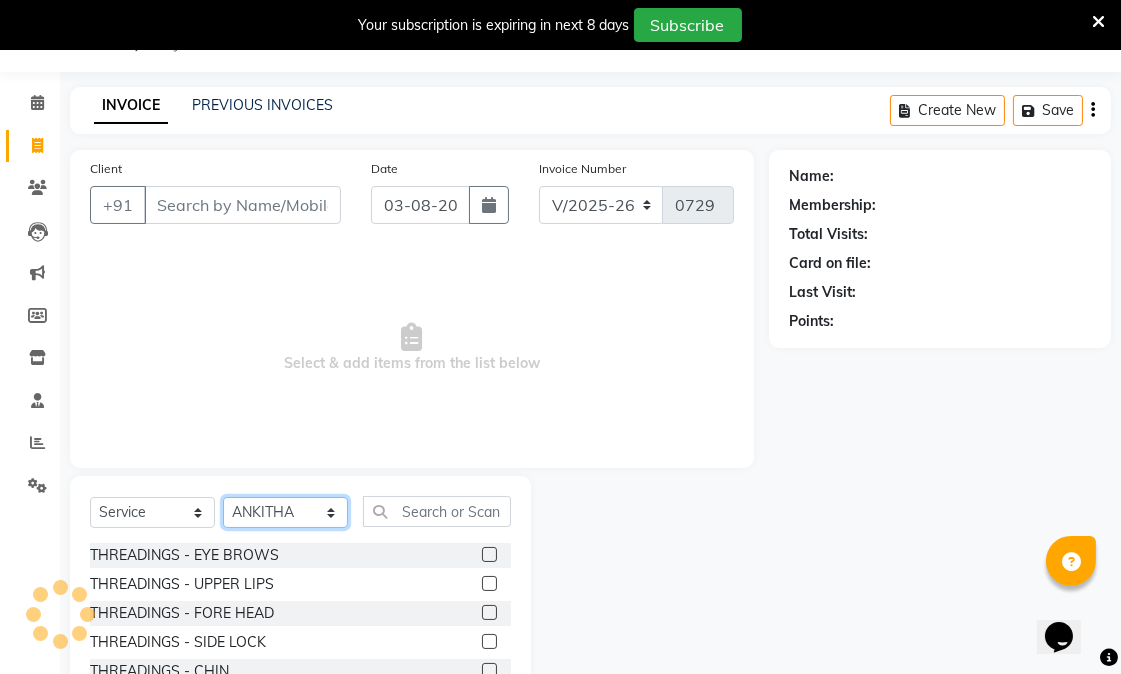 click on "Select Stylist [FIRST] [LAST]  [FIRST] [LAST]  [FIRST] [LAST] [FIRST] [LAST] [FIRST] [LAST] [FIRST] [LAST] [FIRST] [LAST] [FIRST] [LAST] [FIRST] [LAST]" 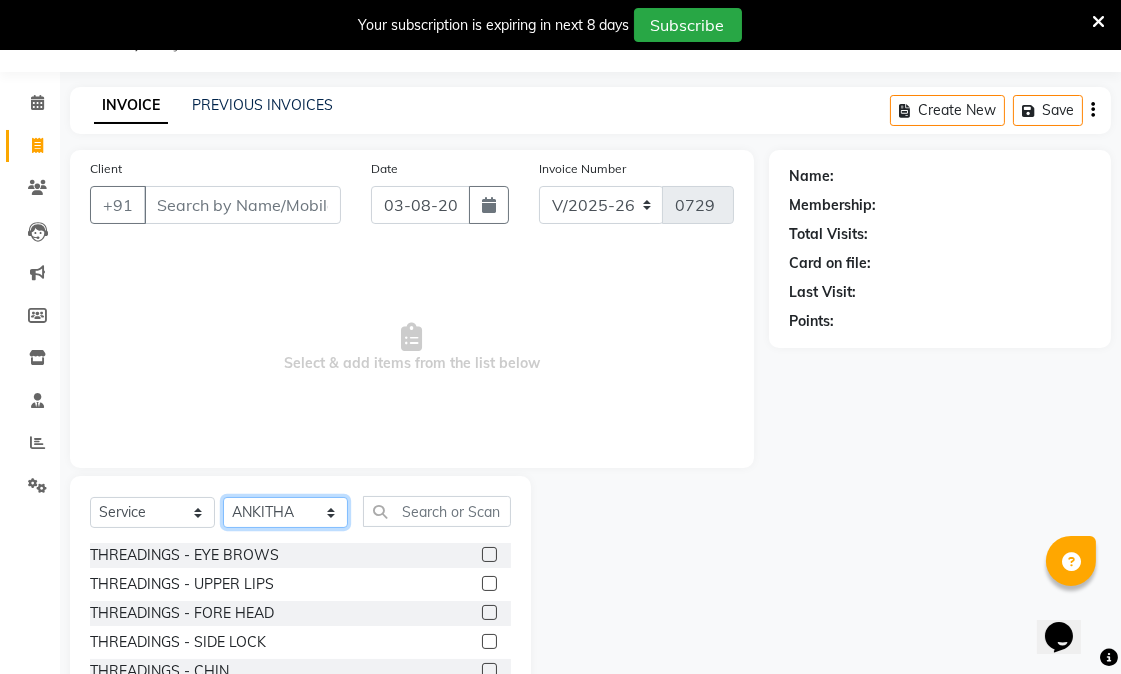 select on "45033" 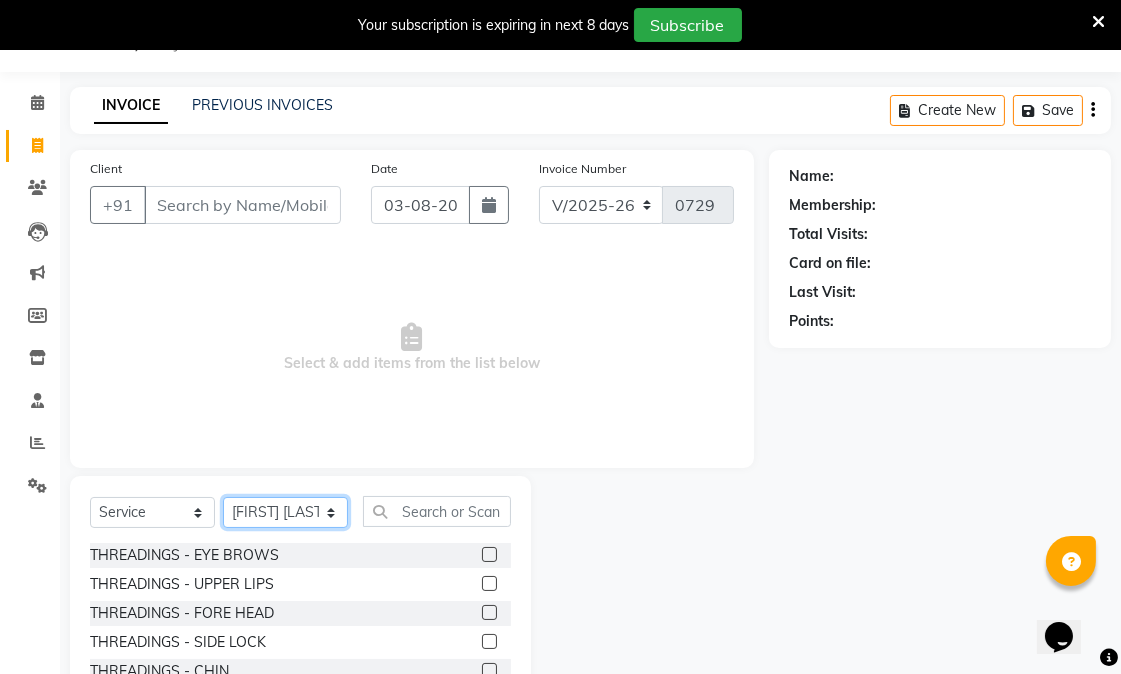 click on "Select Stylist [FIRST] [LAST]  [FIRST] [LAST]  [FIRST] [LAST] [FIRST] [LAST] [FIRST] [LAST] [FIRST] [LAST] [FIRST] [LAST] [FIRST] [LAST] [FIRST] [LAST]" 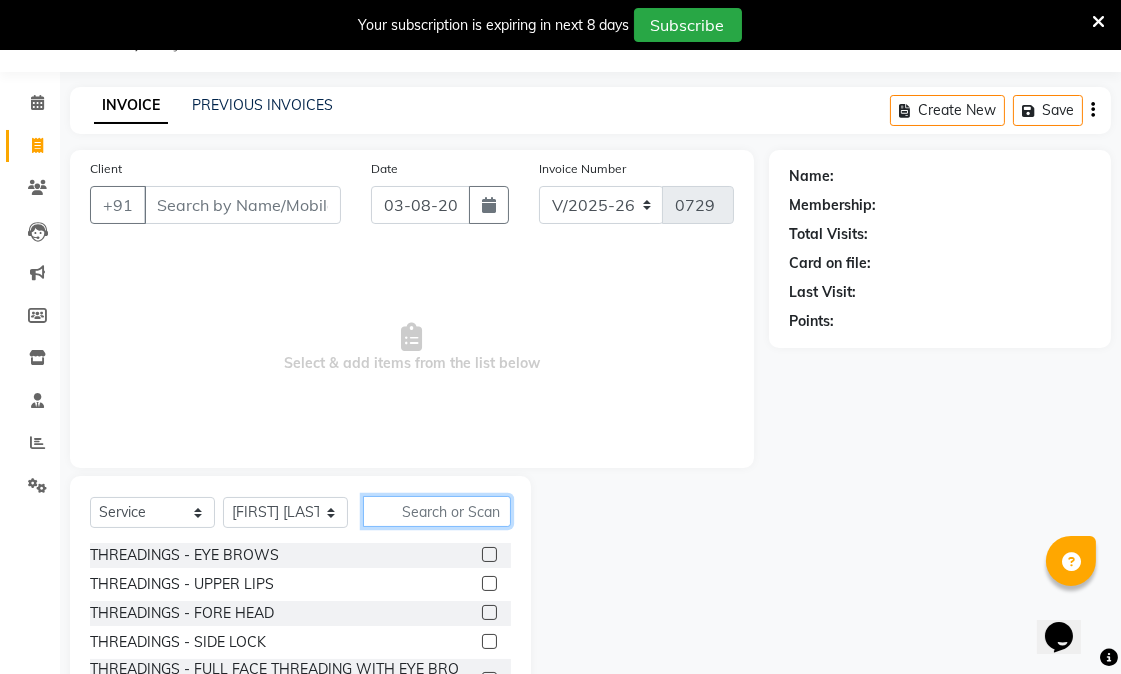 click 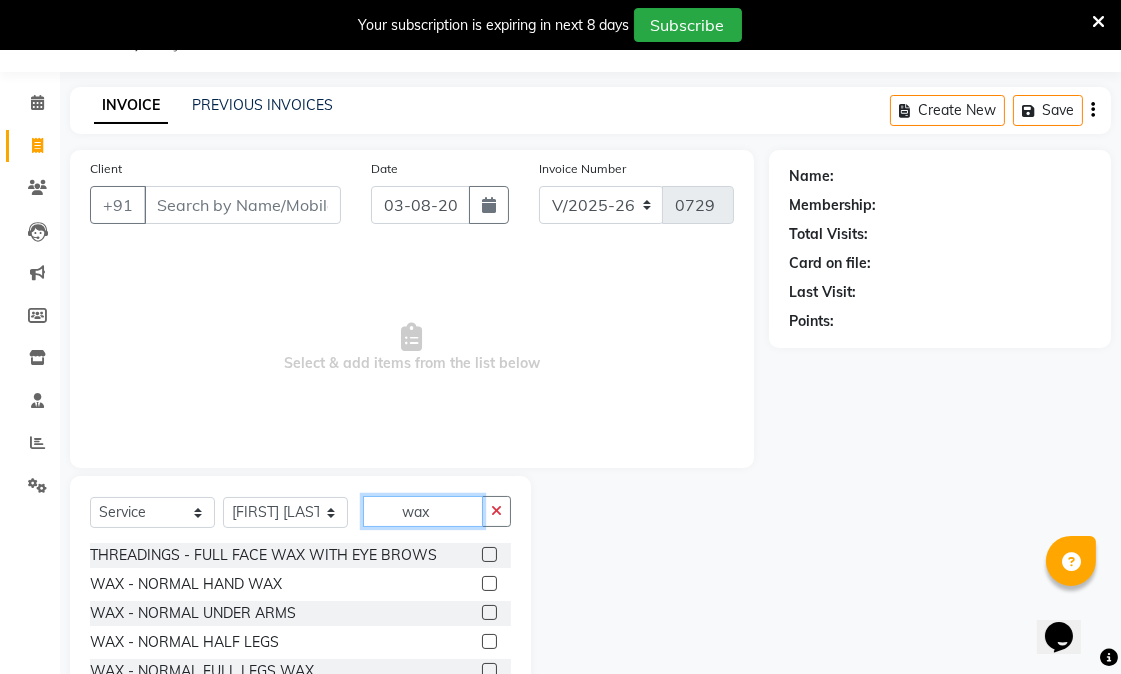 type on "wax" 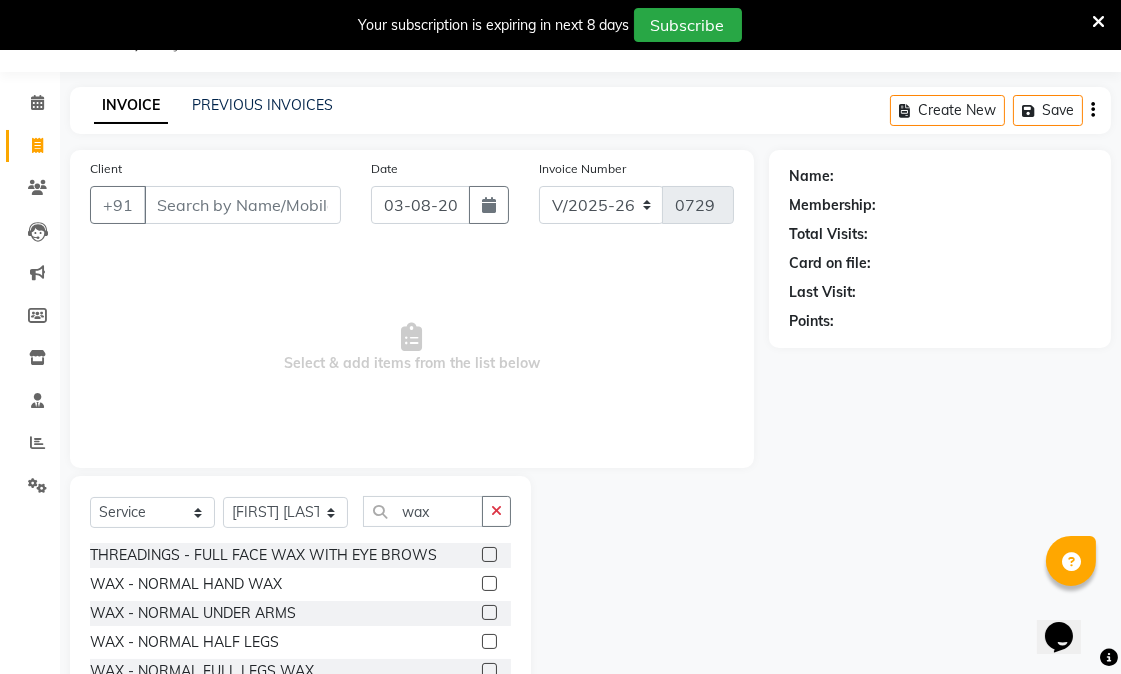 click 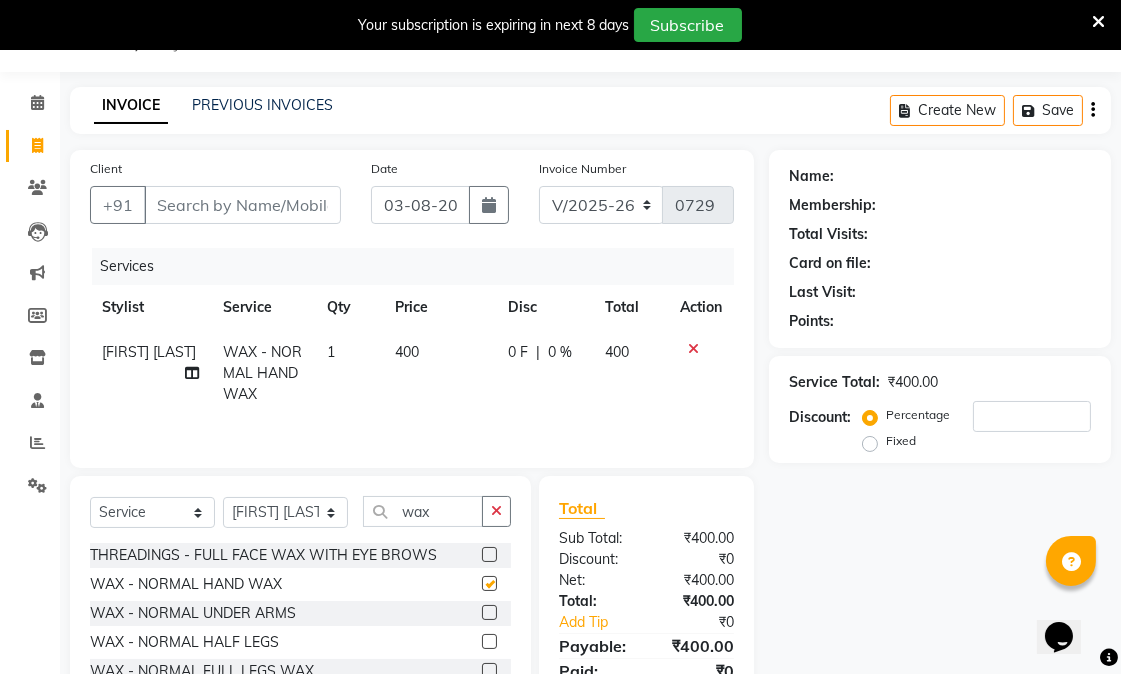 checkbox on "false" 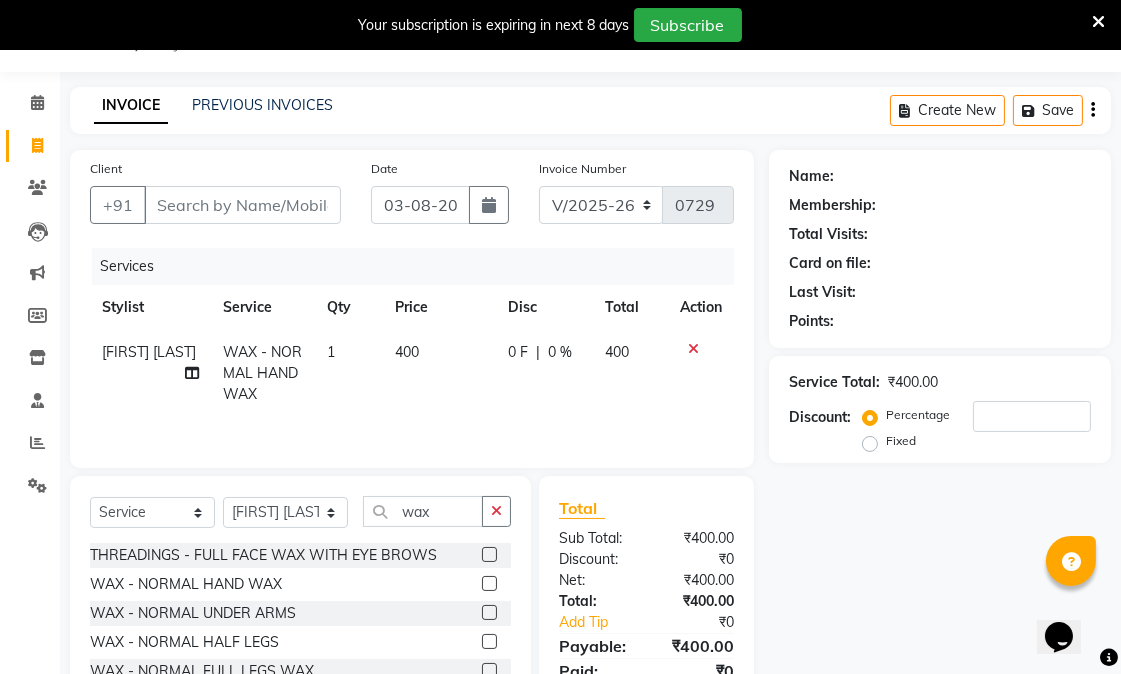 click 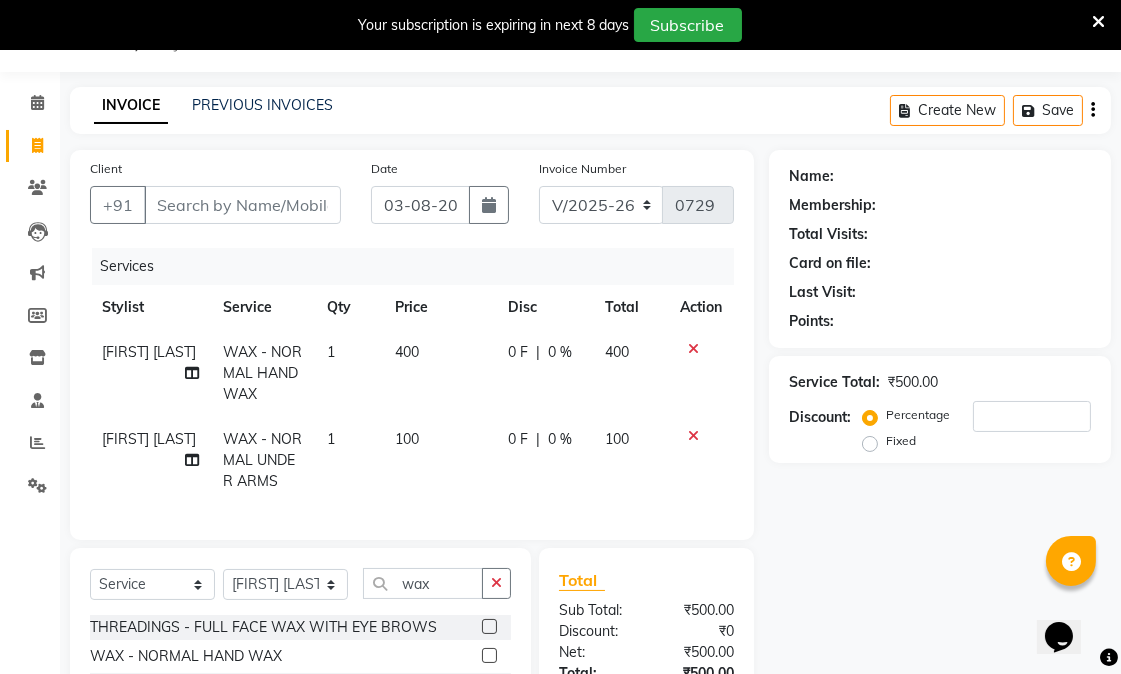 checkbox on "false" 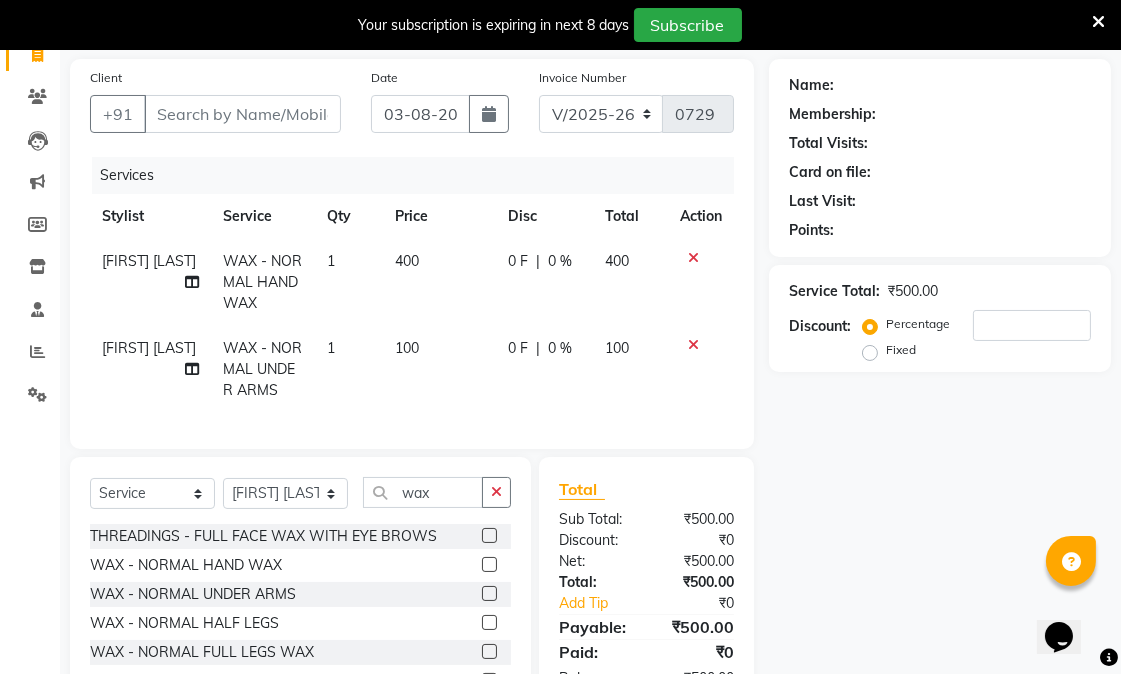 scroll, scrollTop: 265, scrollLeft: 0, axis: vertical 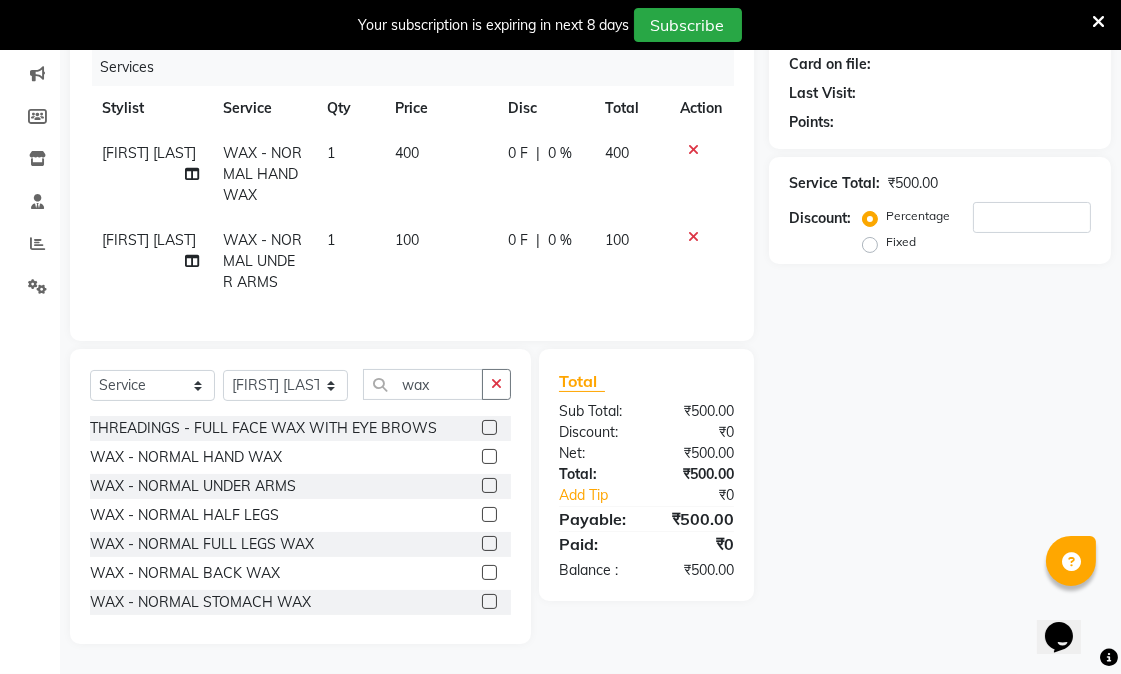click 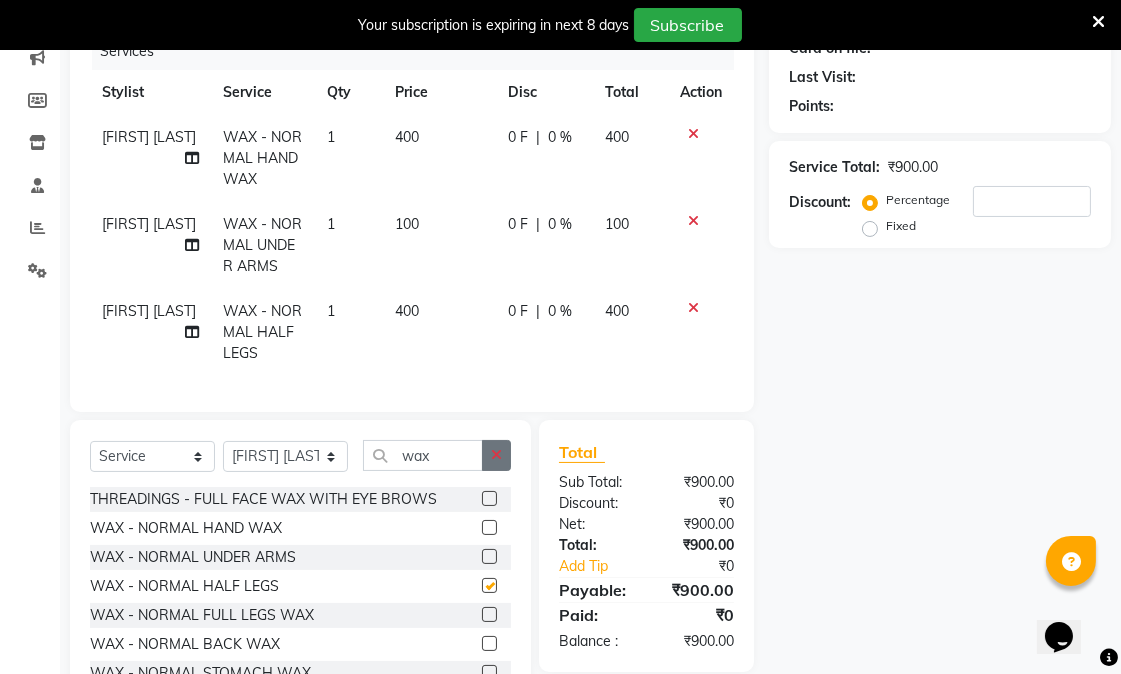 checkbox on "false" 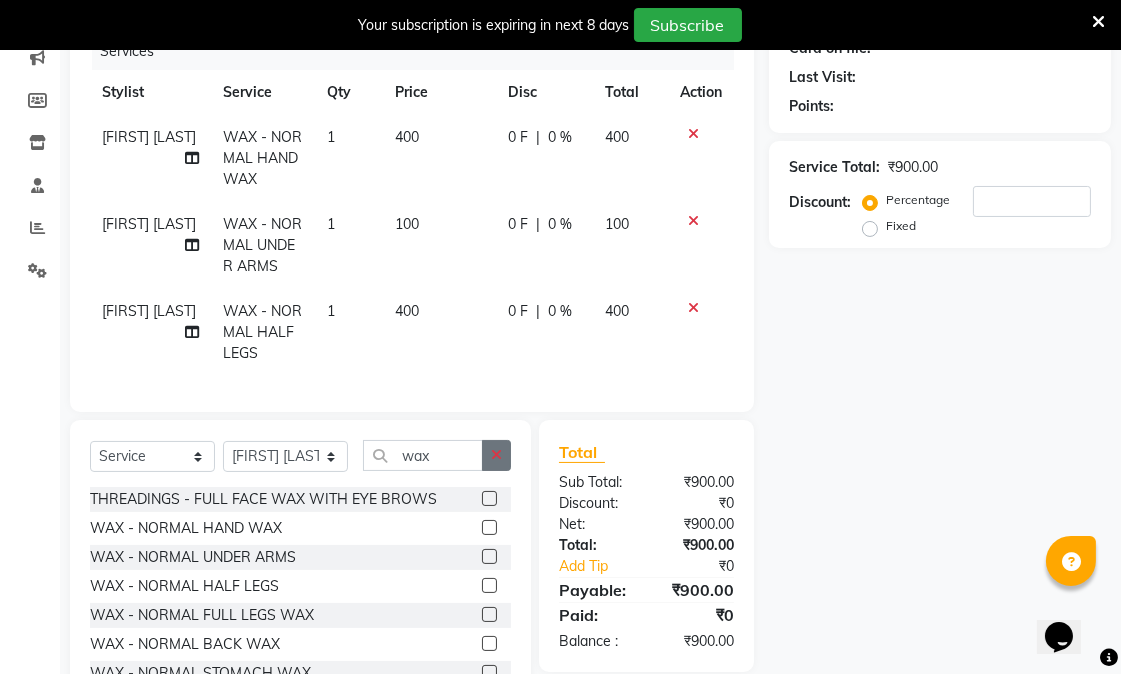 click 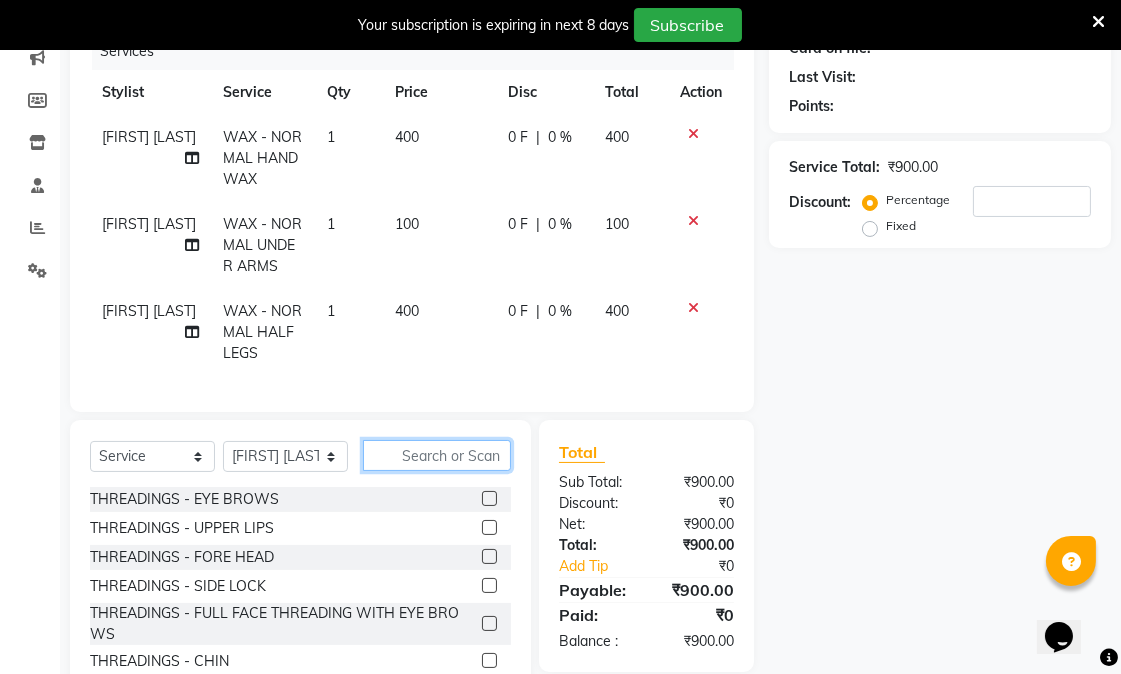 click 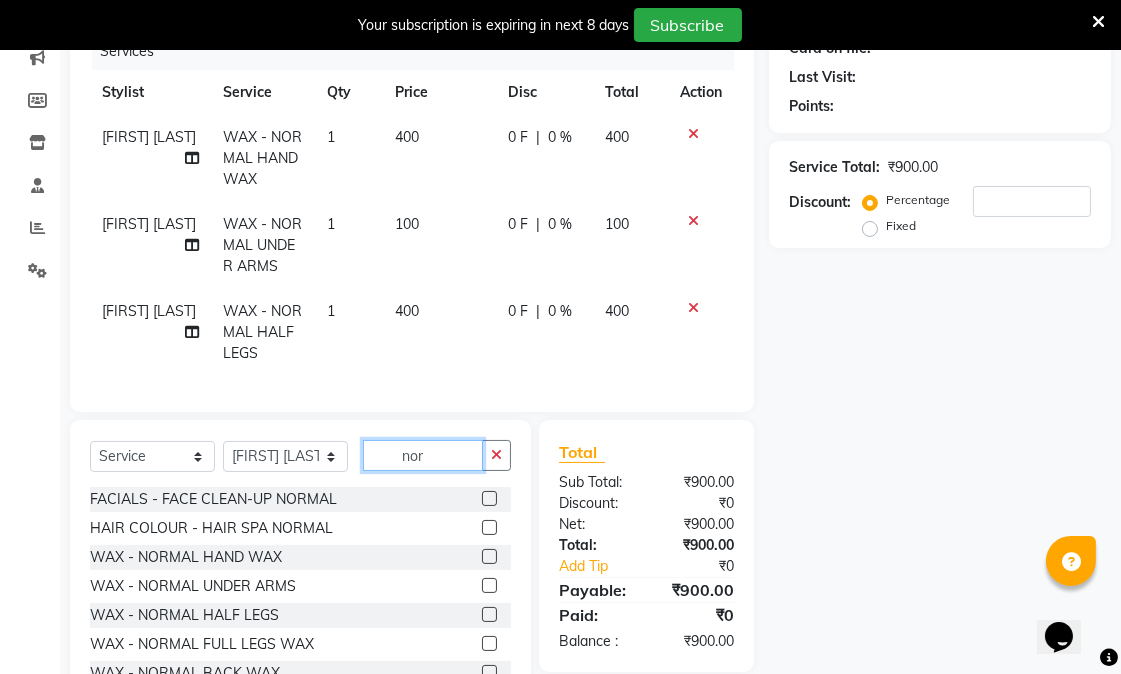 type on "nor" 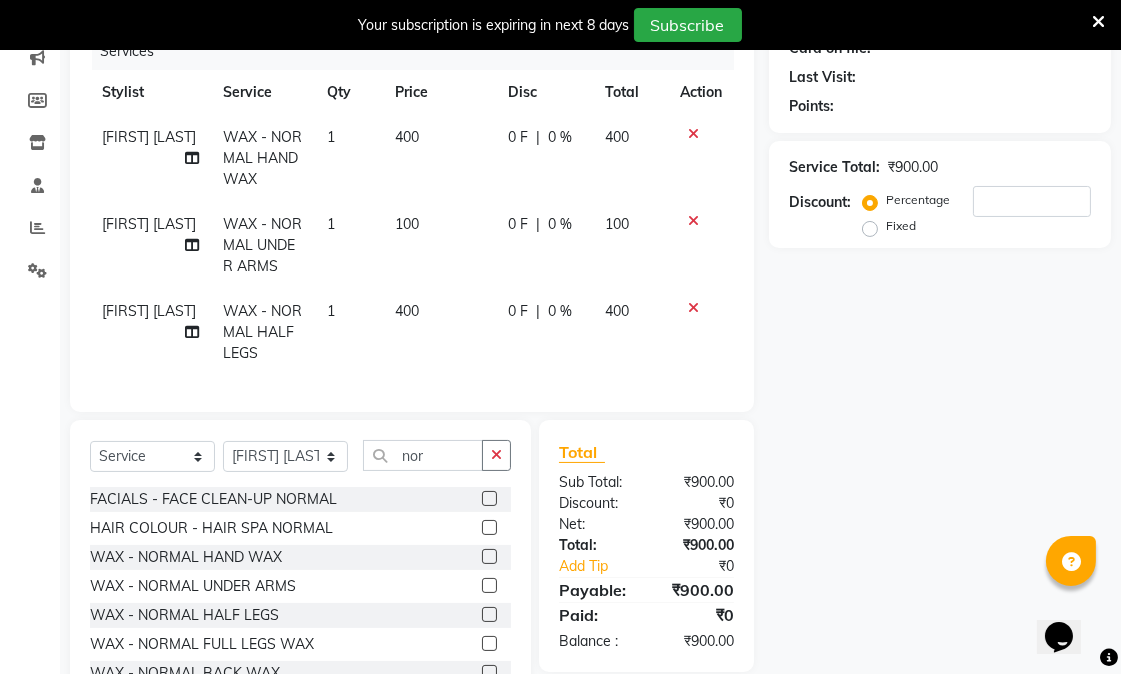 click 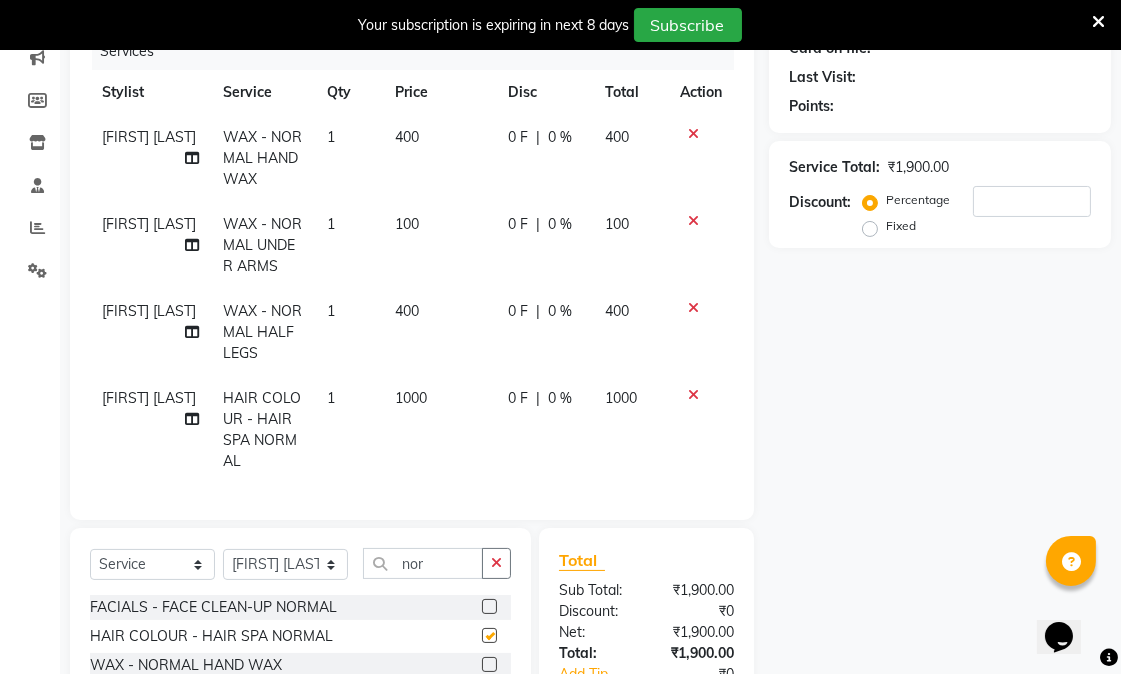 checkbox on "false" 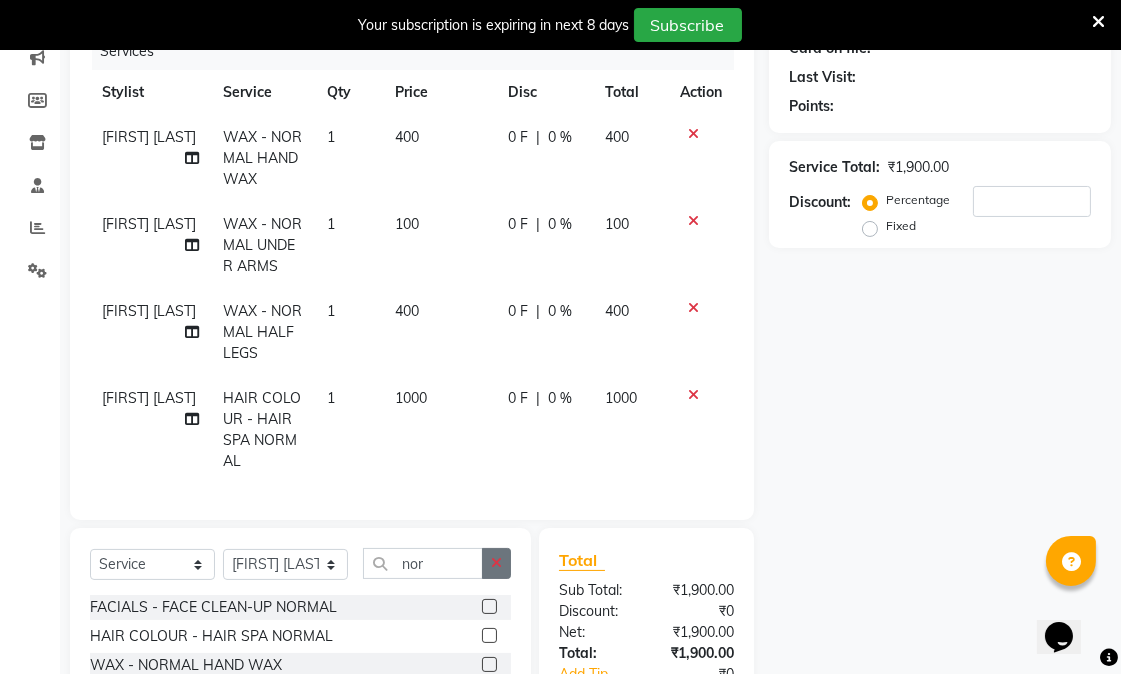 click 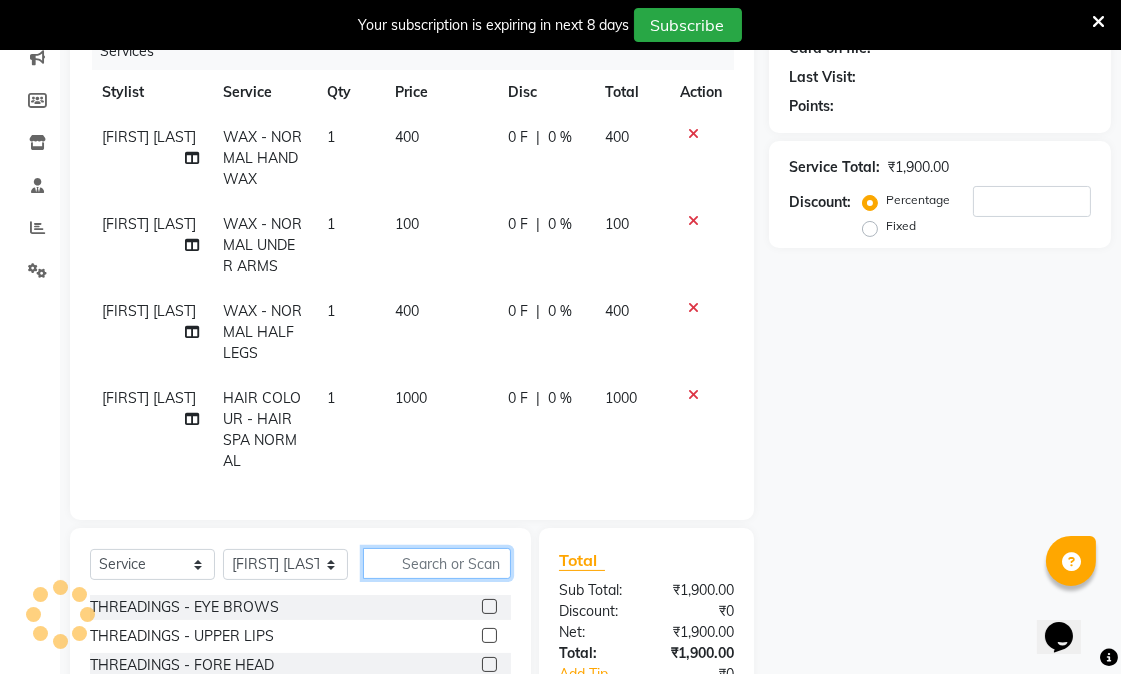 click 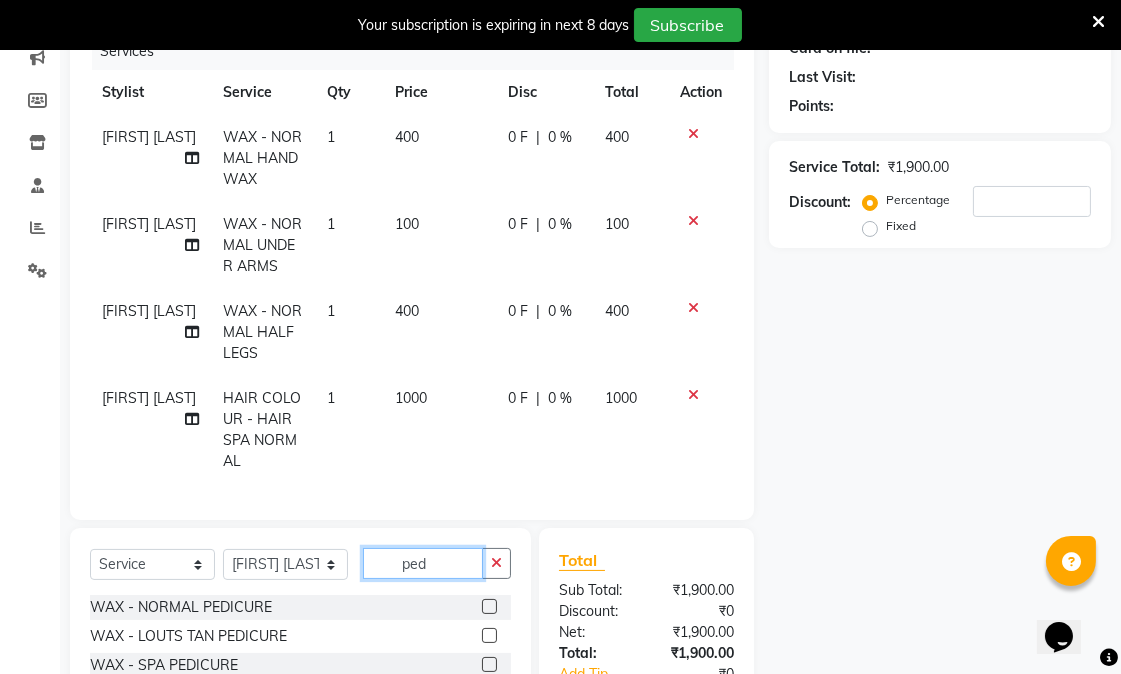 type on "ped" 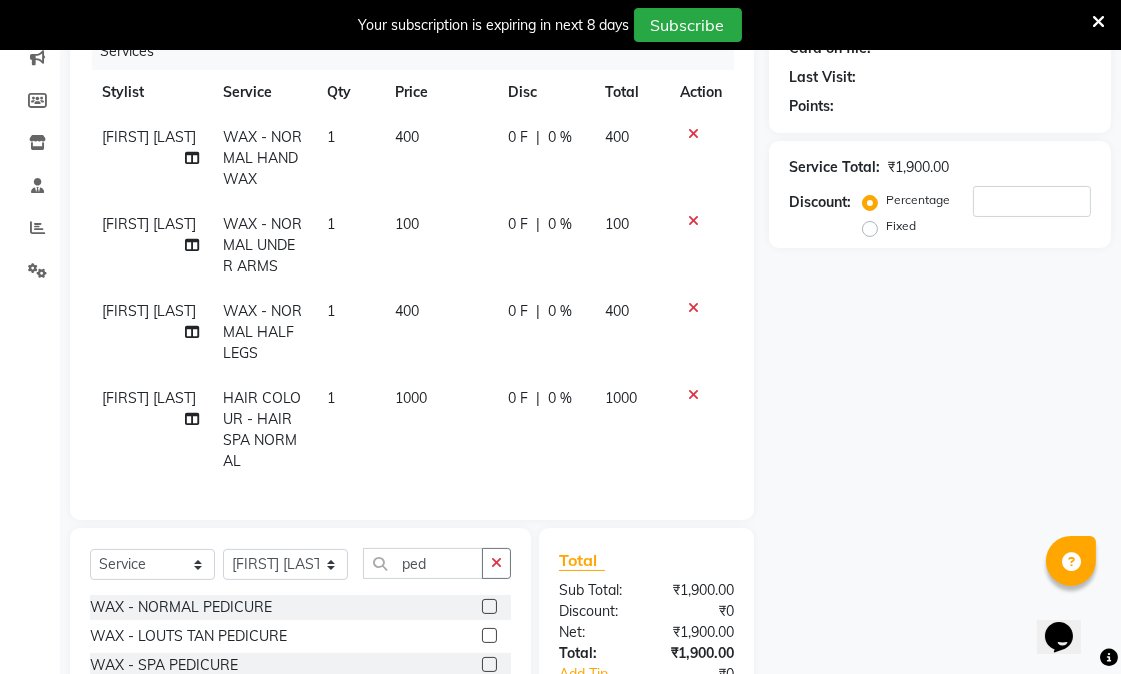 click 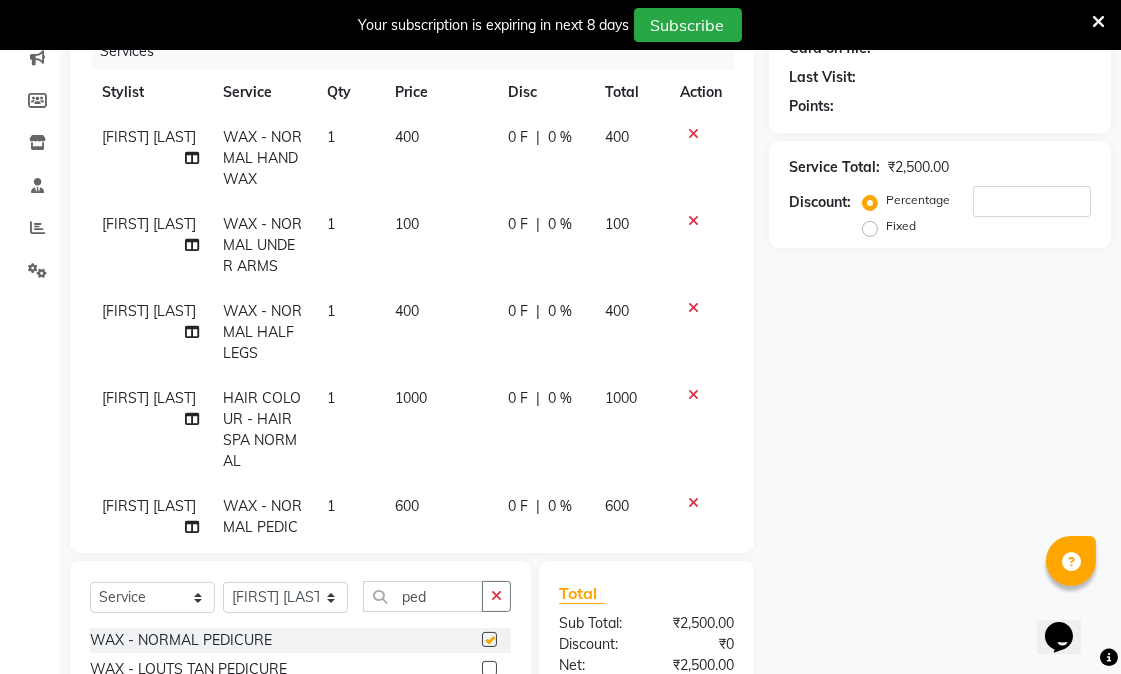 checkbox on "false" 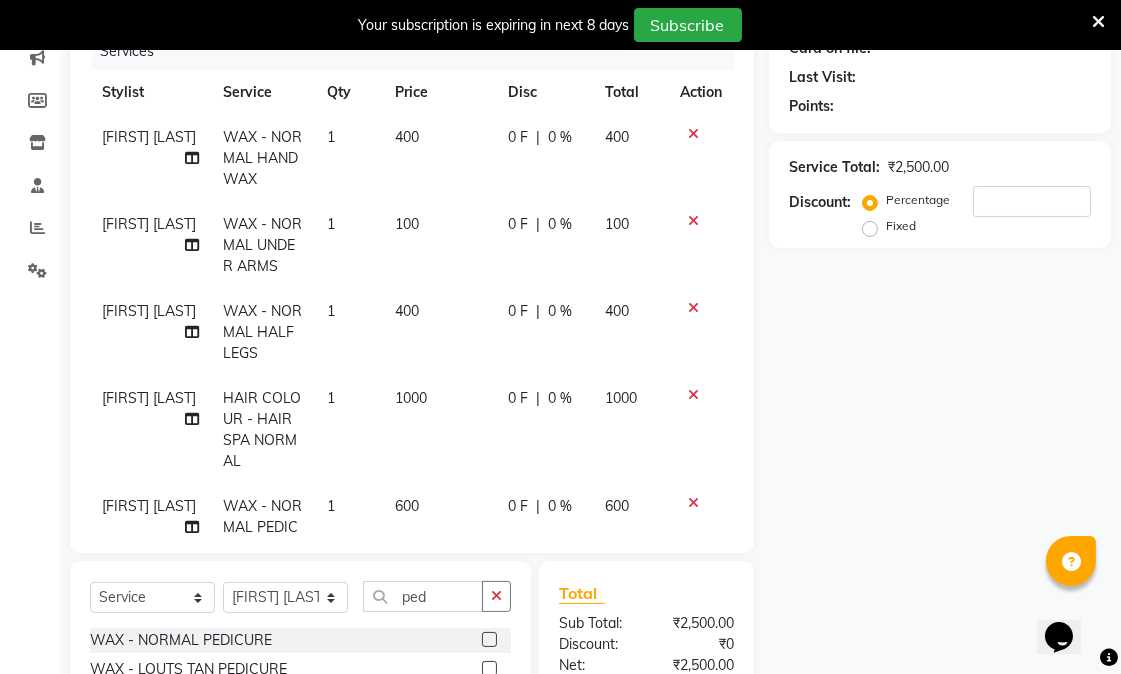 scroll, scrollTop: 70, scrollLeft: 0, axis: vertical 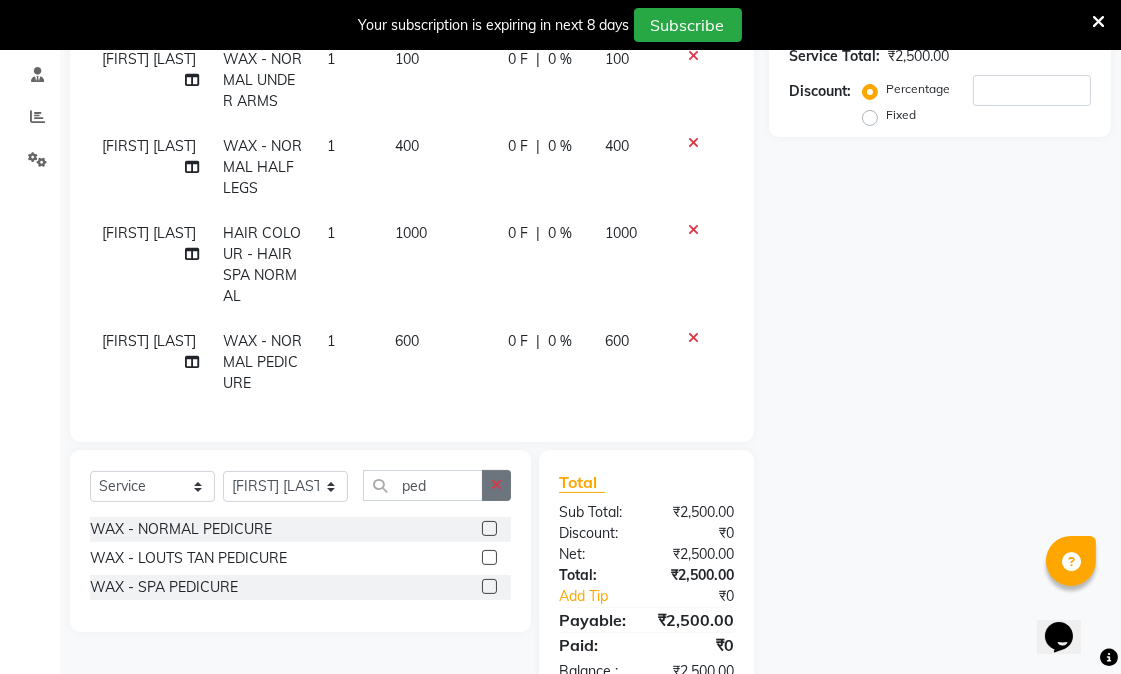 click 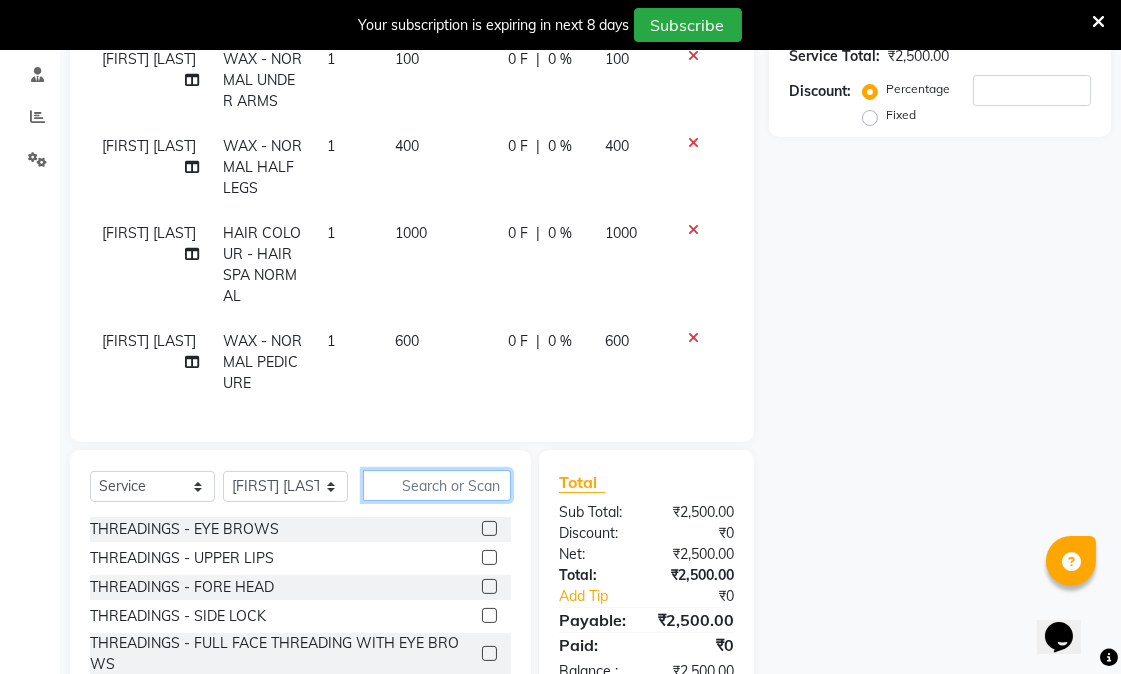 click 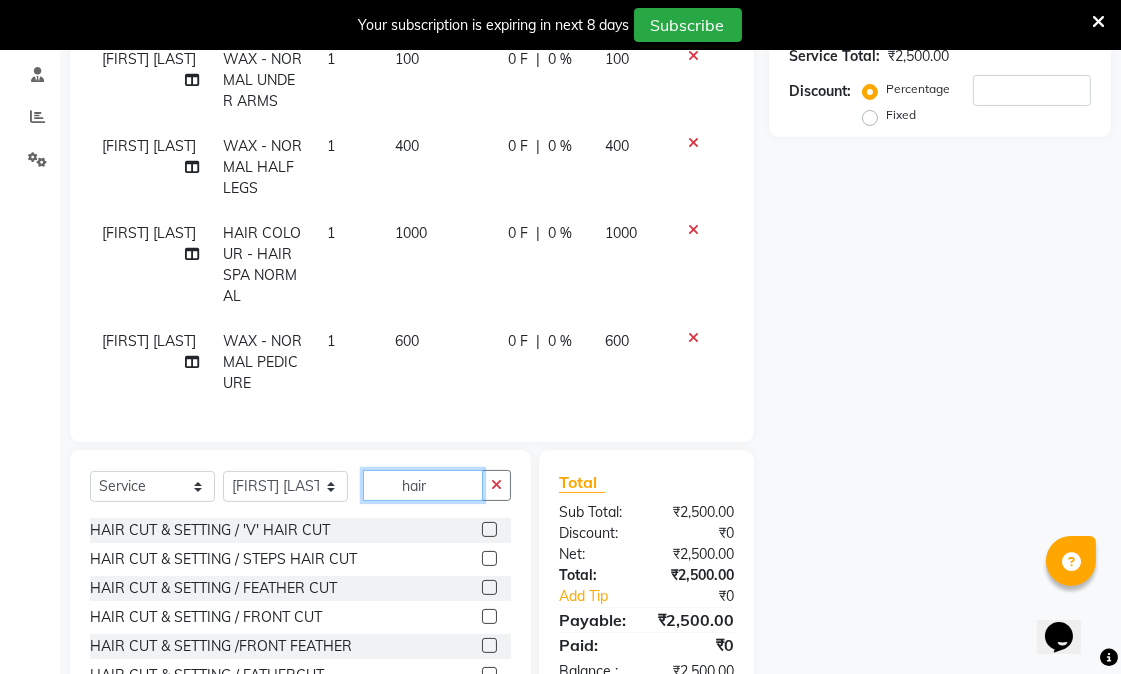 scroll, scrollTop: 111, scrollLeft: 0, axis: vertical 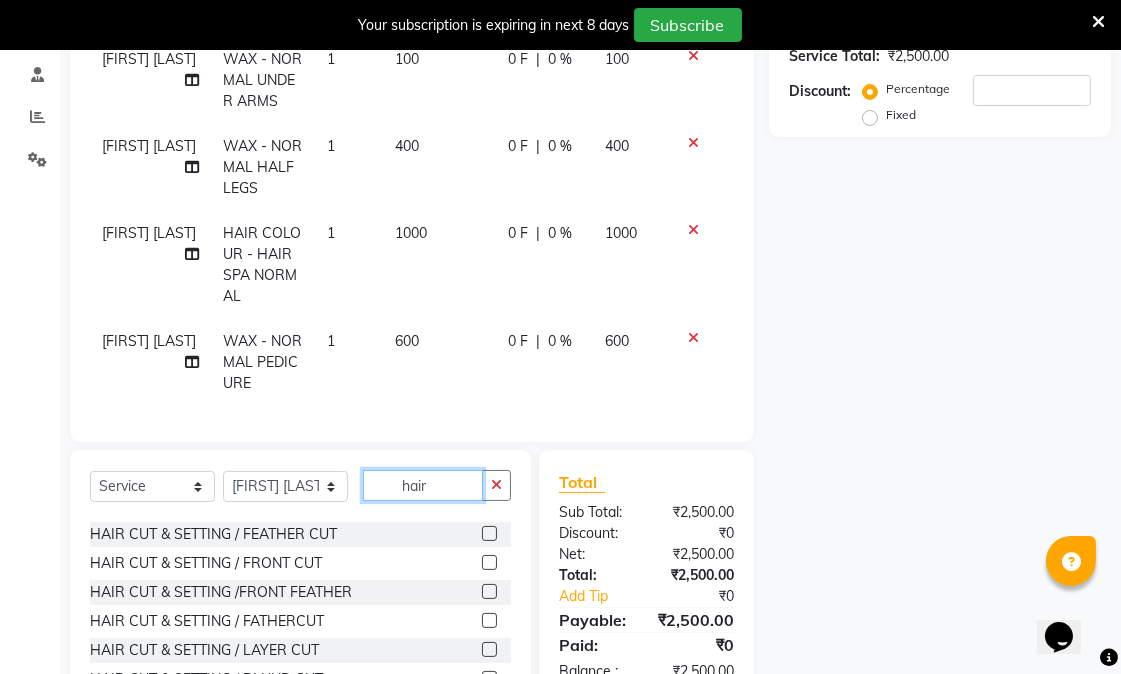 type on "hair" 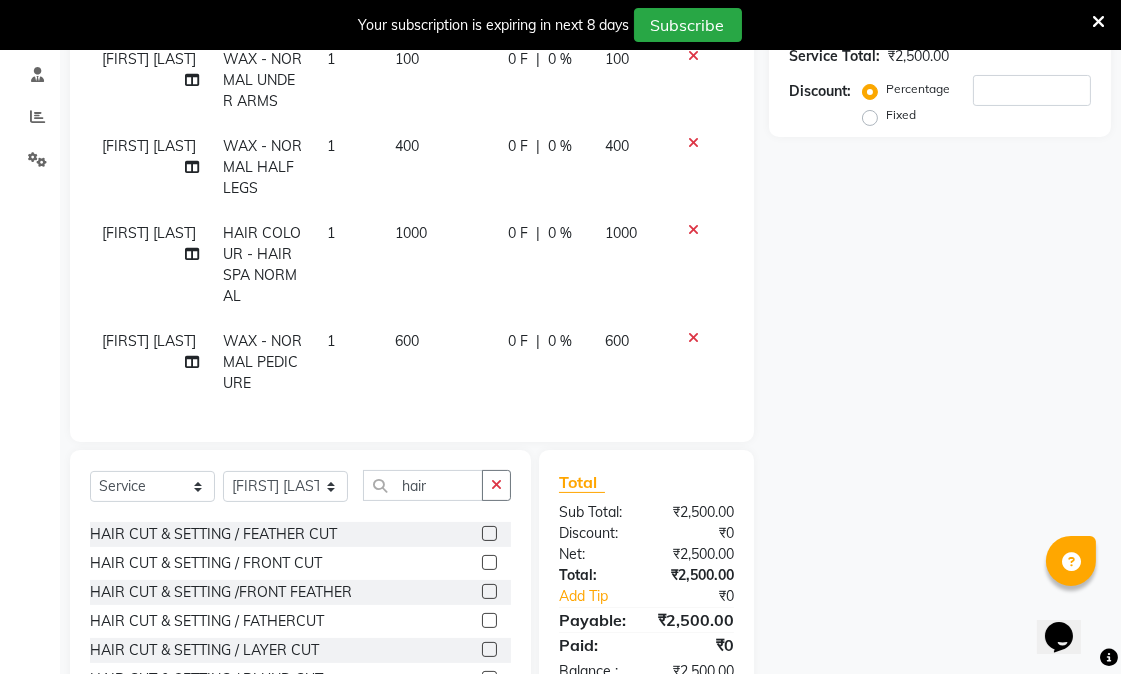 click 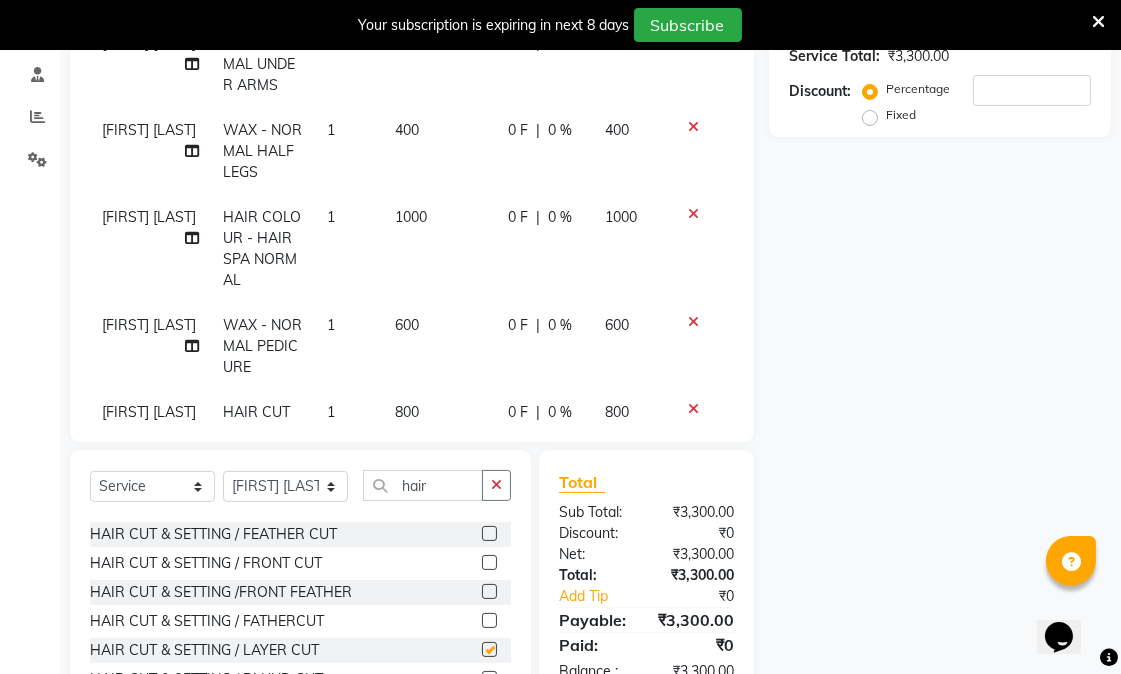 checkbox on "false" 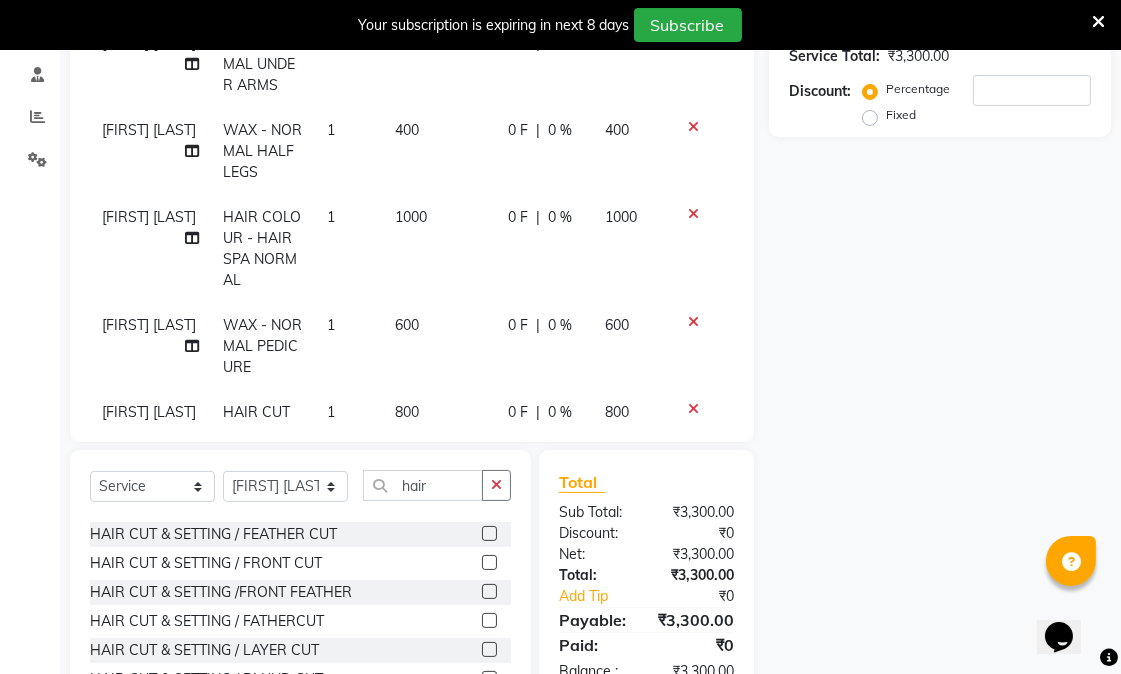 click 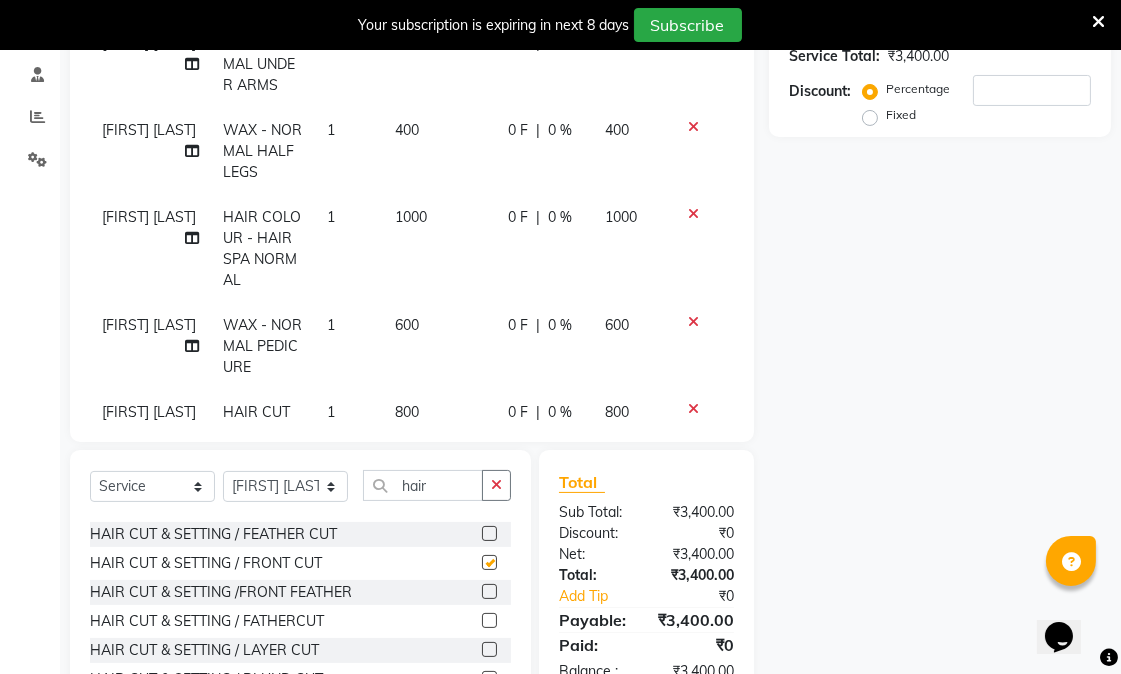 checkbox on "false" 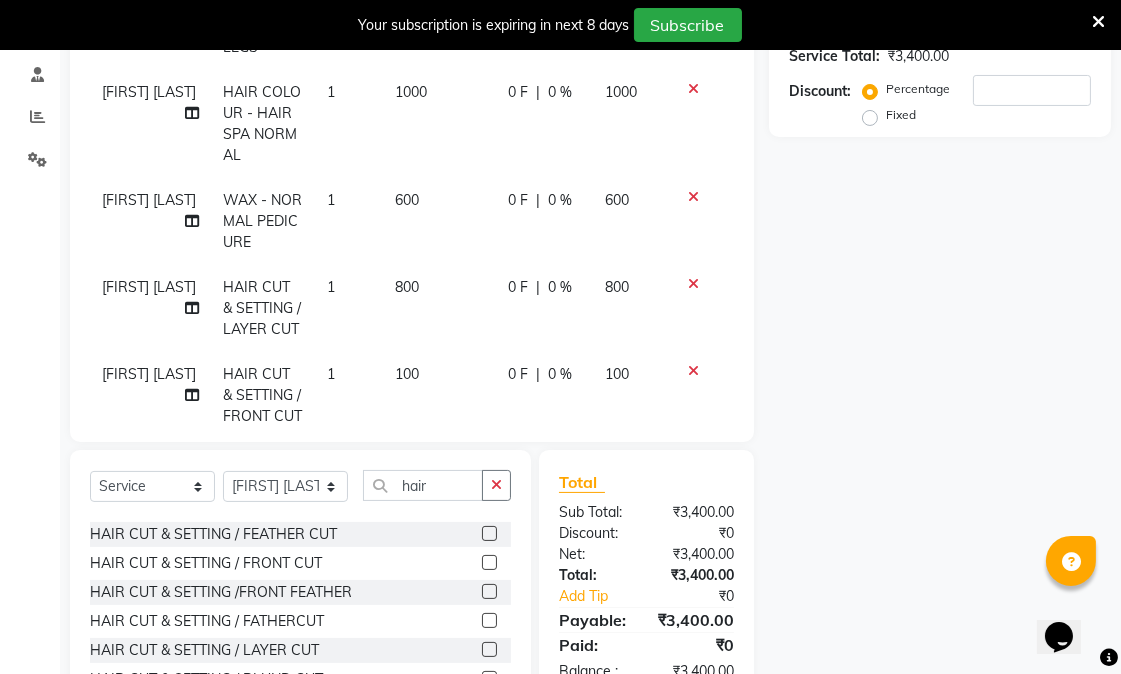 scroll, scrollTop: 286, scrollLeft: 0, axis: vertical 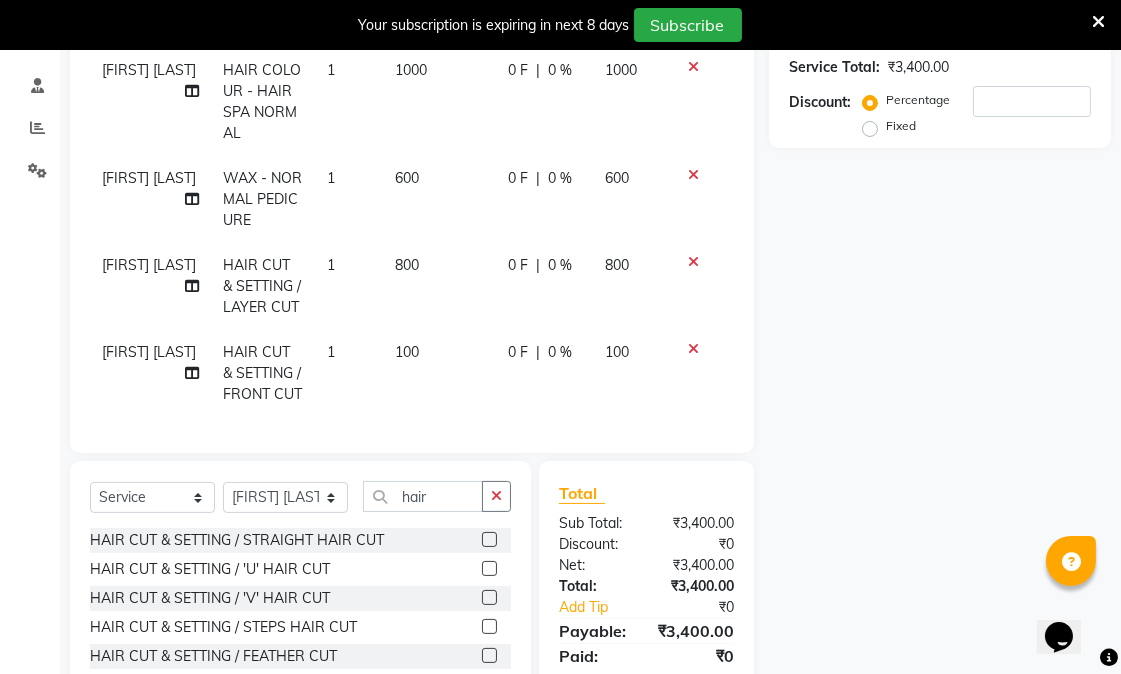 click 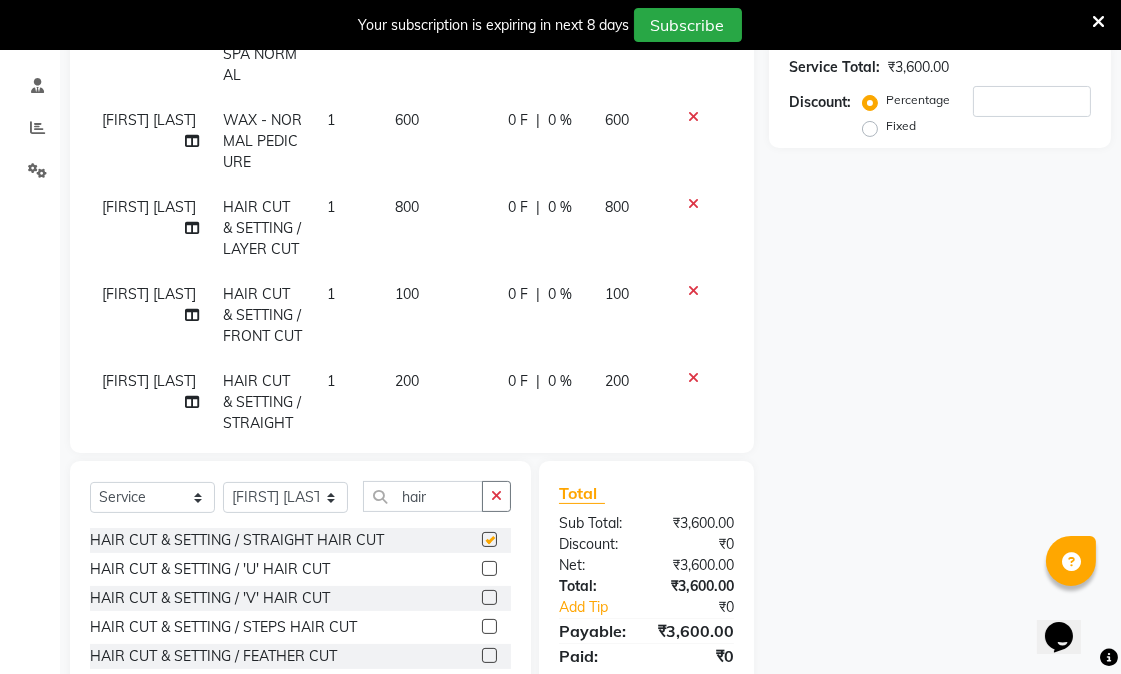 checkbox on "false" 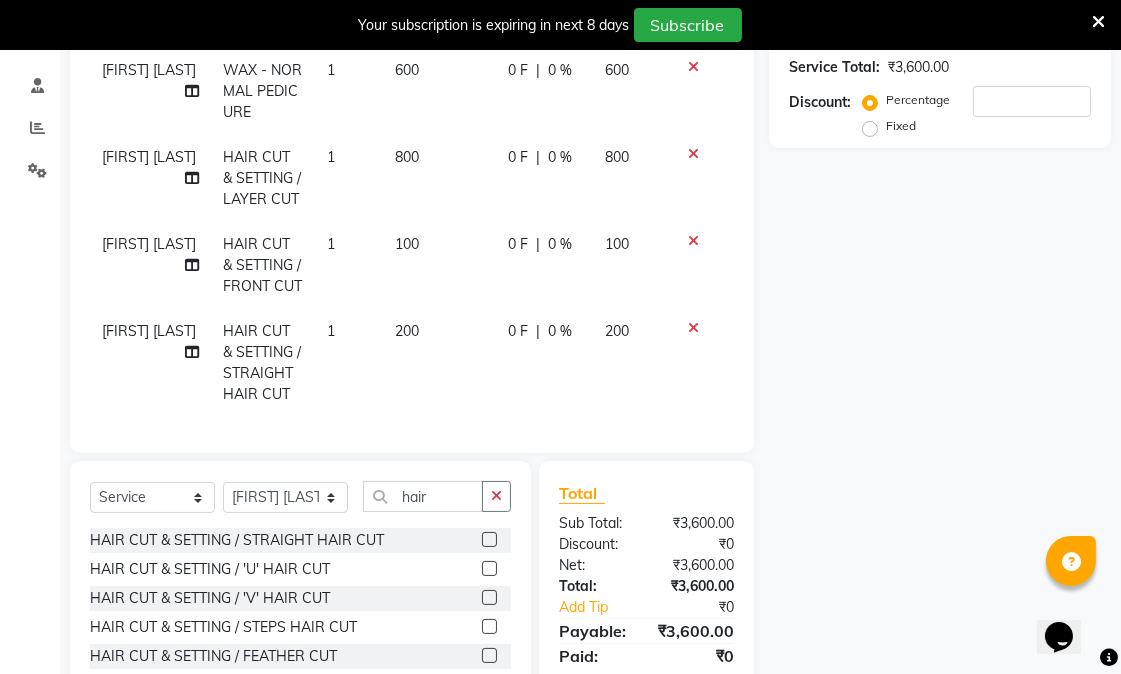 scroll, scrollTop: 415, scrollLeft: 0, axis: vertical 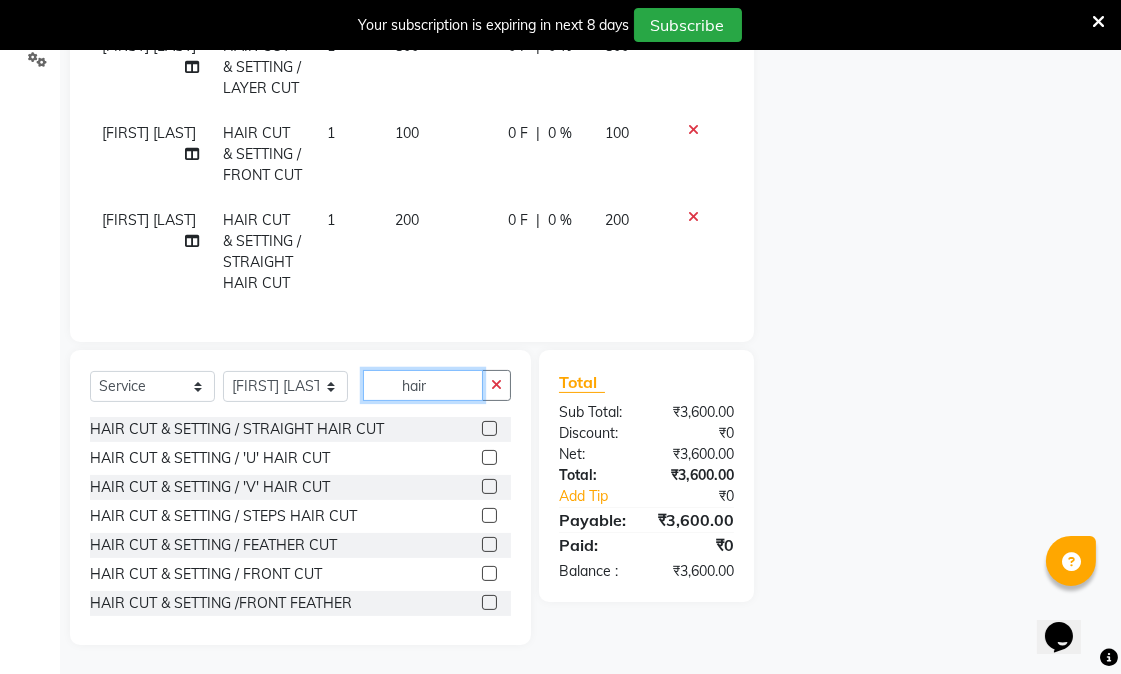 click on "hair" 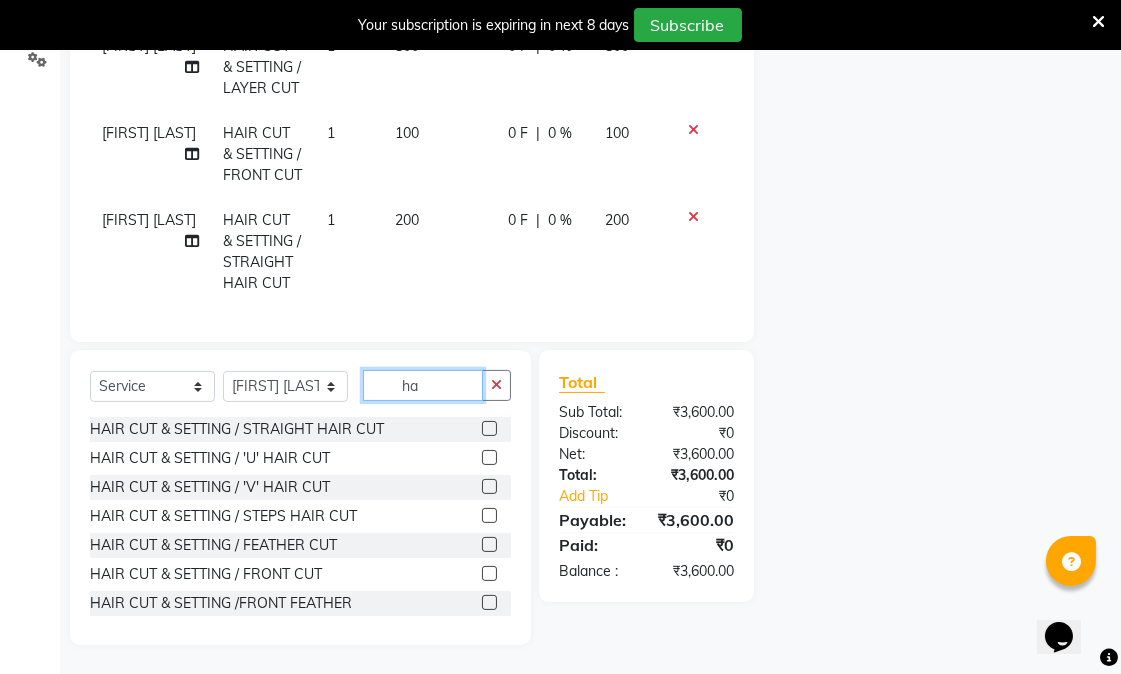 type on "h" 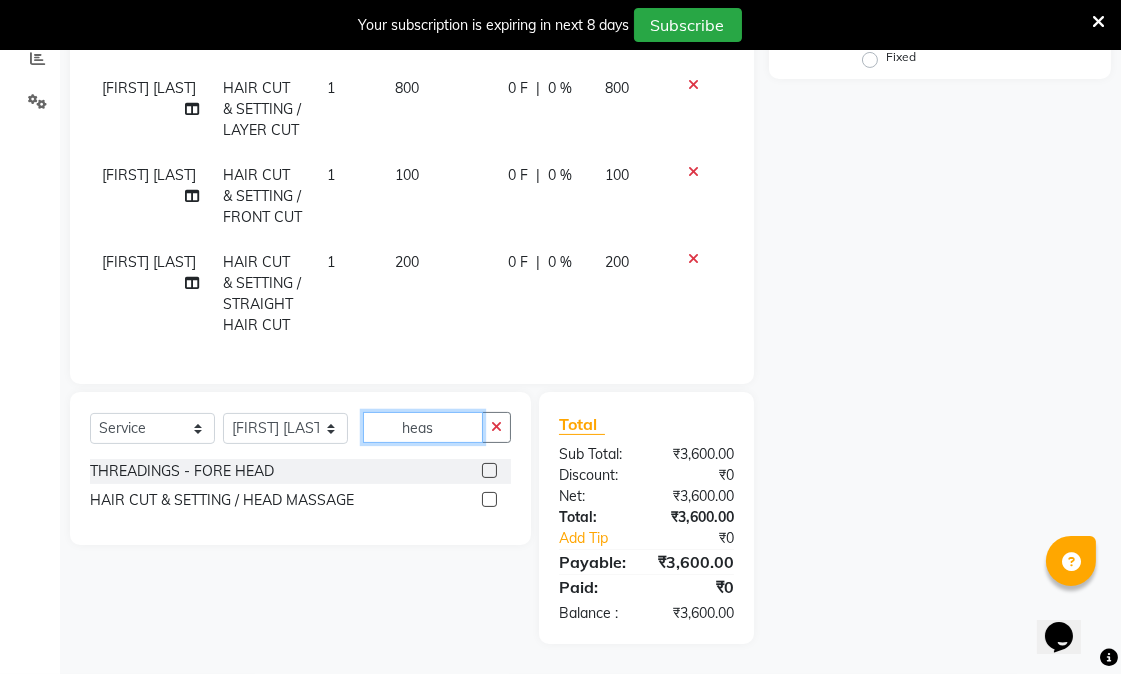 scroll, scrollTop: 434, scrollLeft: 0, axis: vertical 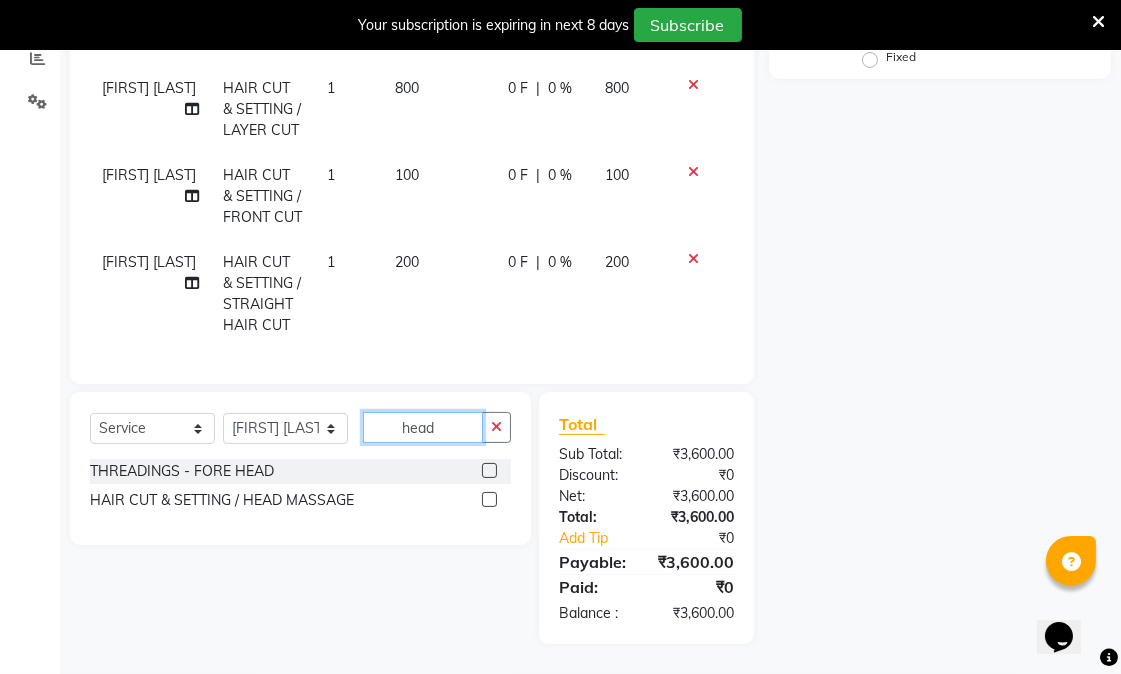type on "head" 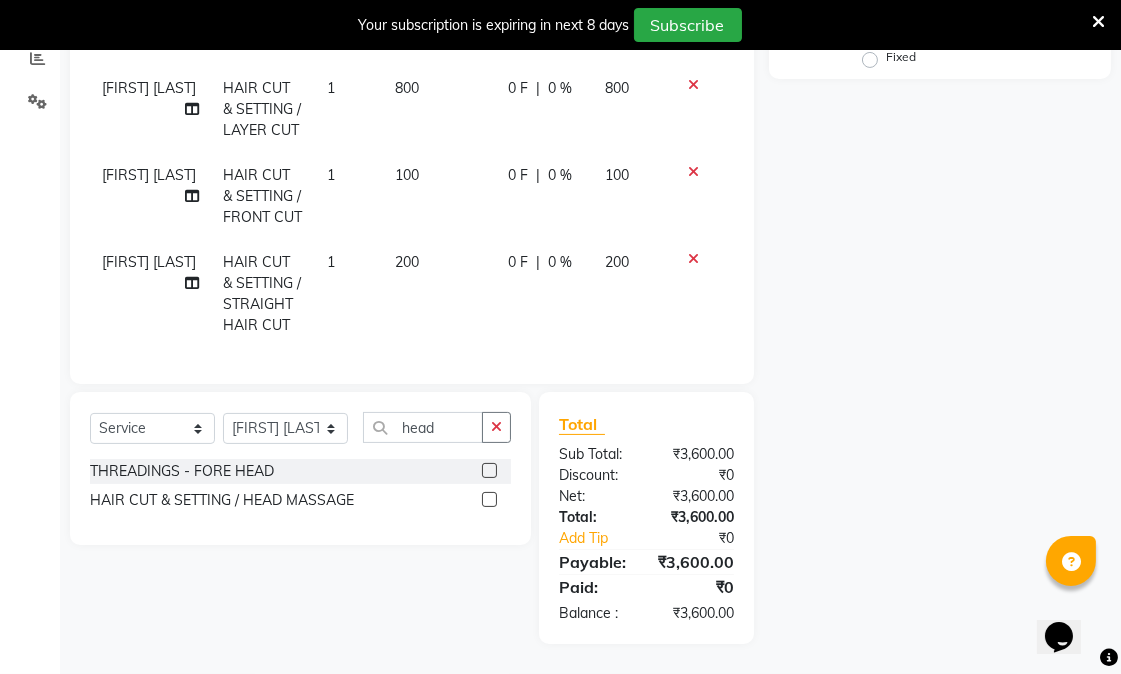 click 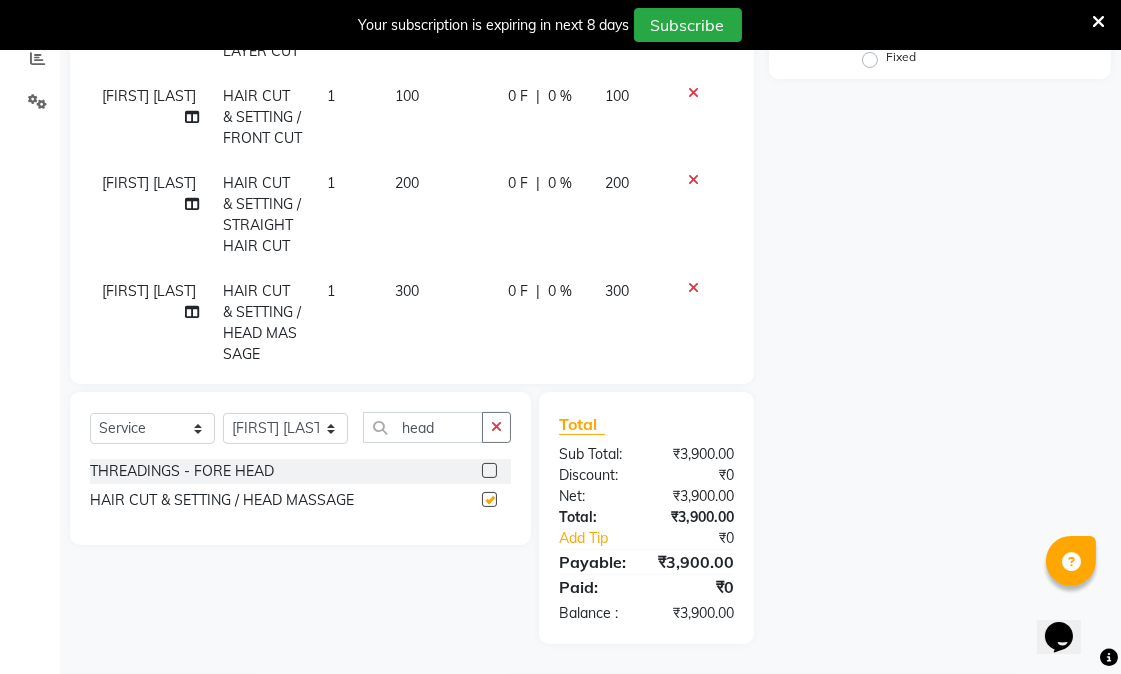 checkbox on "false" 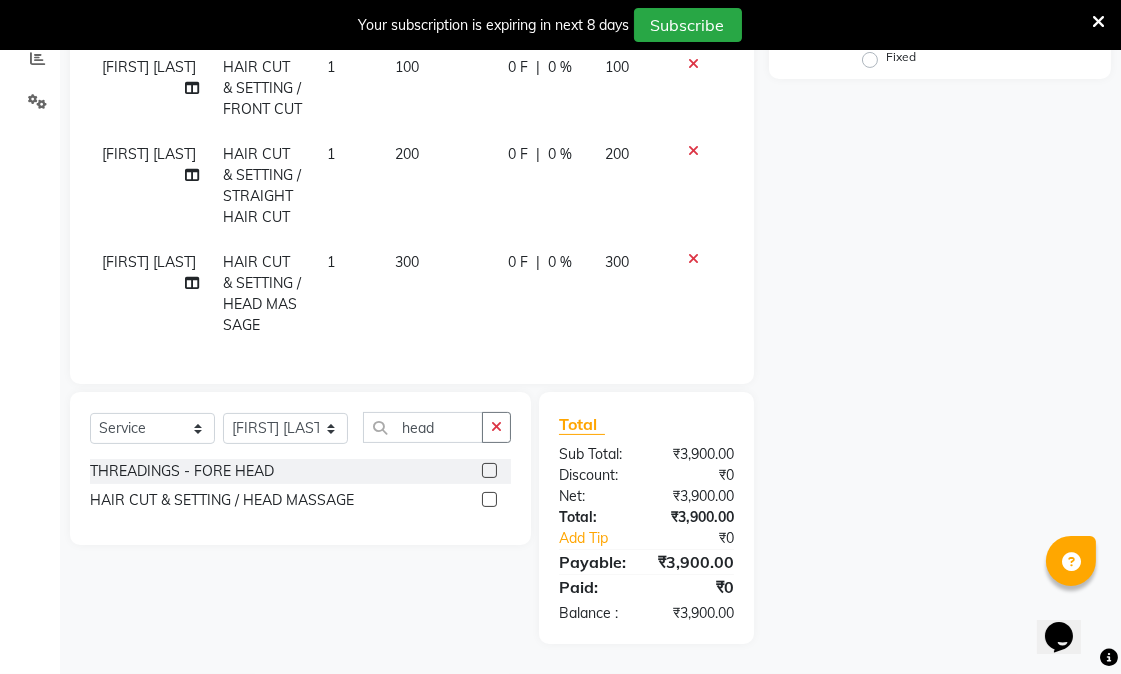 scroll, scrollTop: 523, scrollLeft: 0, axis: vertical 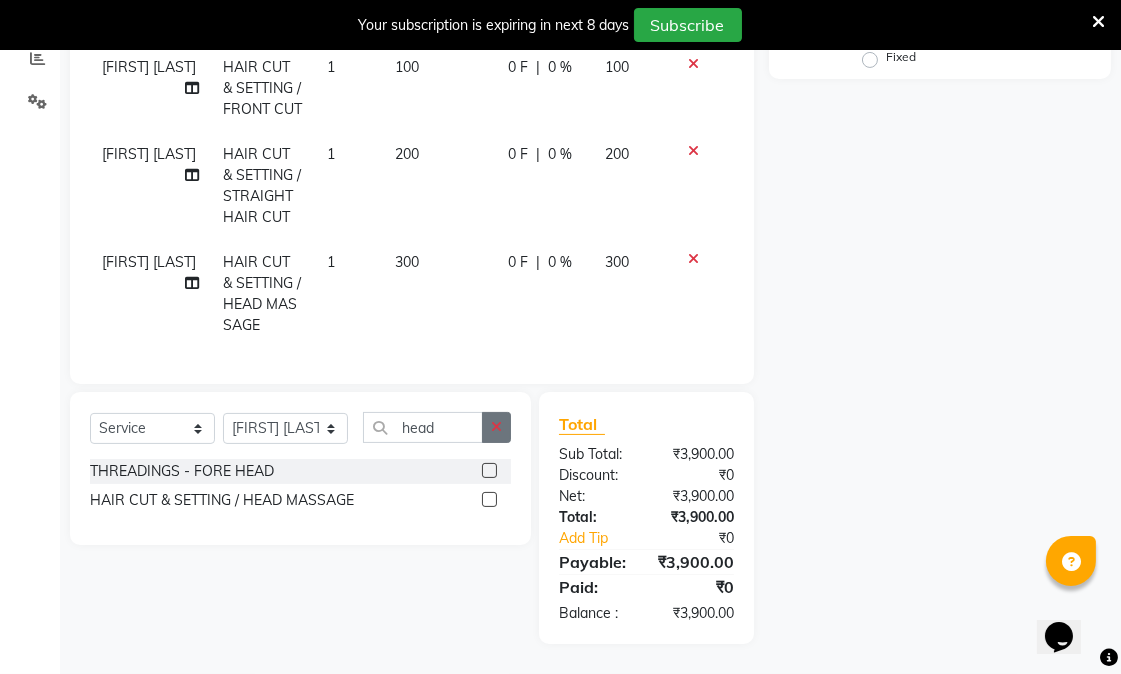 click 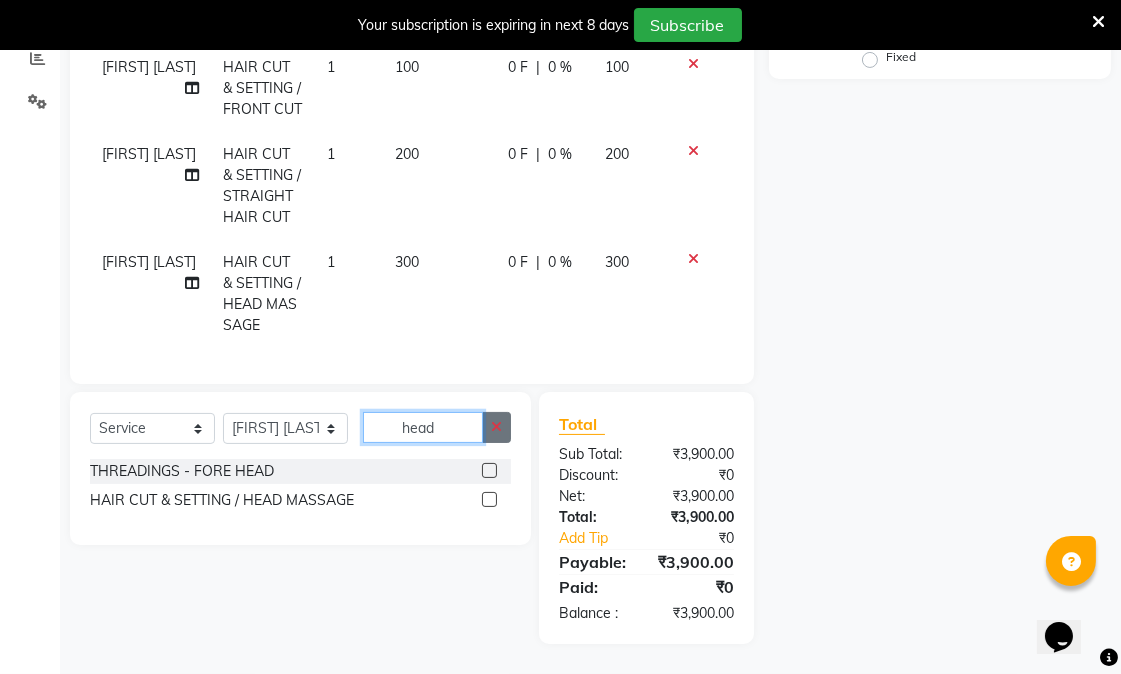 type 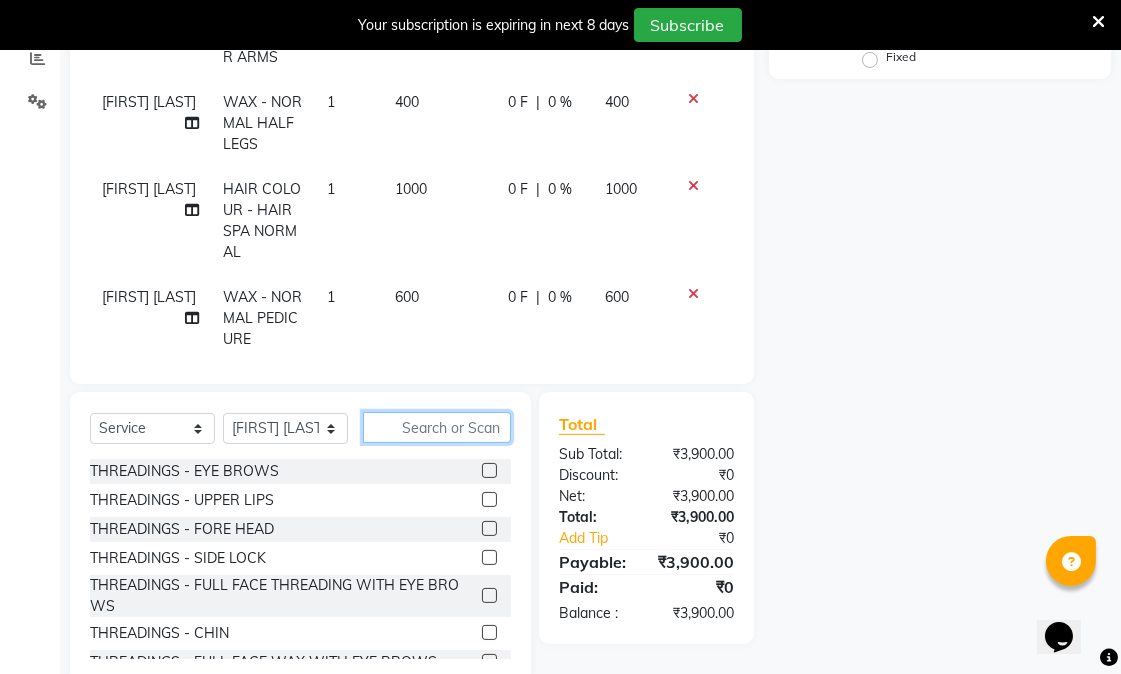 scroll, scrollTop: 0, scrollLeft: 0, axis: both 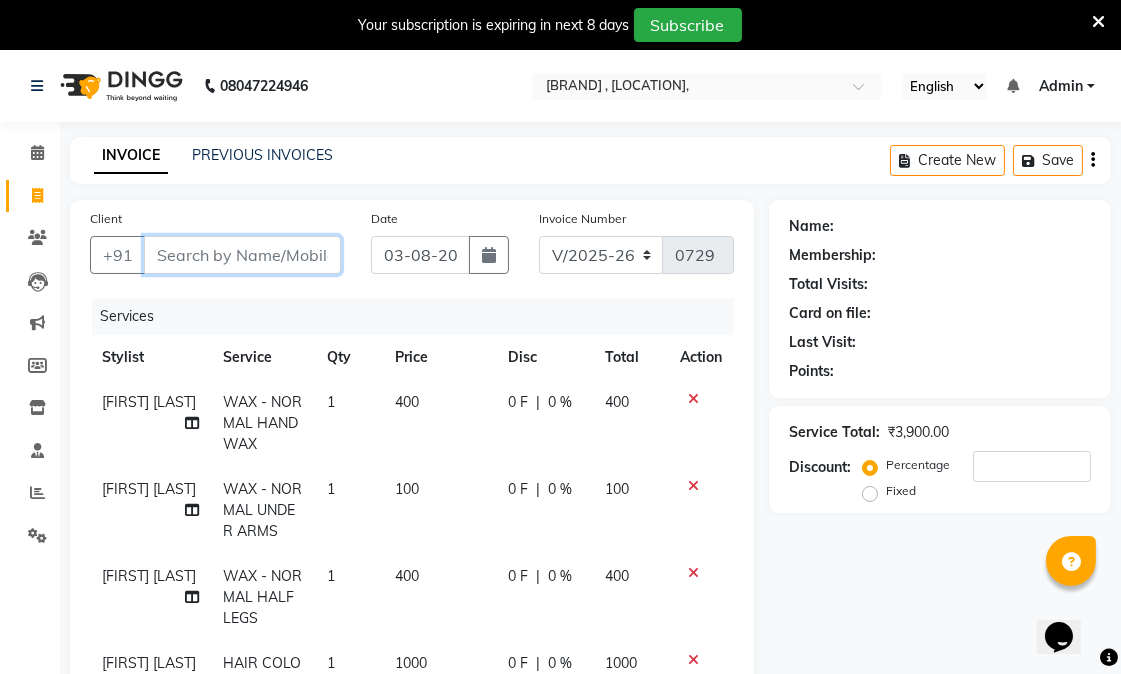 click on "Client" at bounding box center [242, 255] 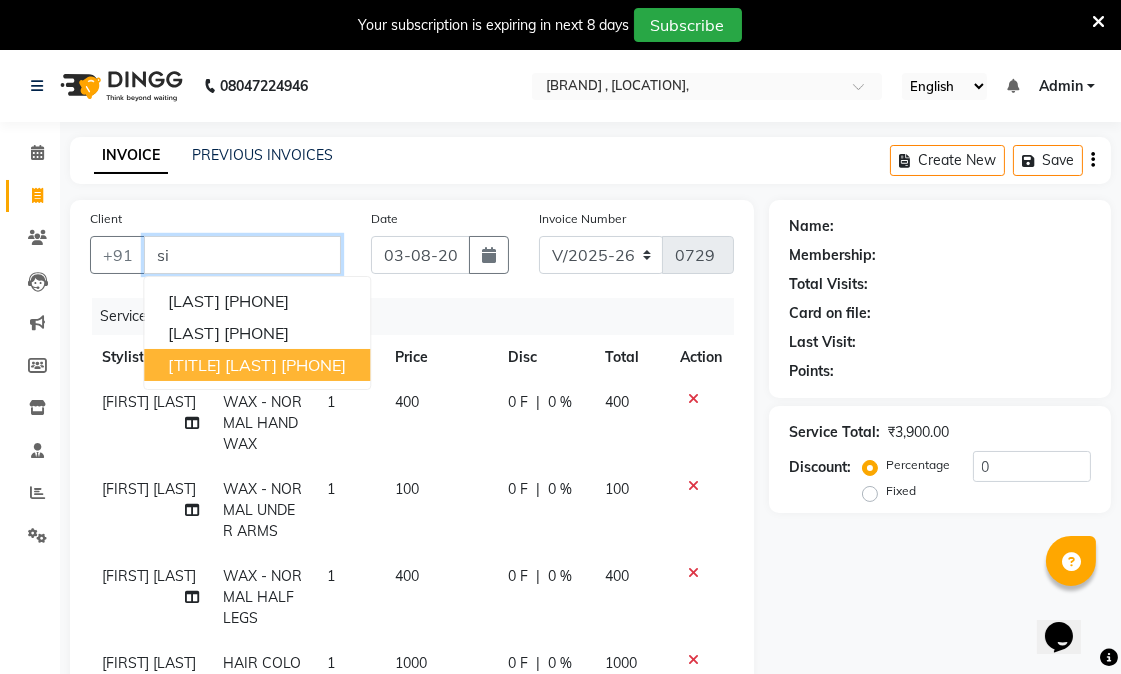 type on "s" 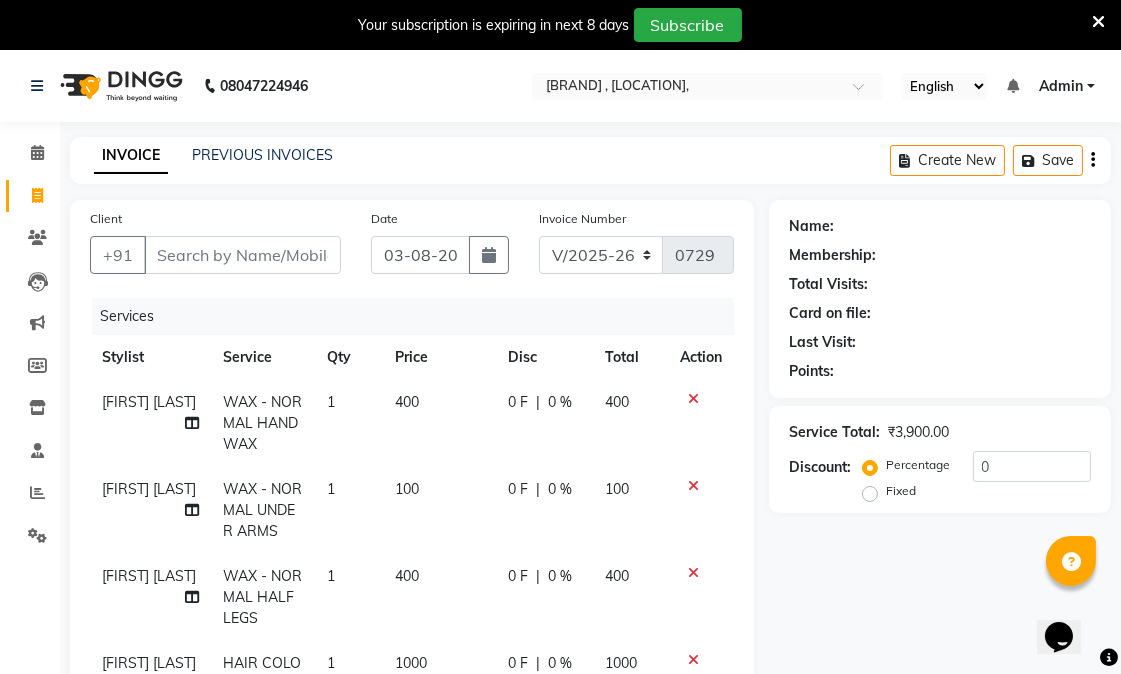 click on "Name  : [FIRST] [LAST] WAX  - NORMAL HAND WAX 1 400 0 F | 0 % 400 [FIRST] [LAST] WAX  - NORMAL UNDER ARMS 1 100 0 F | 0 % 100 [FIRST] [LAST] WAX  - NORMAL HALF LEGS 1 400 0 F | 0 % 400 [FIRST] [LAST] HAIR COLOUR  - HAIR SPA NORMAL 1 1000 0 F | 0 % 1000 [FIRST] [LAST] WAX  - NORMAL PEDICURE 1 600 0 F | 0 % 600 1 800" at bounding box center [560, 337] 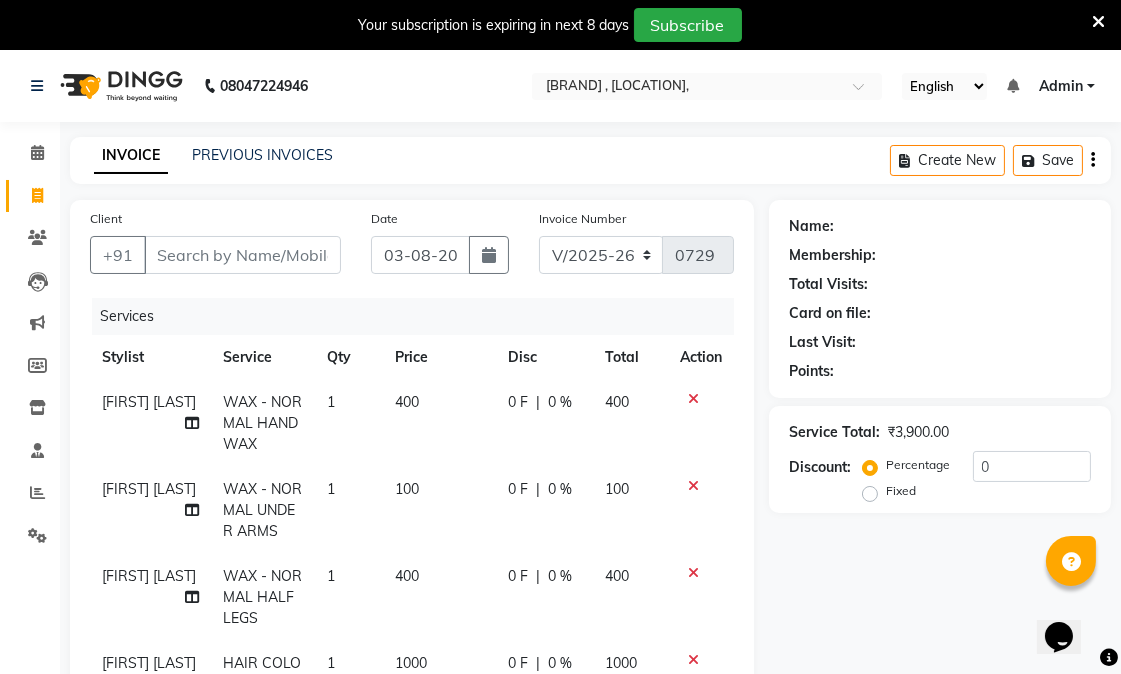drag, startPoint x: 0, startPoint y: 284, endPoint x: 80, endPoint y: 248, distance: 87.72685 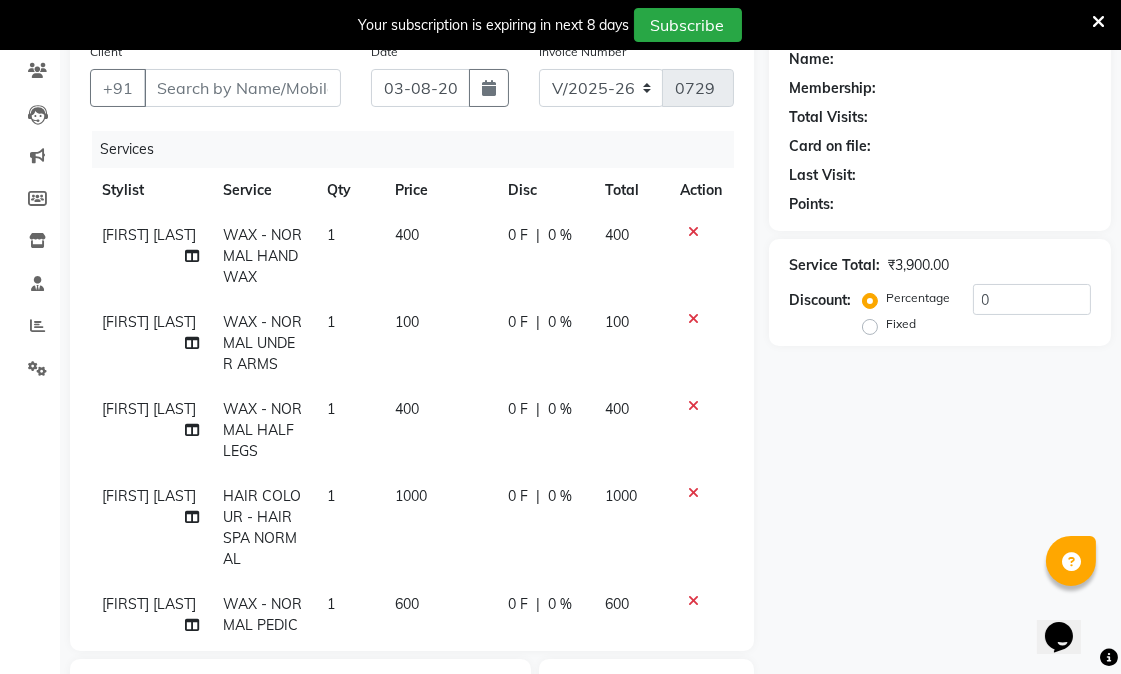 scroll, scrollTop: 222, scrollLeft: 0, axis: vertical 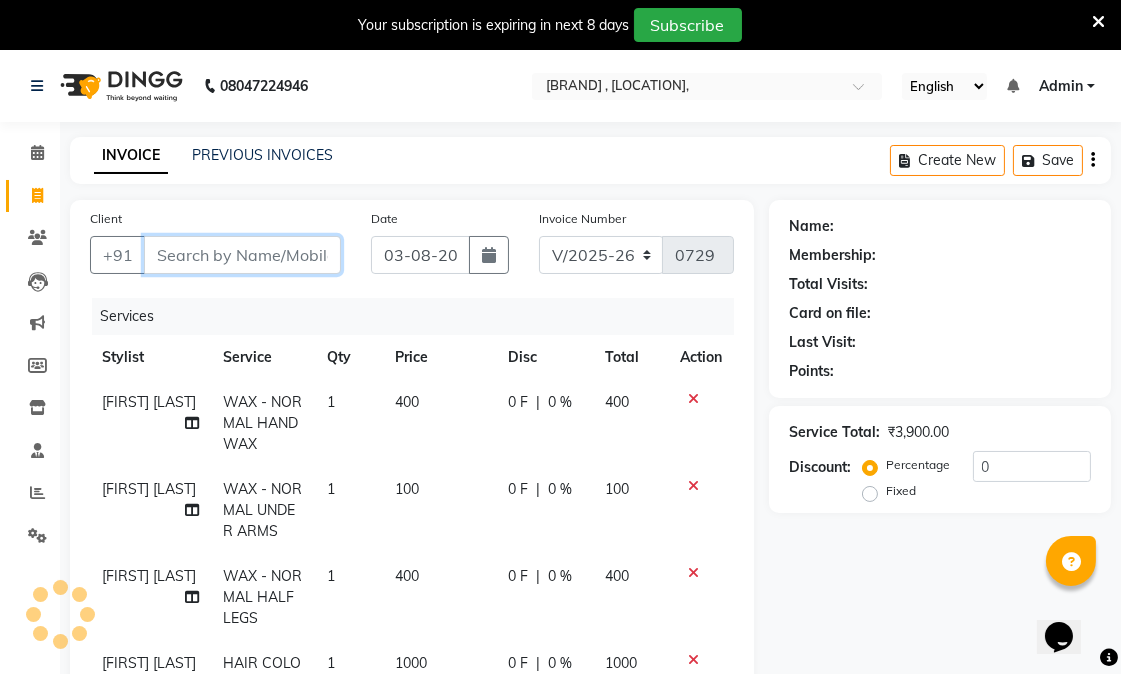 click on "Client" at bounding box center (242, 255) 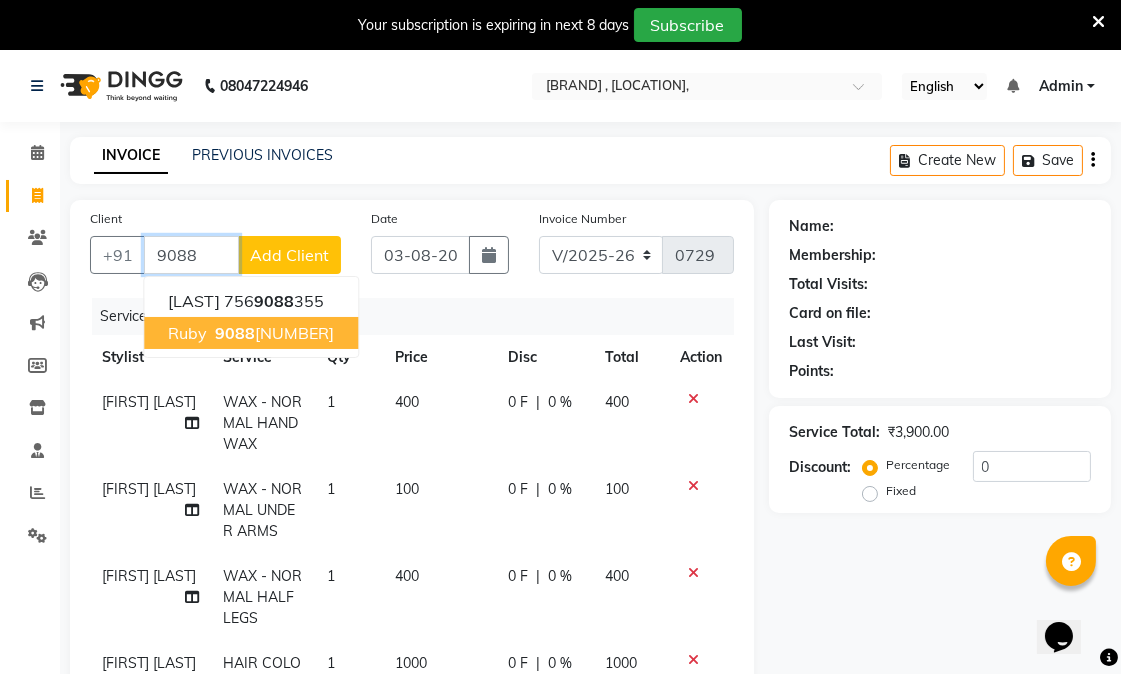 click on "[PHONE]" at bounding box center [272, 333] 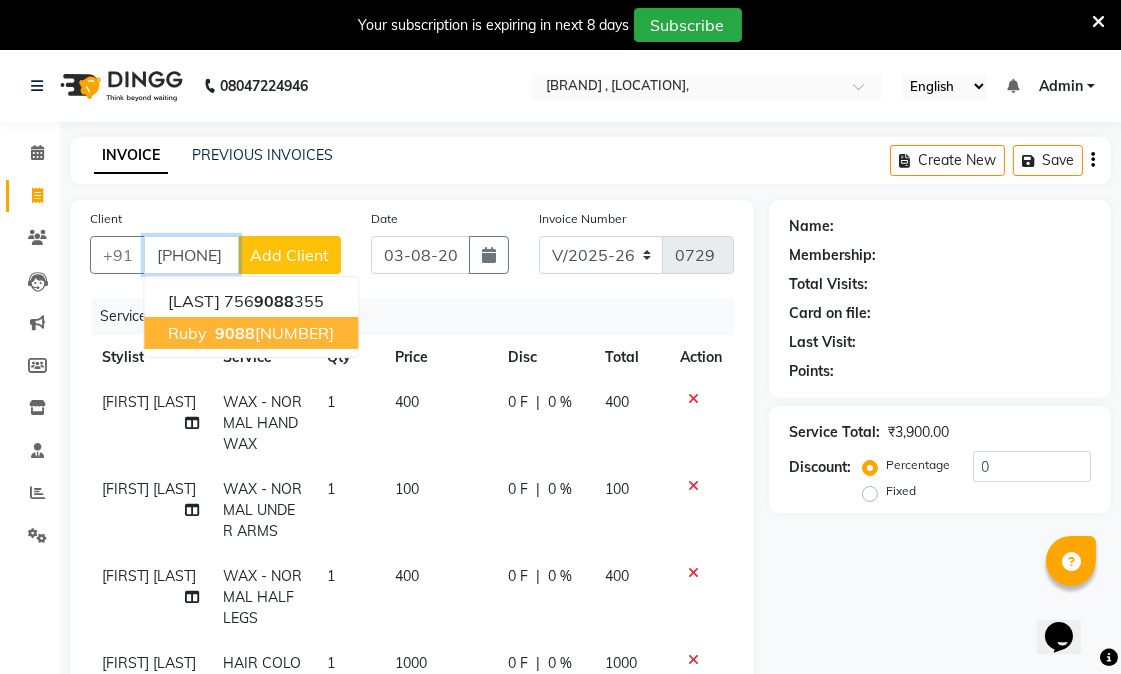 type on "[PHONE]" 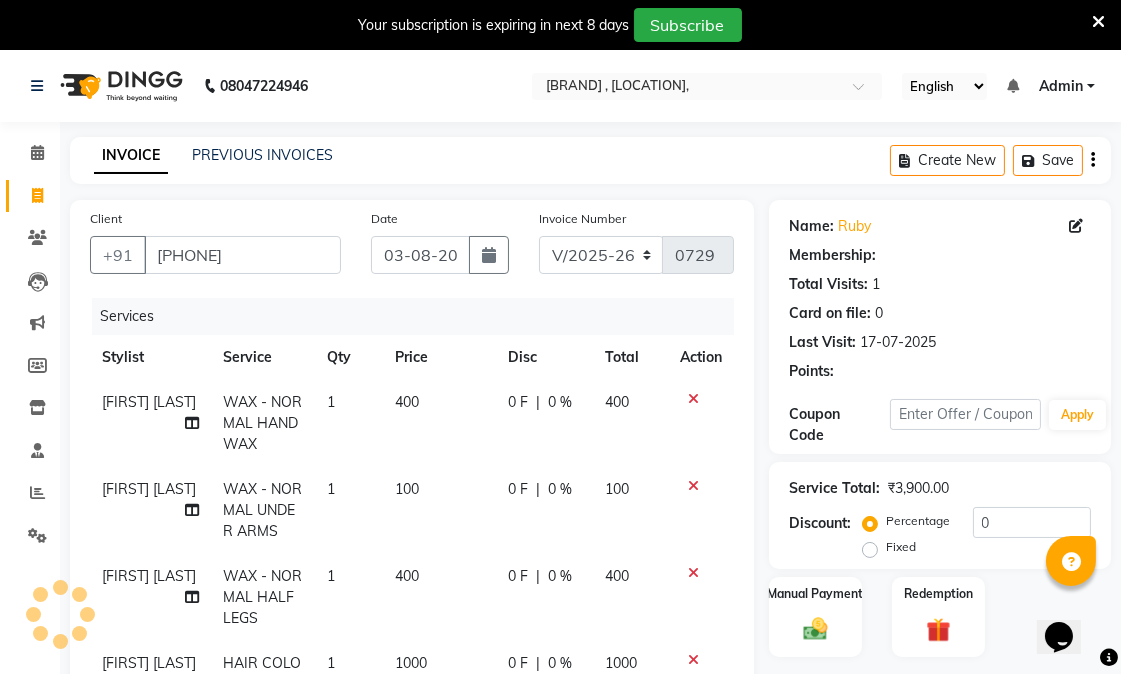 type on "20" 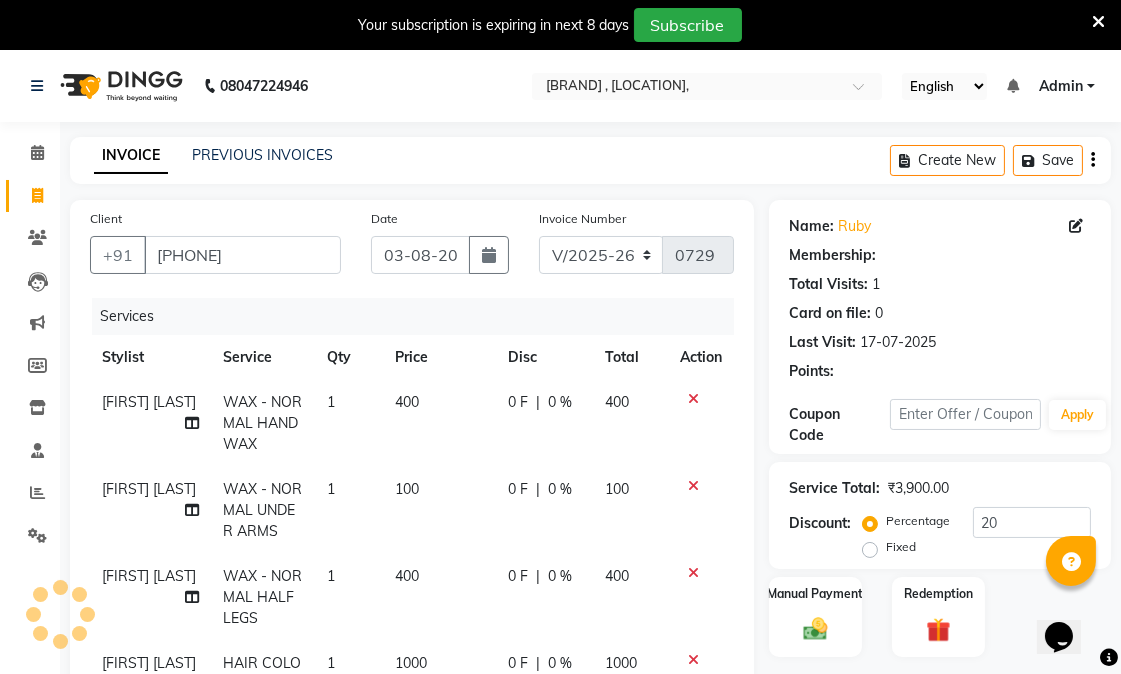 select on "1: Object" 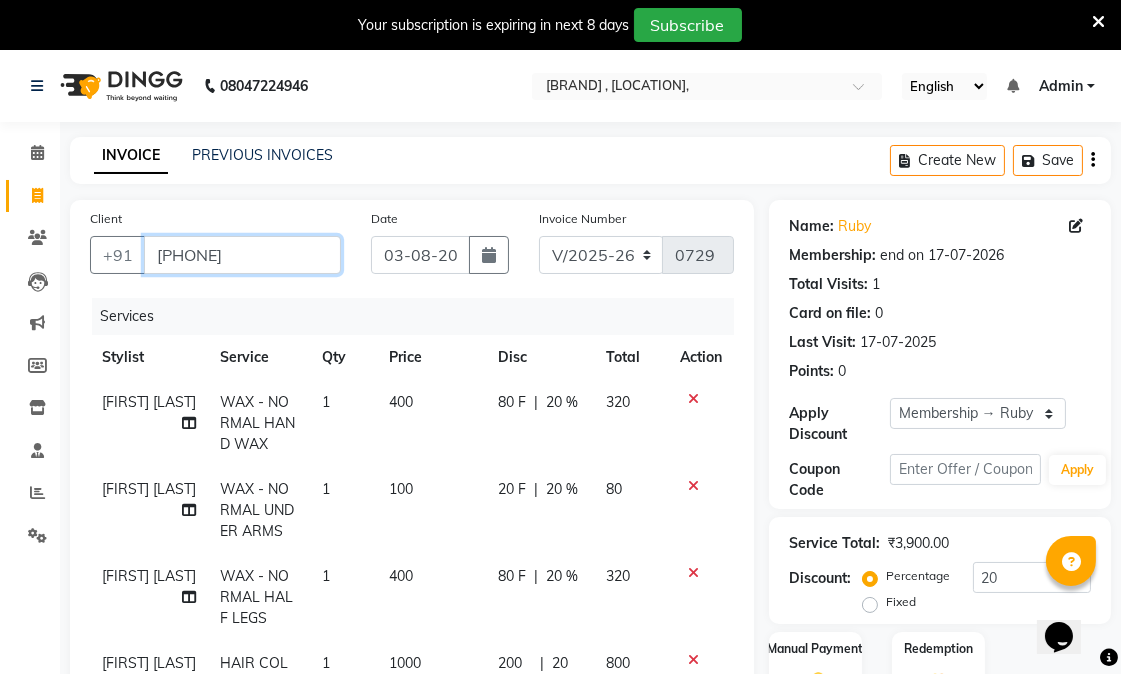 drag, startPoint x: 278, startPoint y: 235, endPoint x: 278, endPoint y: 255, distance: 20 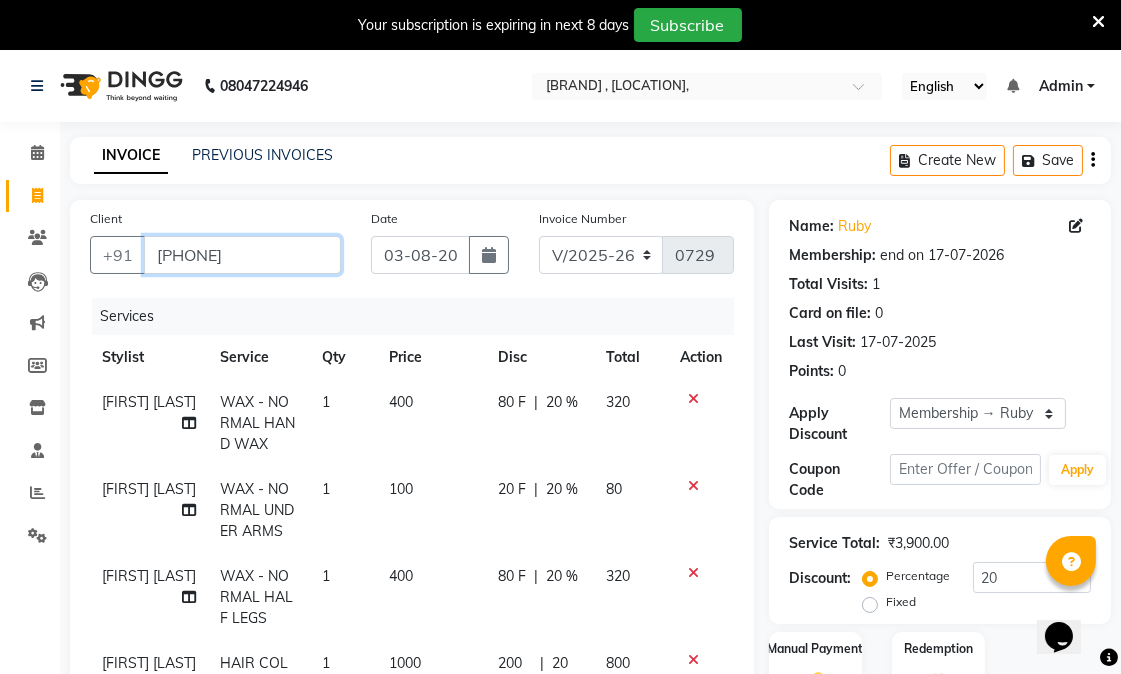 click on "[PHONE]" at bounding box center [242, 255] 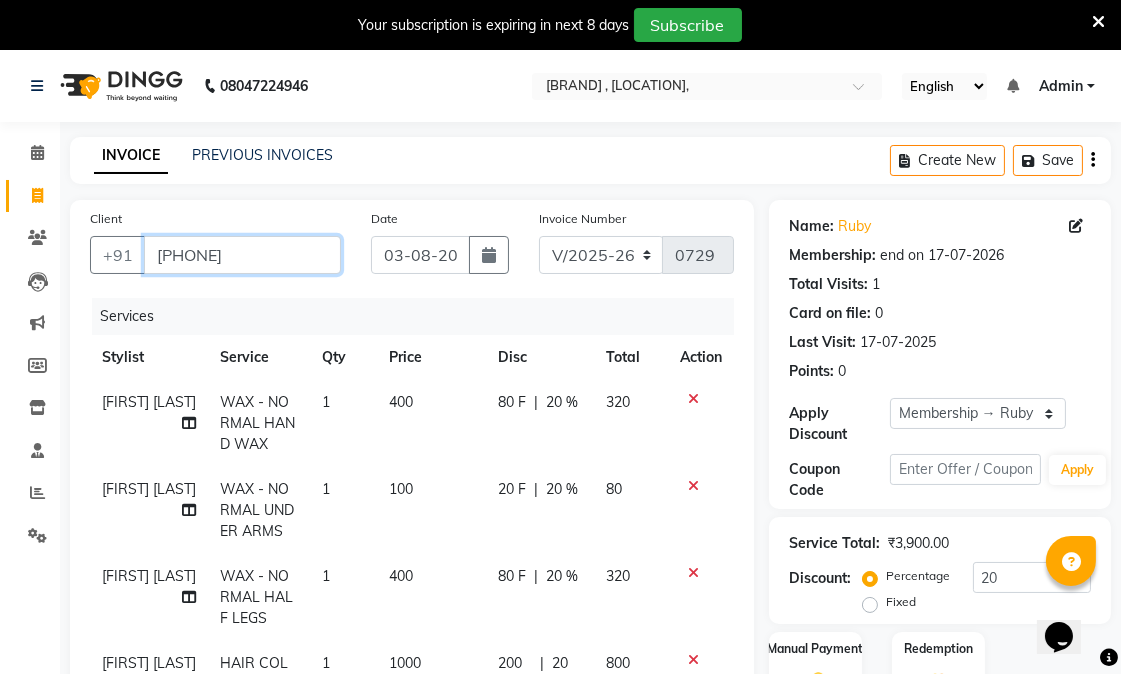 type on "[NUMBER]" 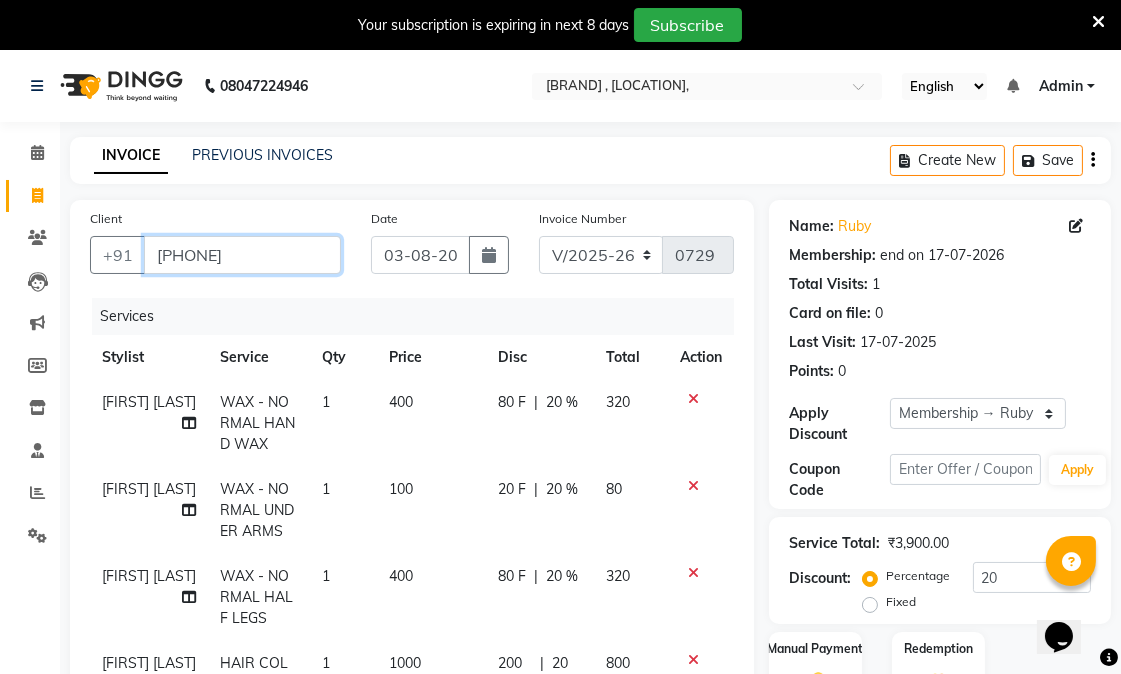 type on "0" 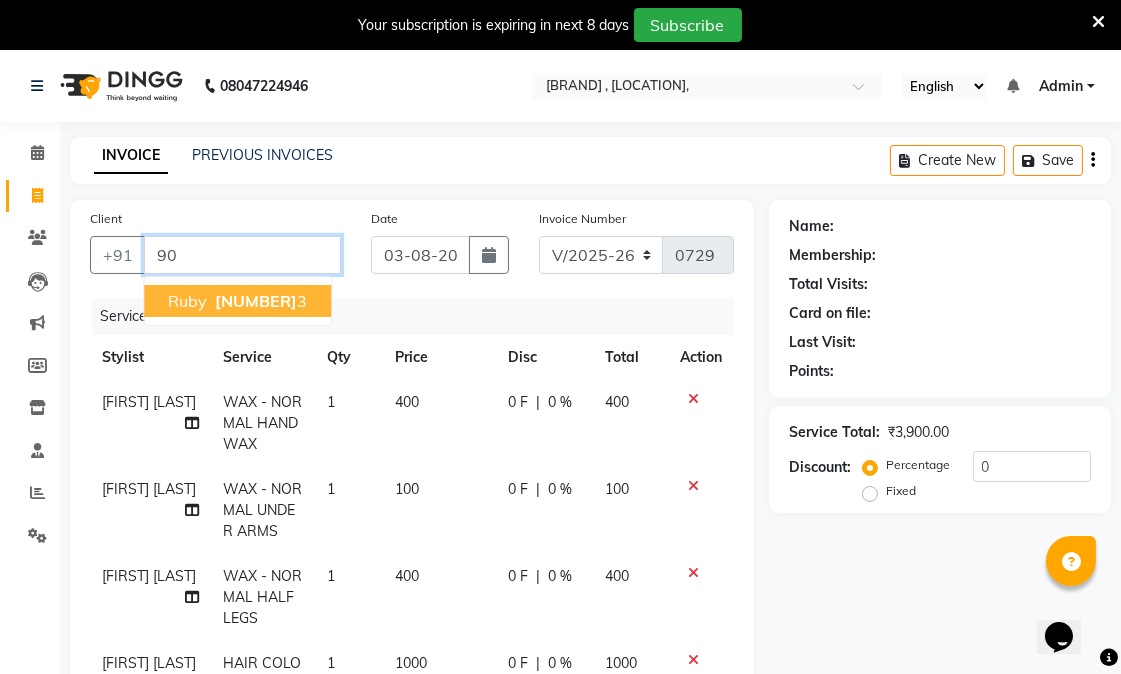 type on "9" 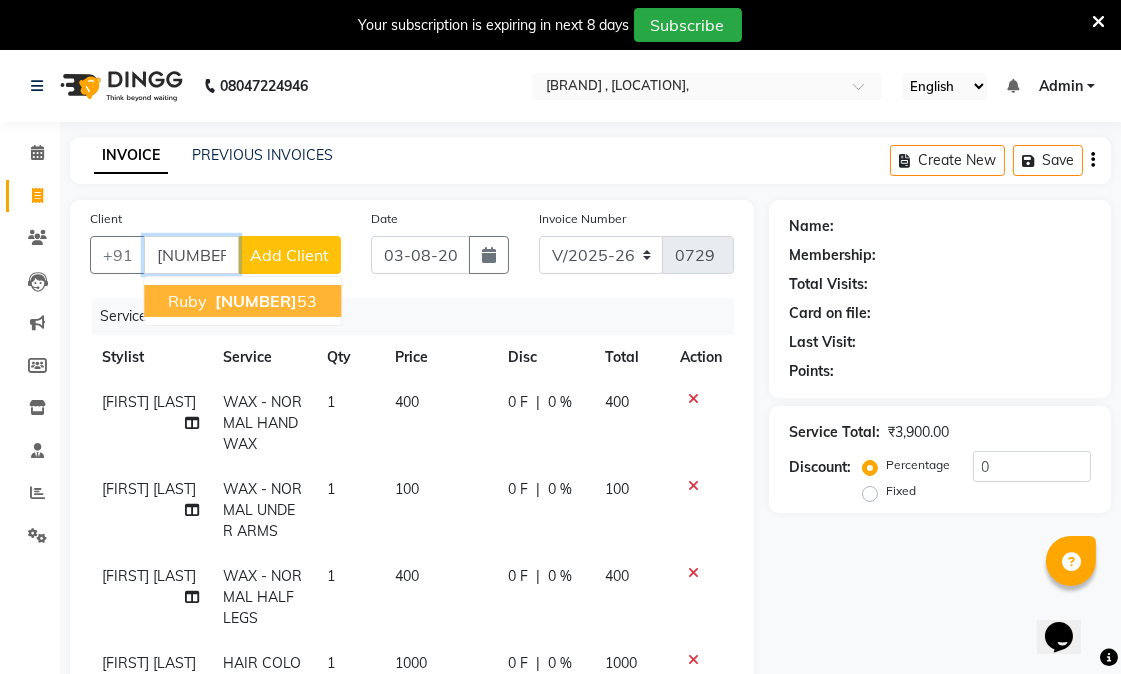 click on "[PHONE]" at bounding box center (264, 301) 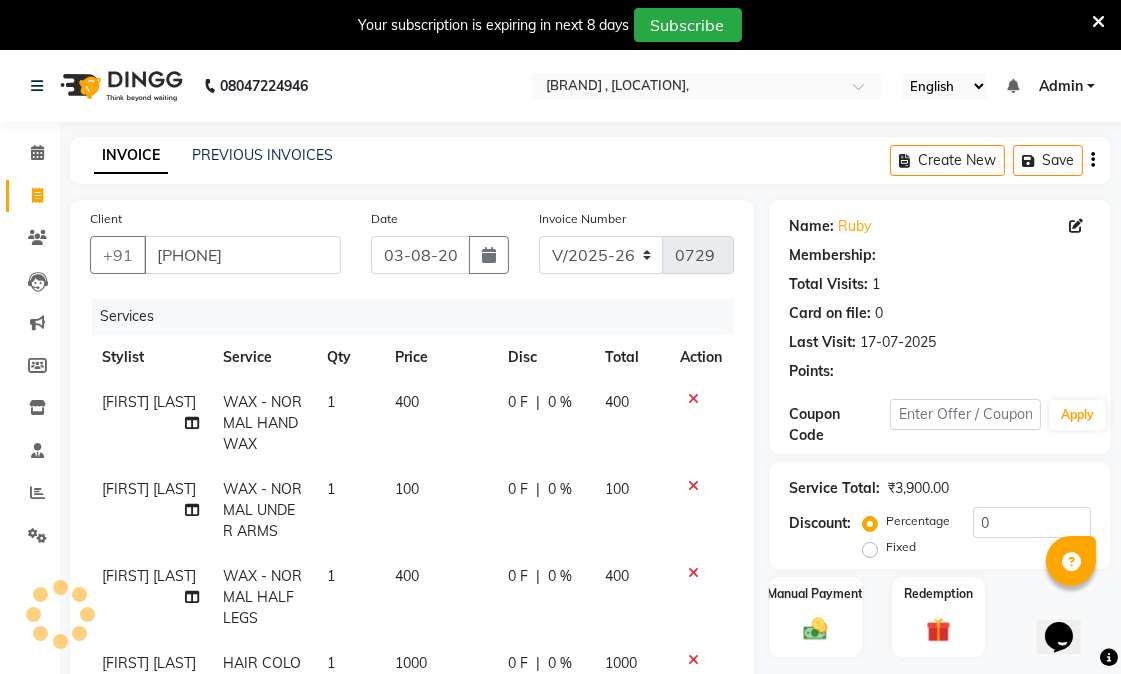 type on "20" 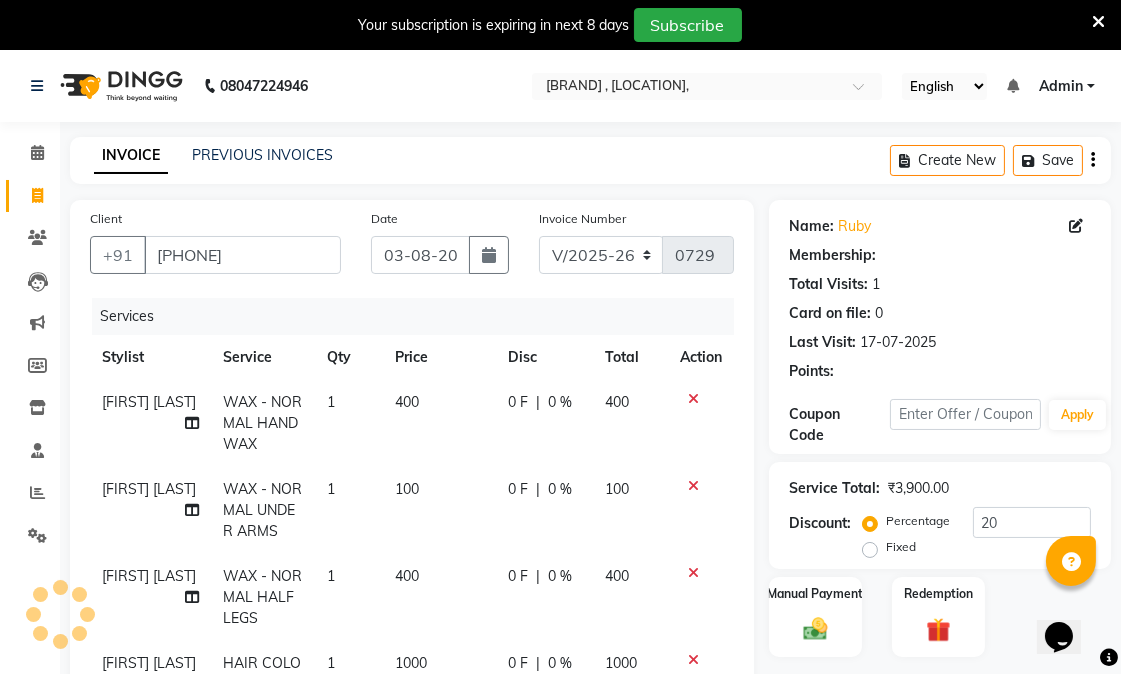 select on "1: Object" 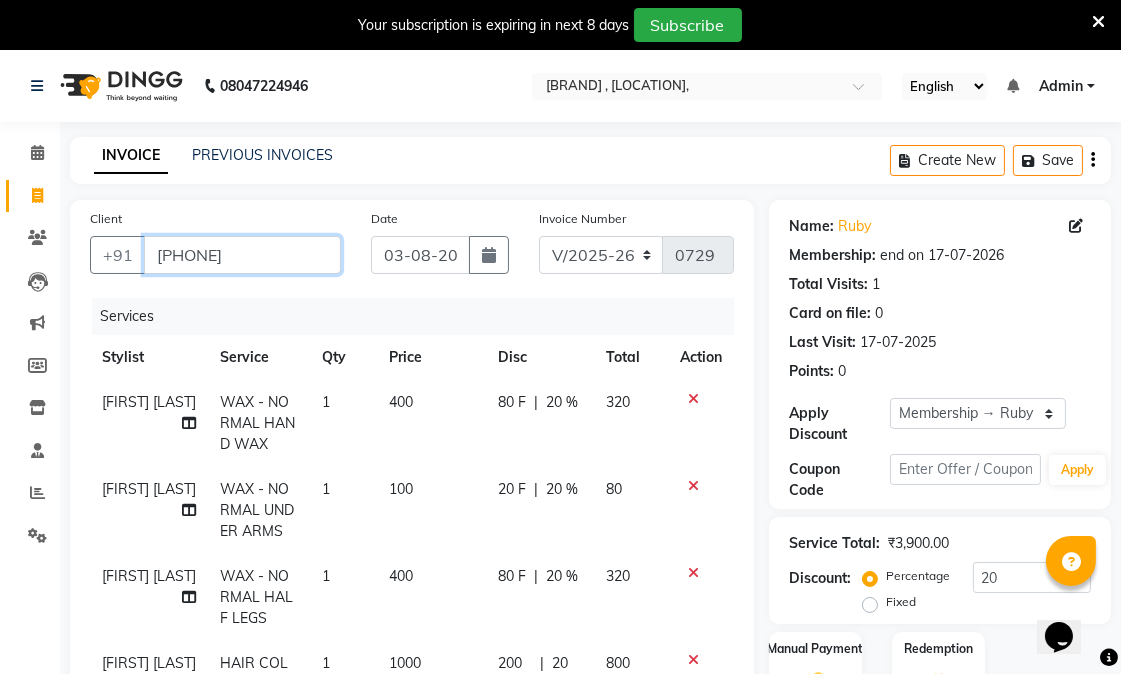 click on "[PHONE]" at bounding box center (242, 255) 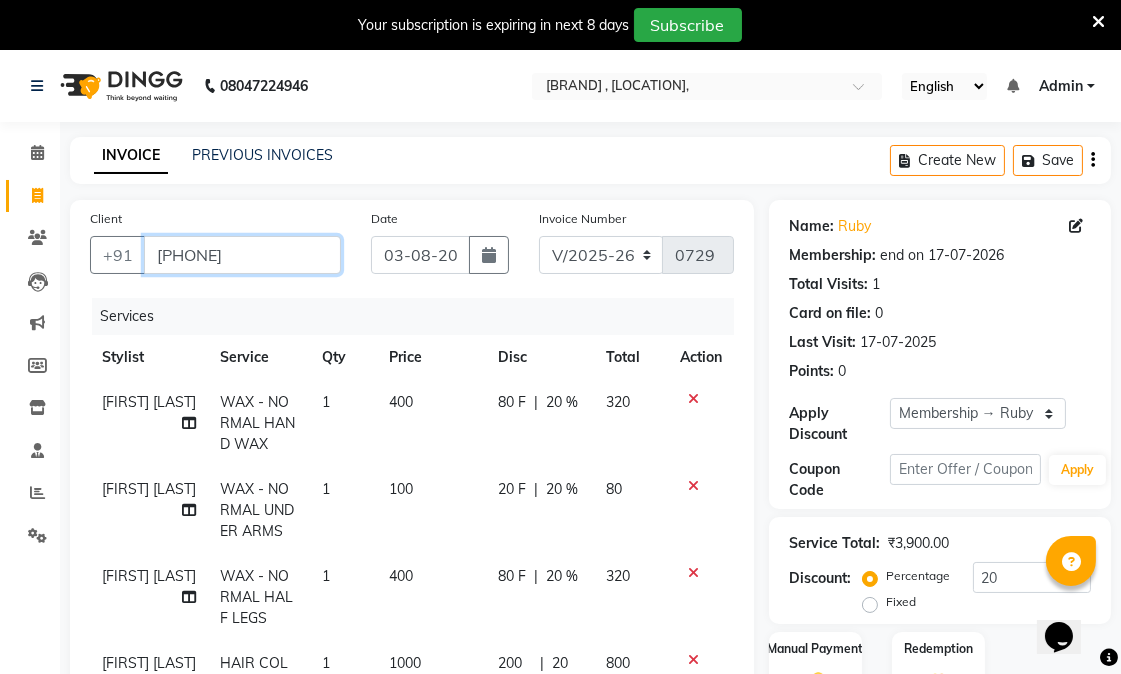 type on "[NUMBER]" 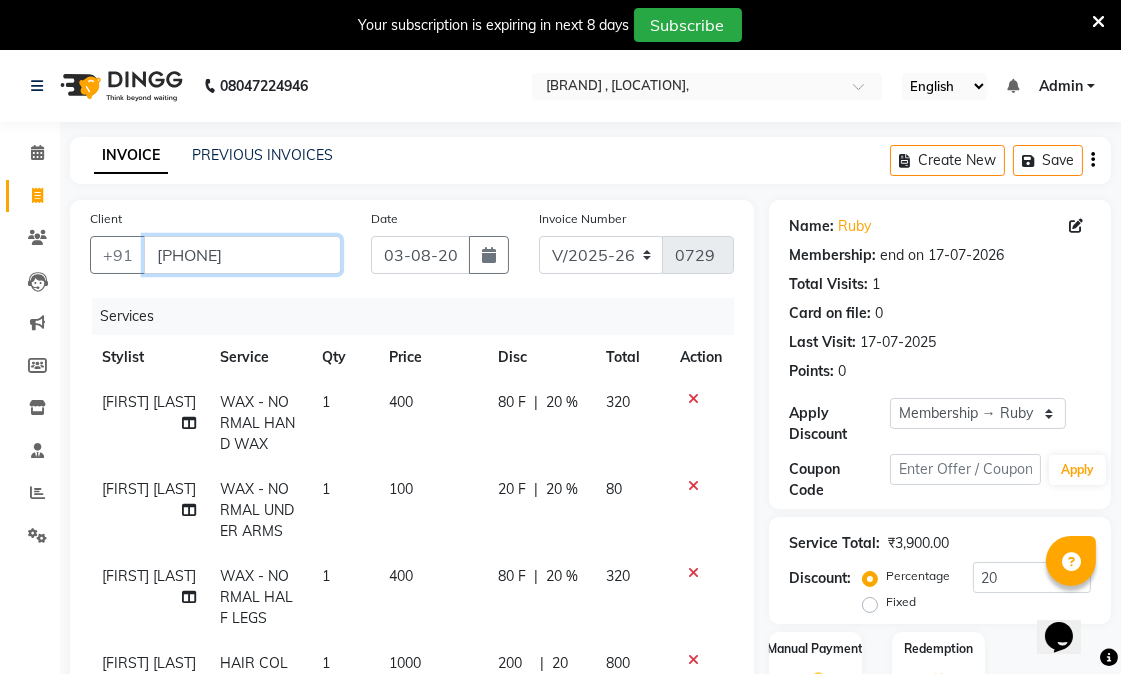 type on "0" 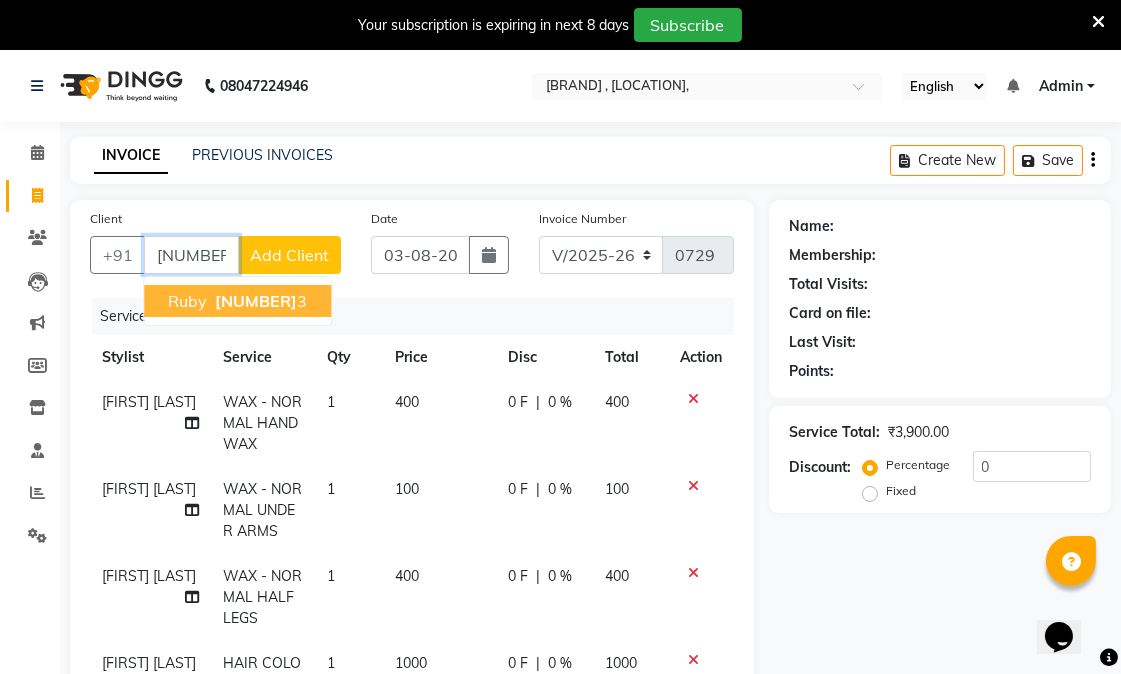 click on "[NUMBER]" at bounding box center (256, 301) 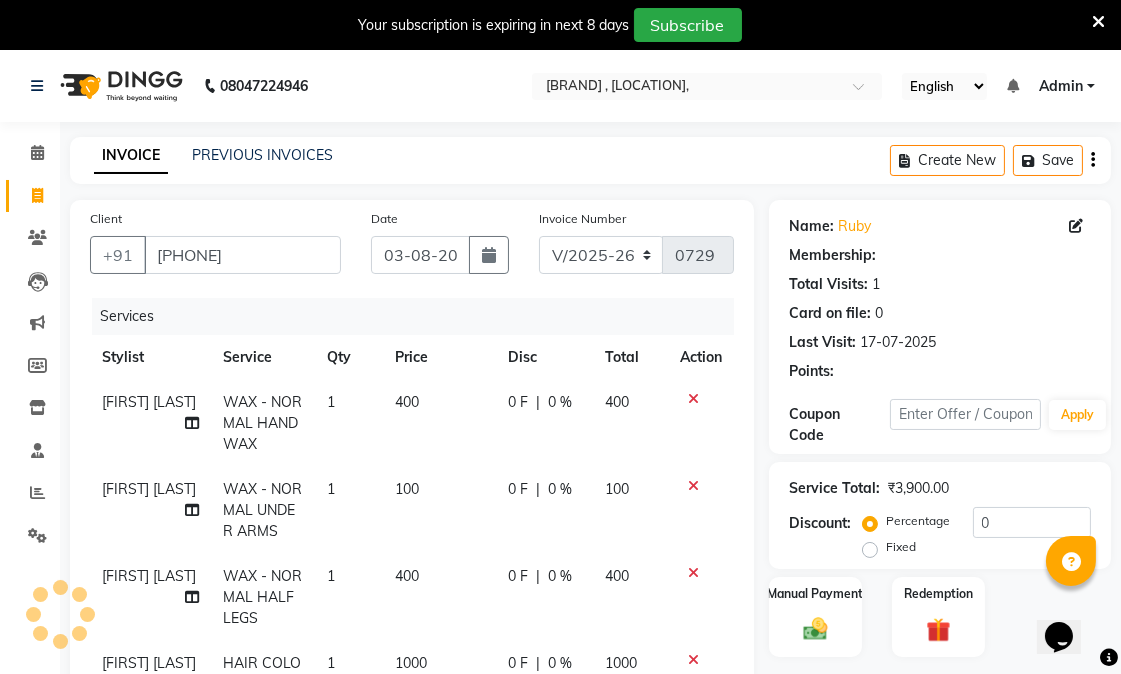 type on "20" 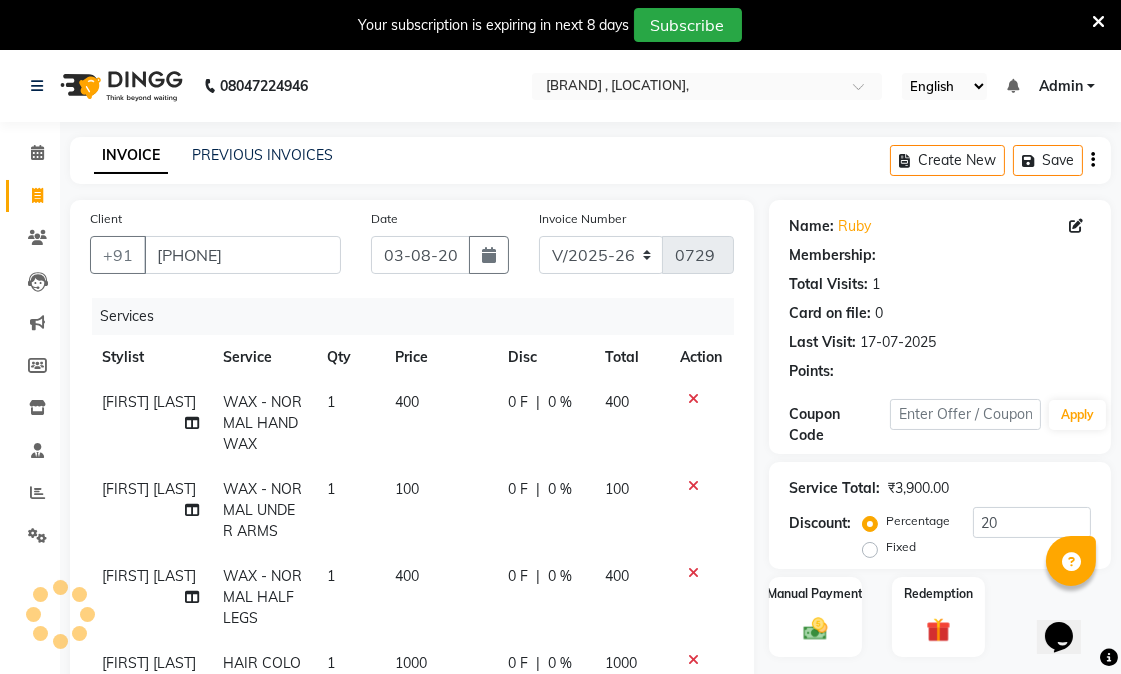 select on "1: Object" 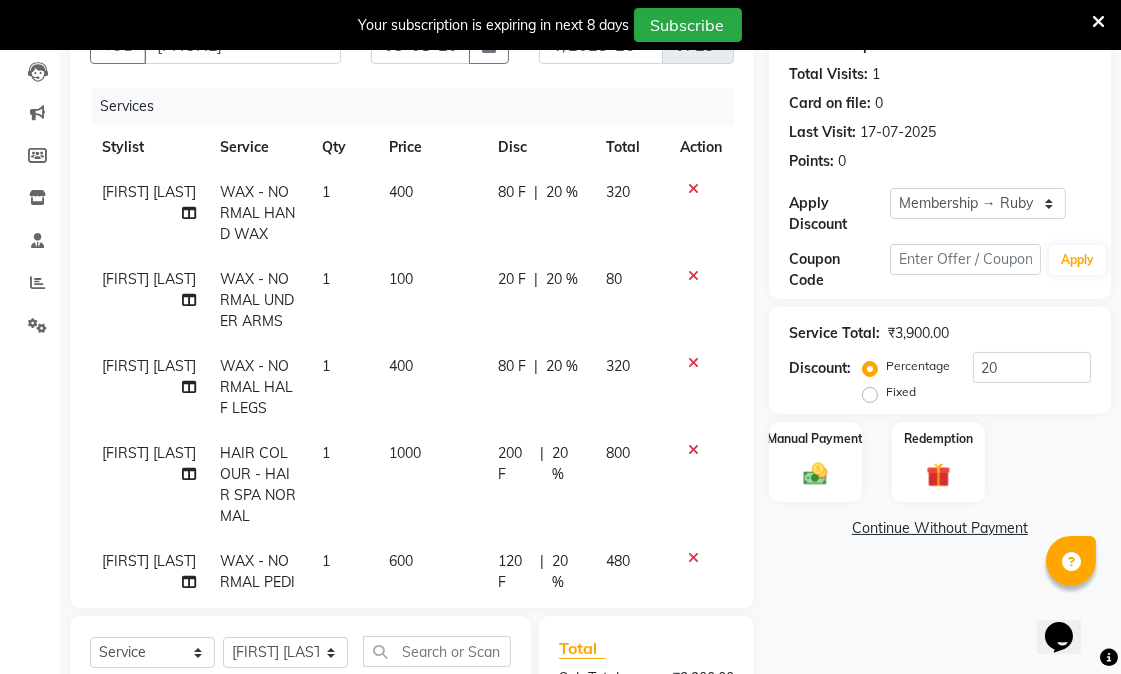 scroll, scrollTop: 444, scrollLeft: 0, axis: vertical 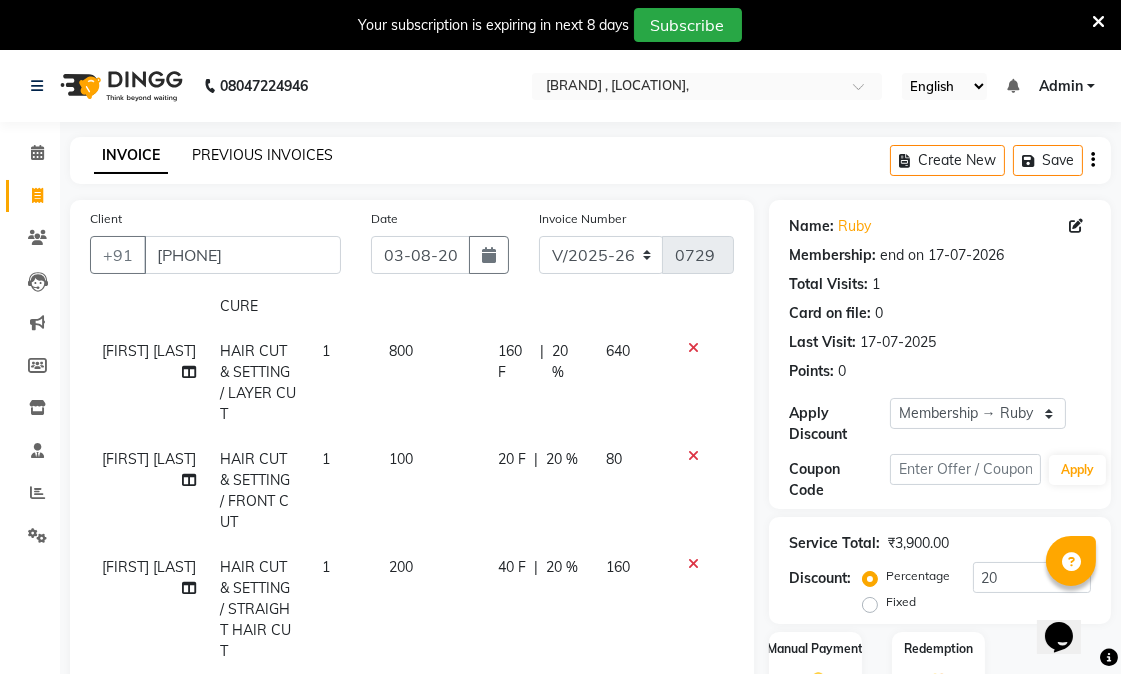 click on "PREVIOUS INVOICES" 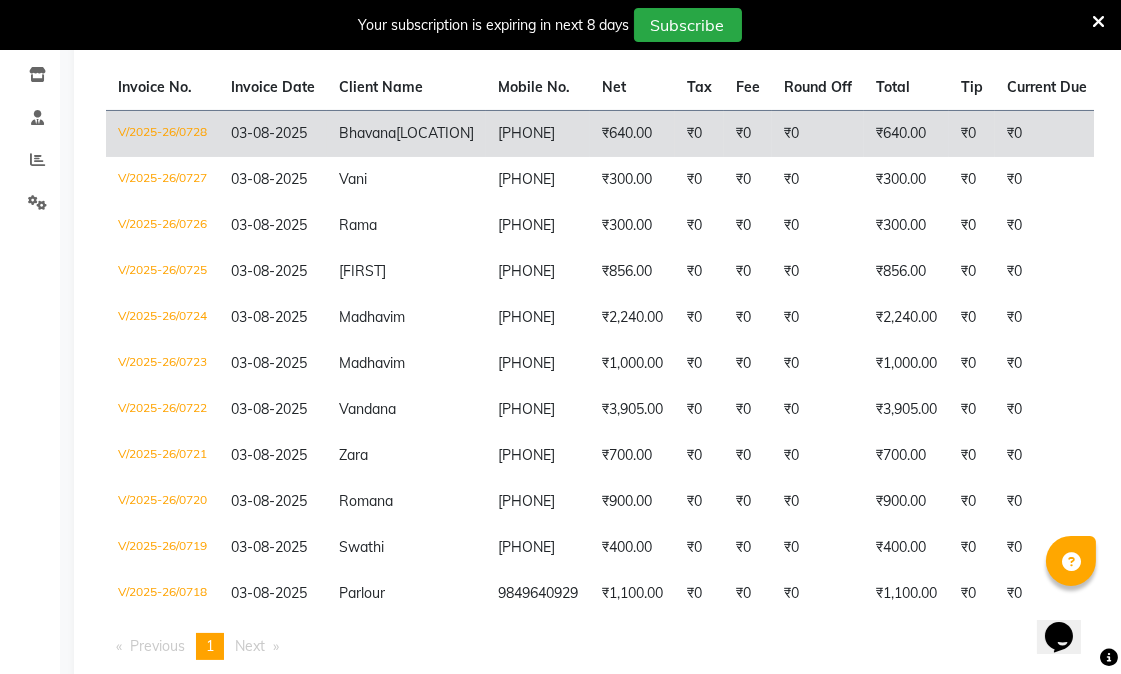 scroll, scrollTop: 417, scrollLeft: 0, axis: vertical 